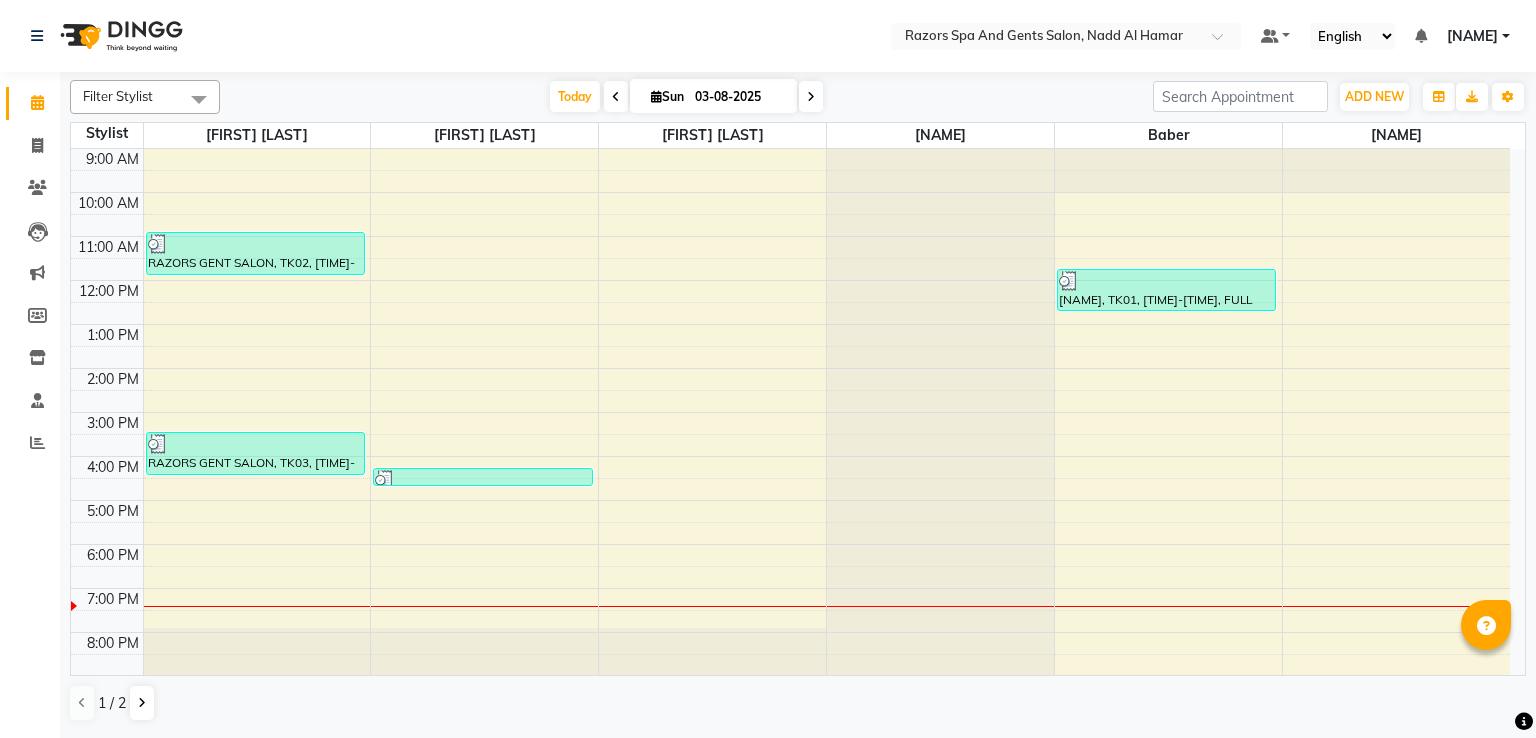 scroll, scrollTop: 0, scrollLeft: 0, axis: both 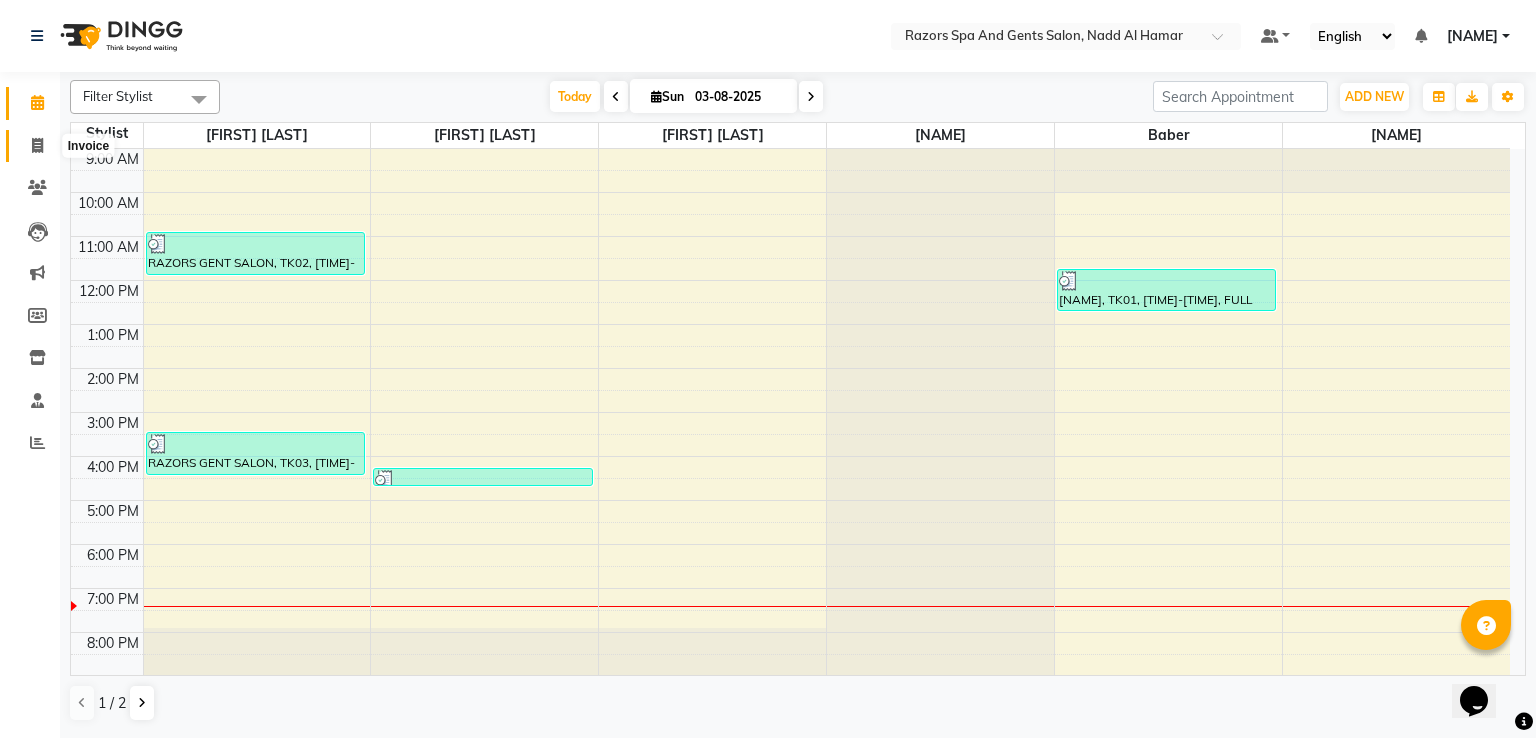 click 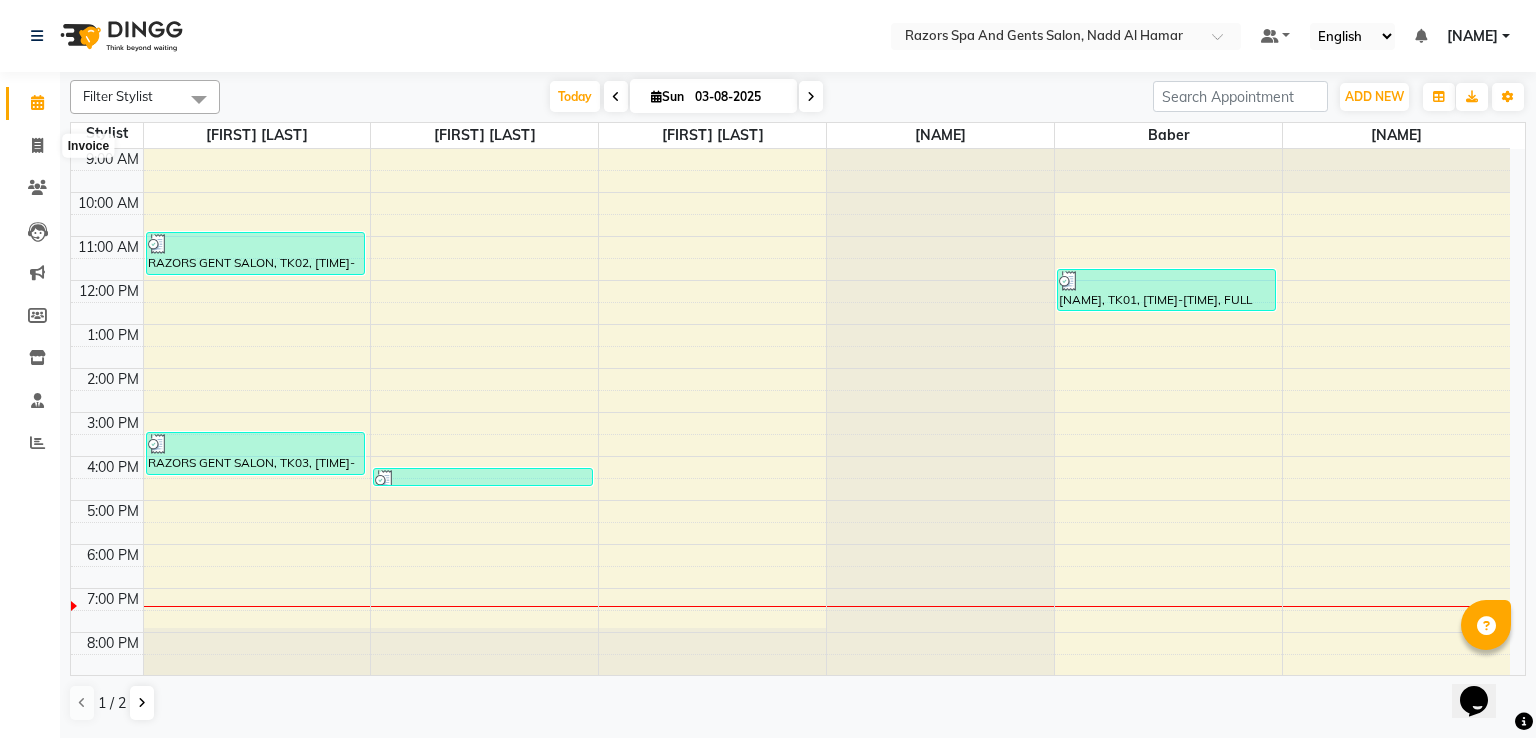 select on "service" 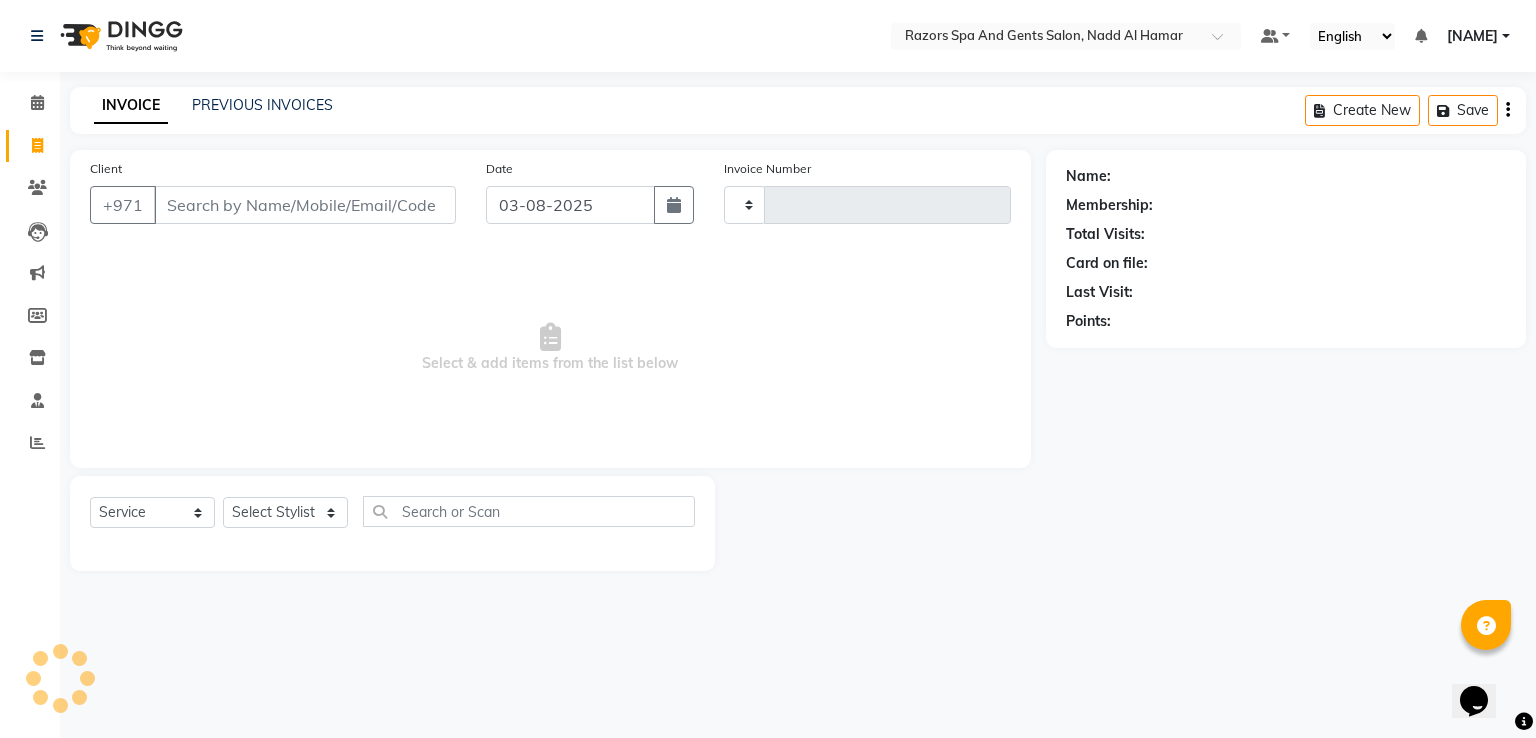 type on "0630" 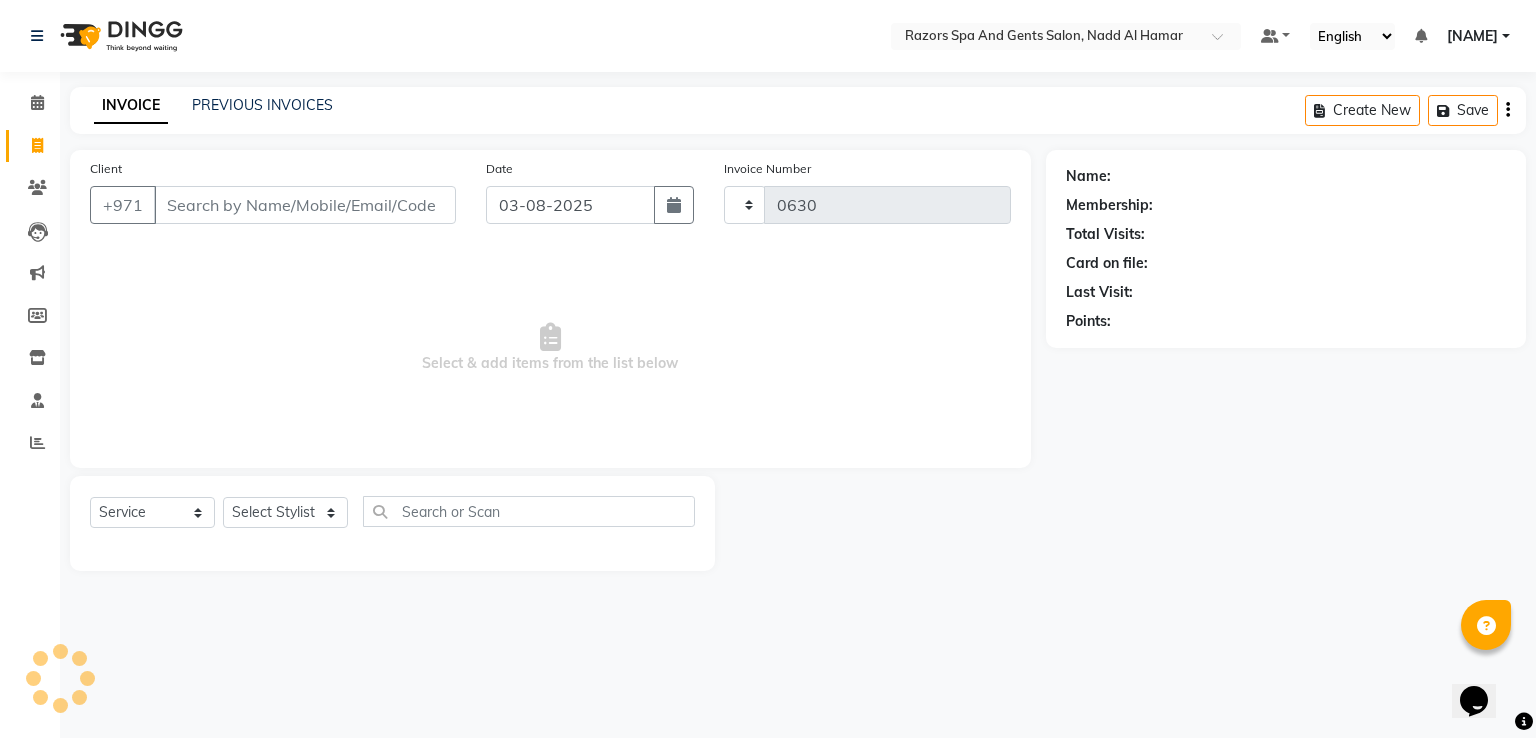 select on "8419" 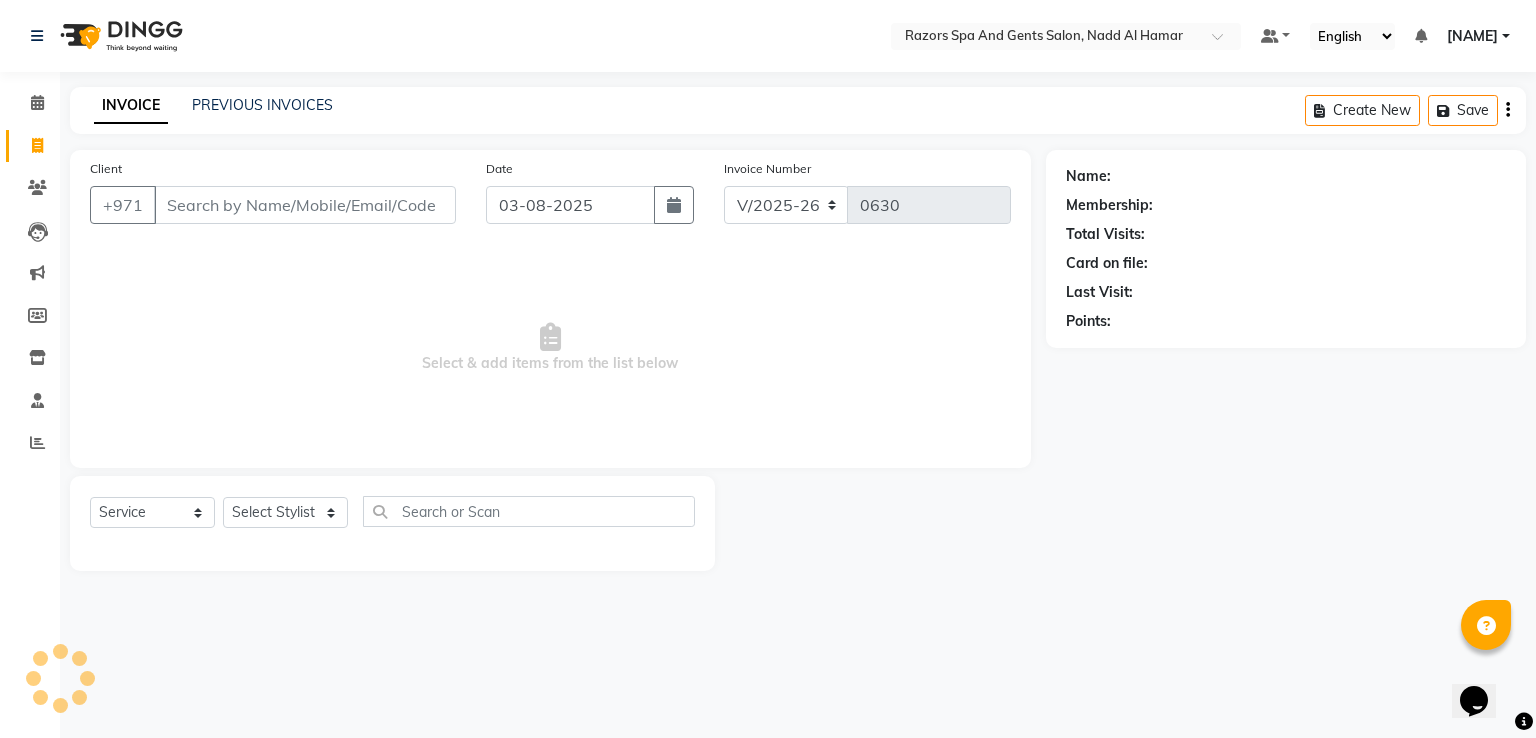 click on "Client" at bounding box center [305, 205] 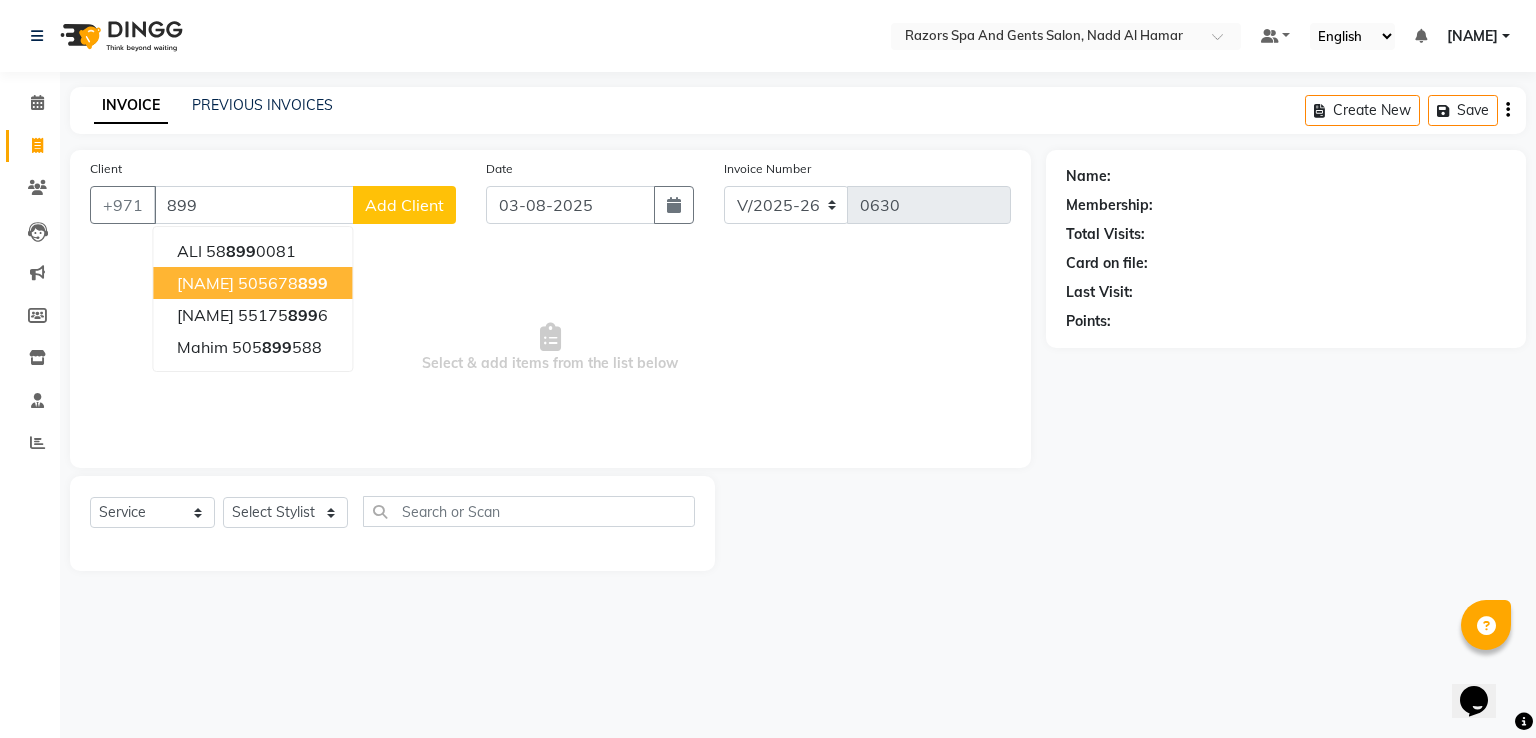 click on "Fhadi  505678 899" at bounding box center (252, 283) 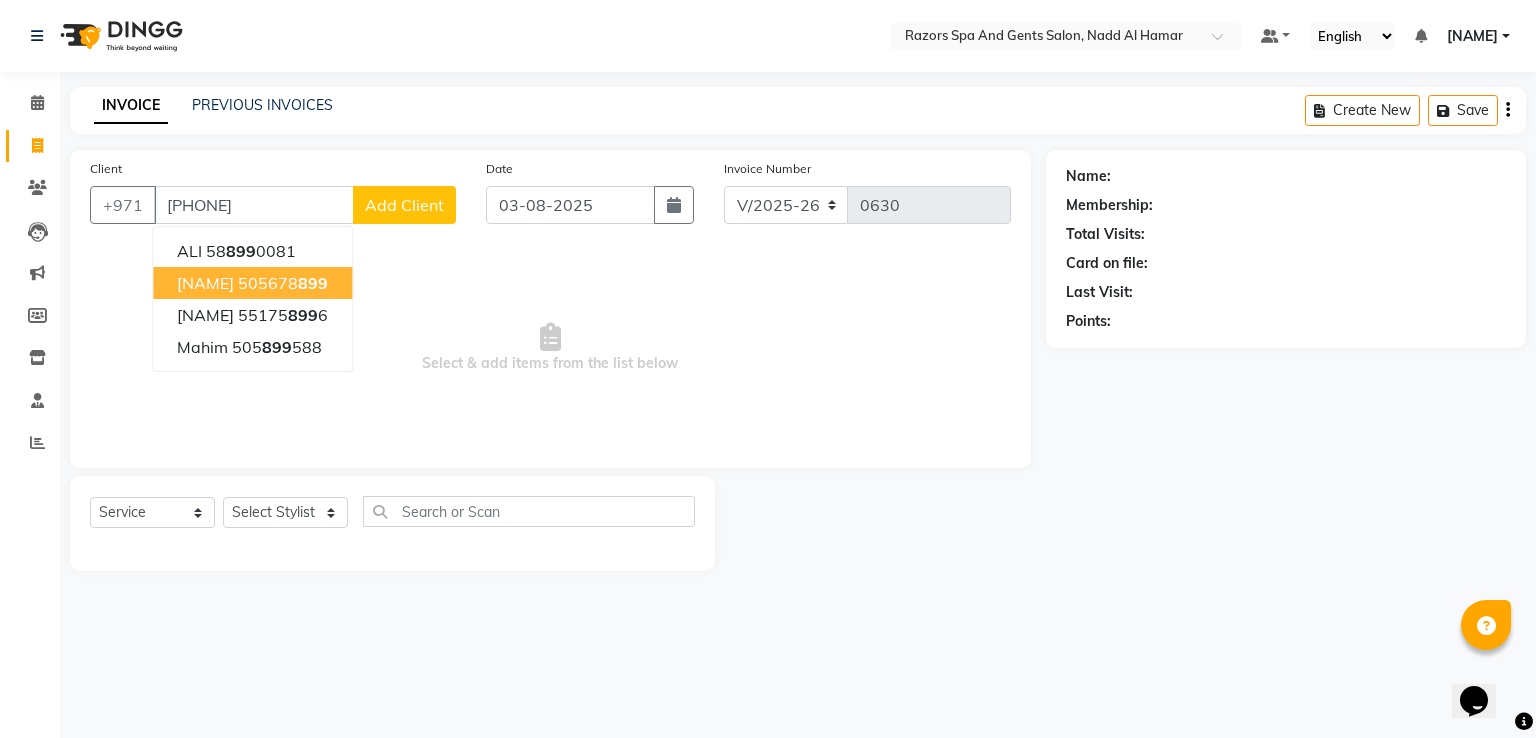 type on "505678899" 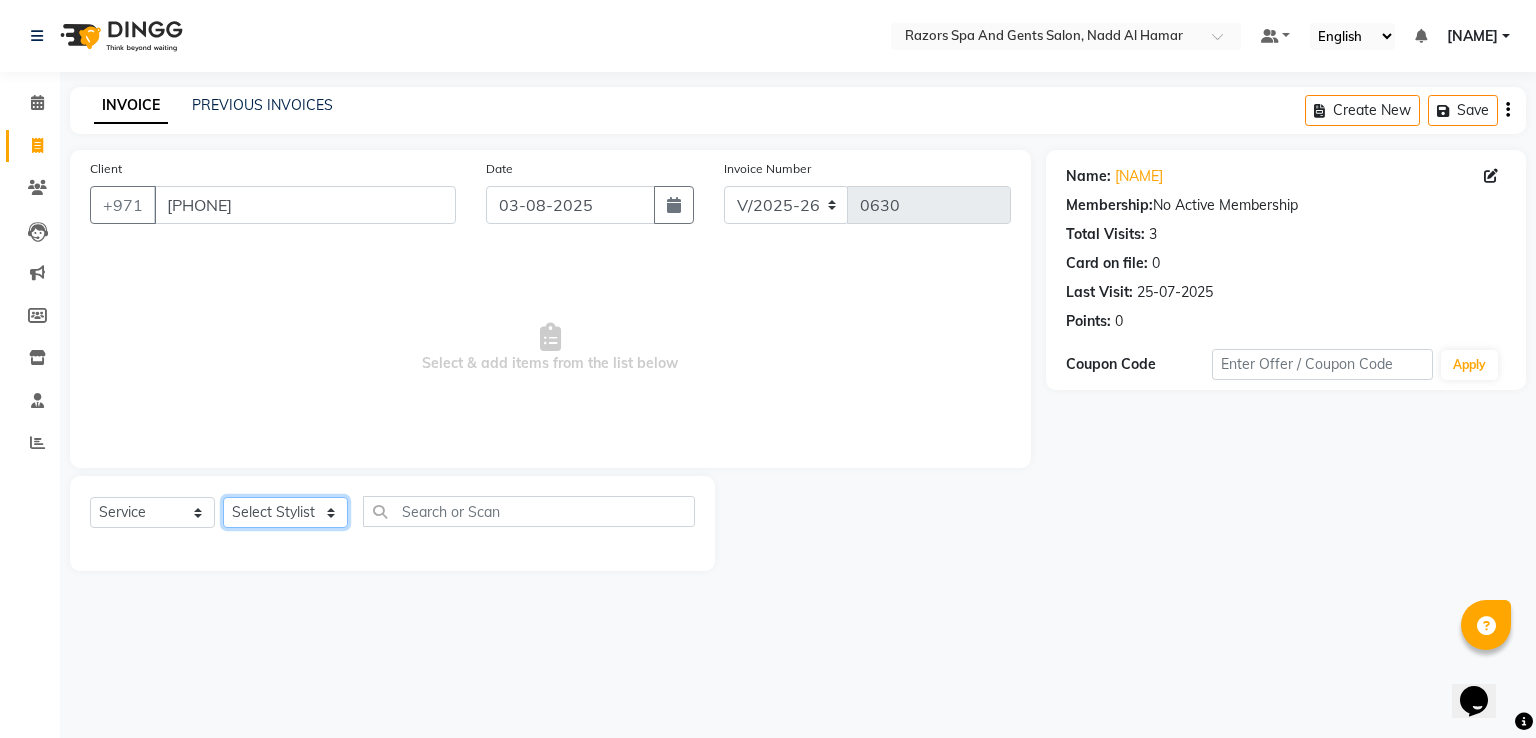 click on "Select Stylist [FIRST] [LAST] [LAST] [LAST] [LAST] [FIRST] [LAST]" 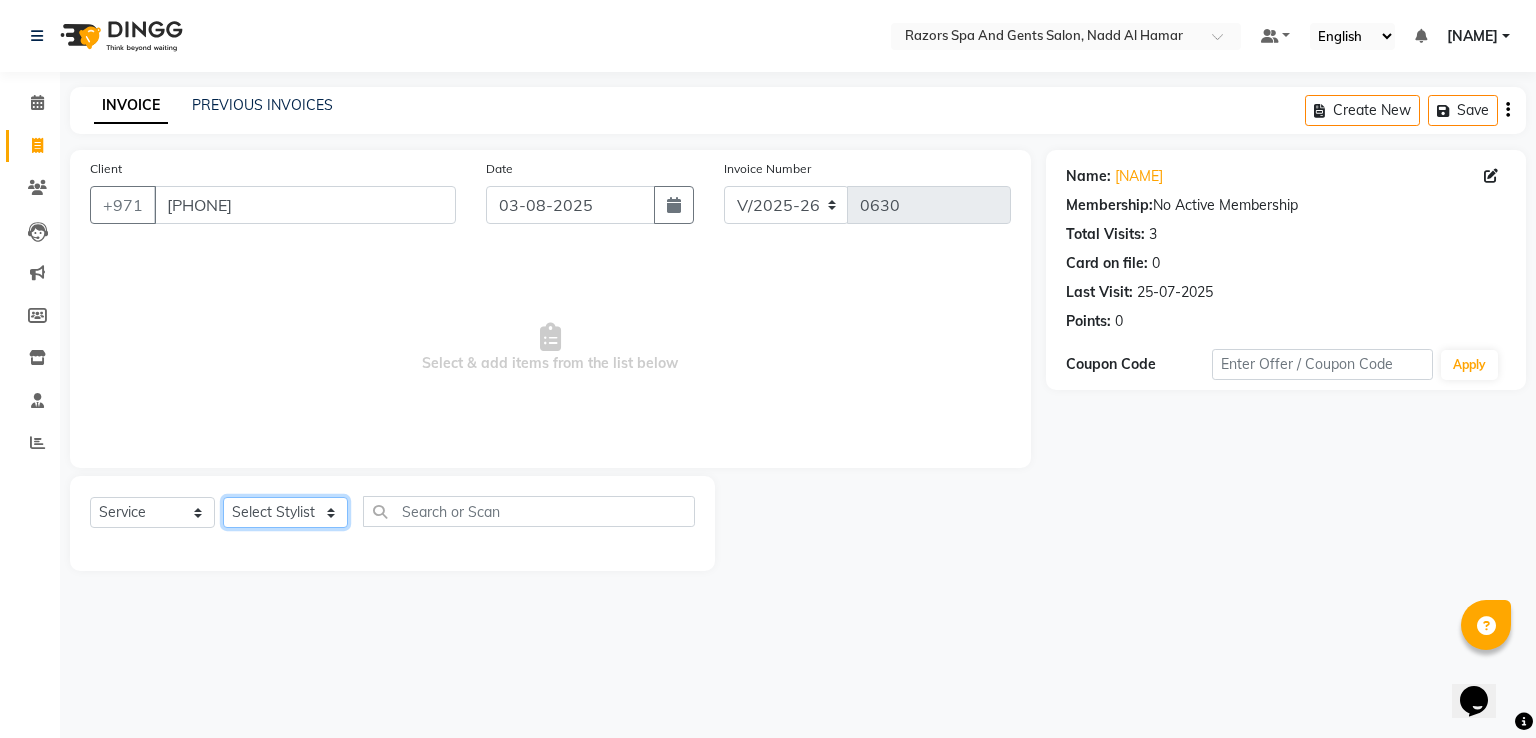 select on "84057" 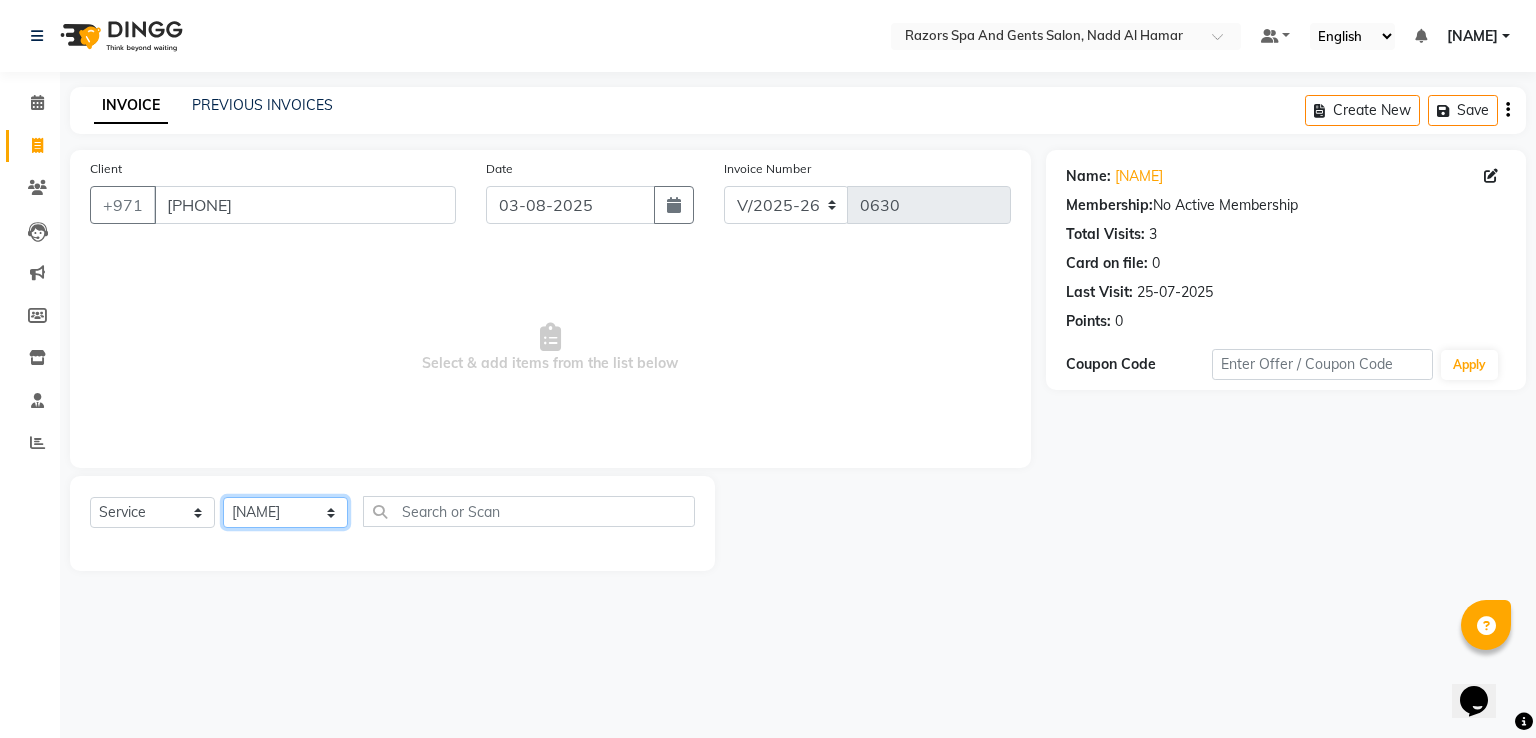 click on "Select Stylist [FIRST] [LAST] [LAST] [LAST] [LAST] [FIRST] [LAST]" 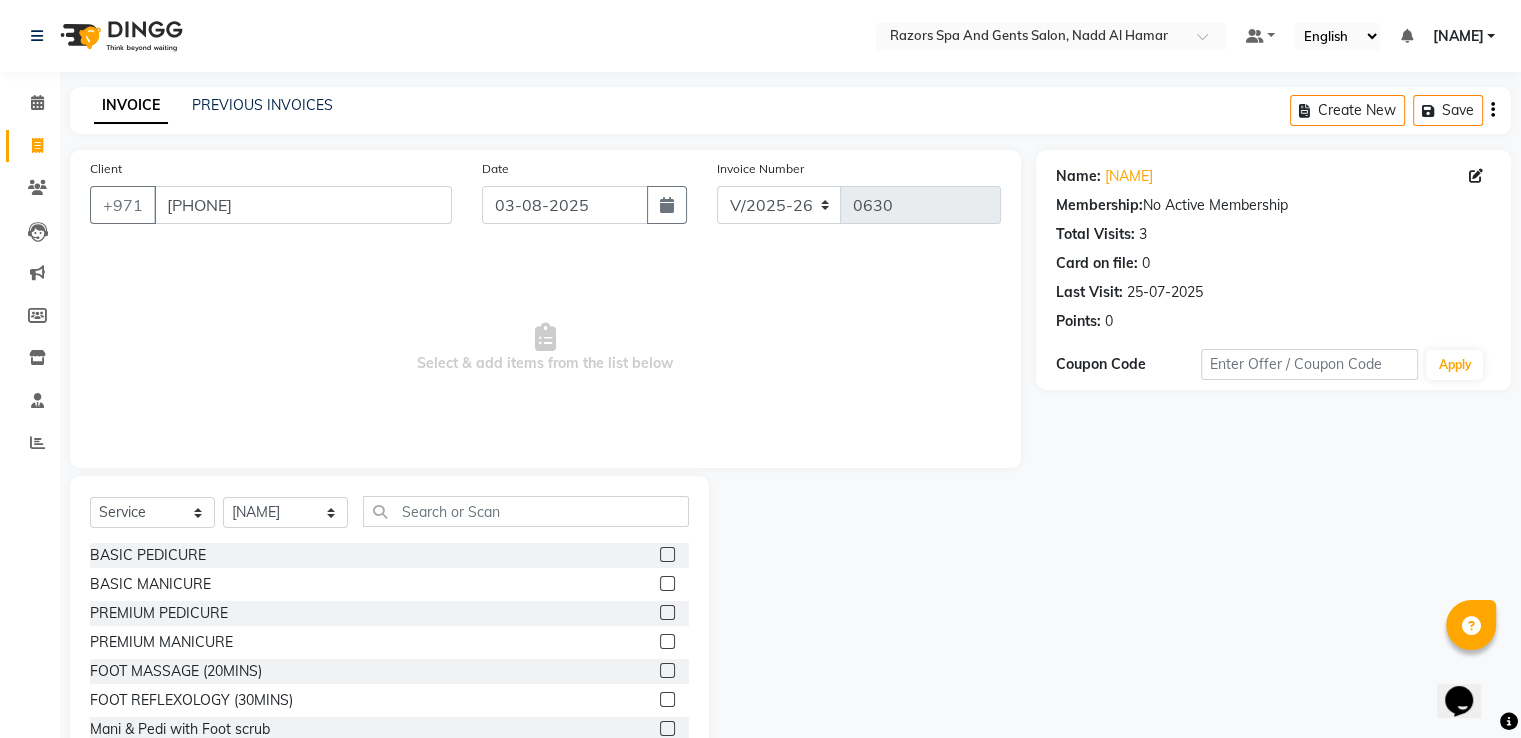 click 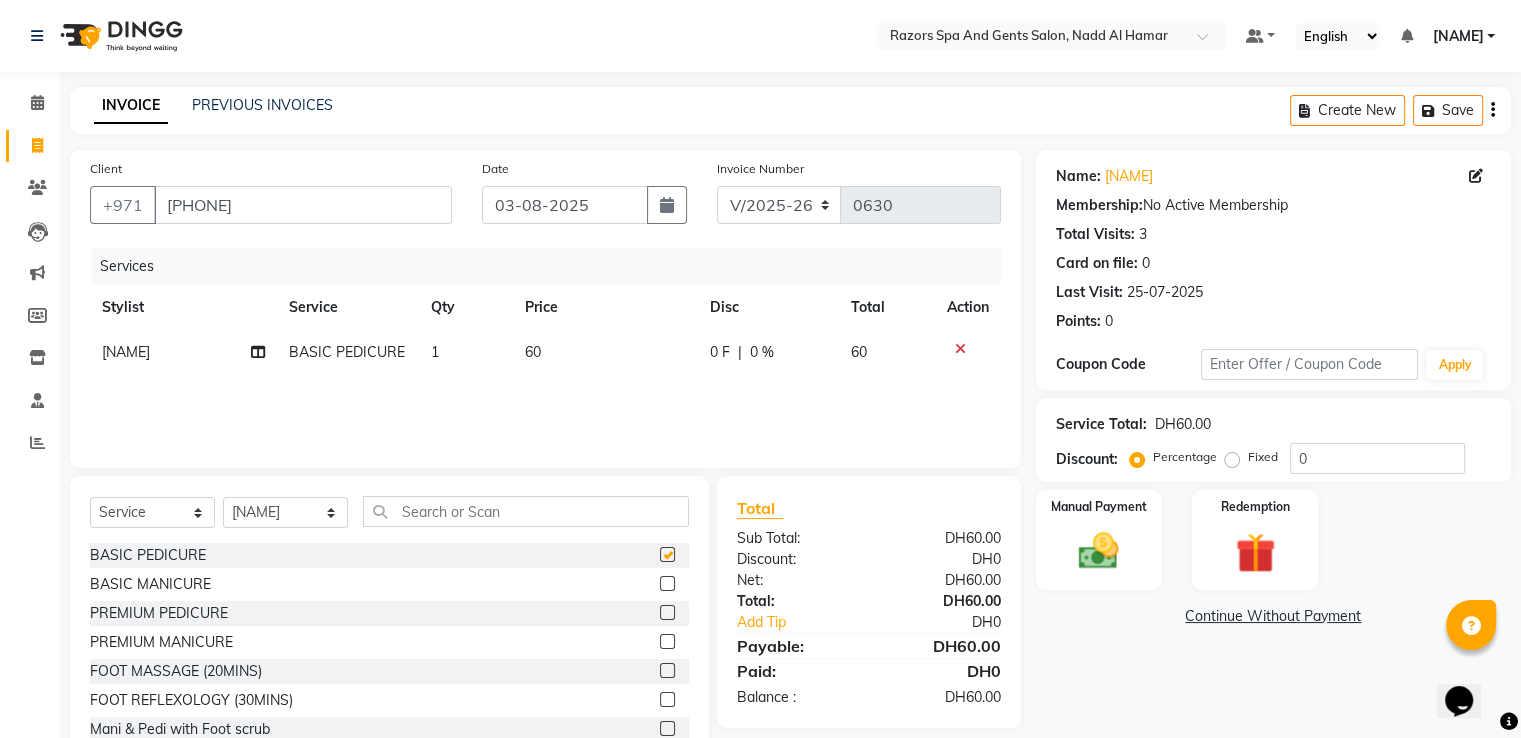 checkbox on "false" 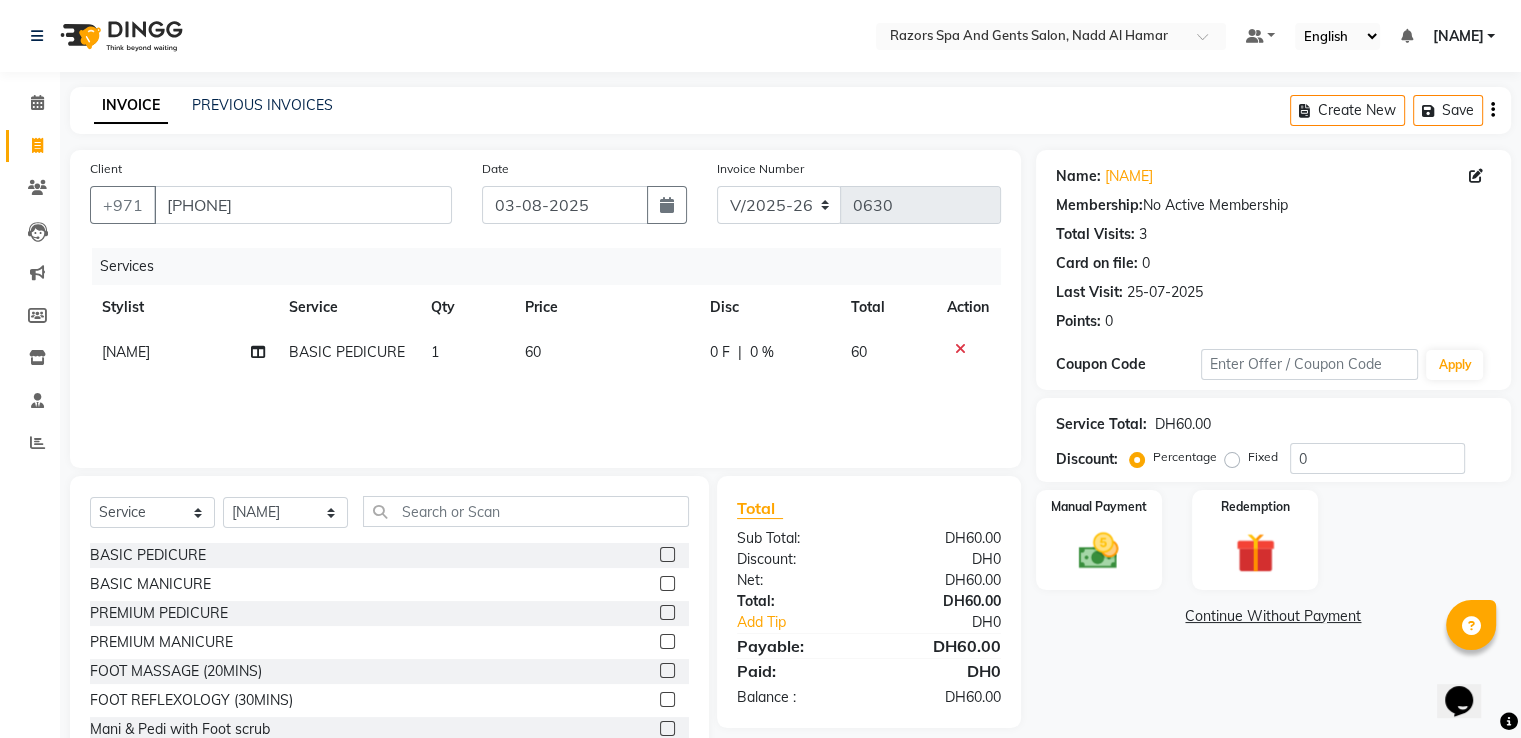 click 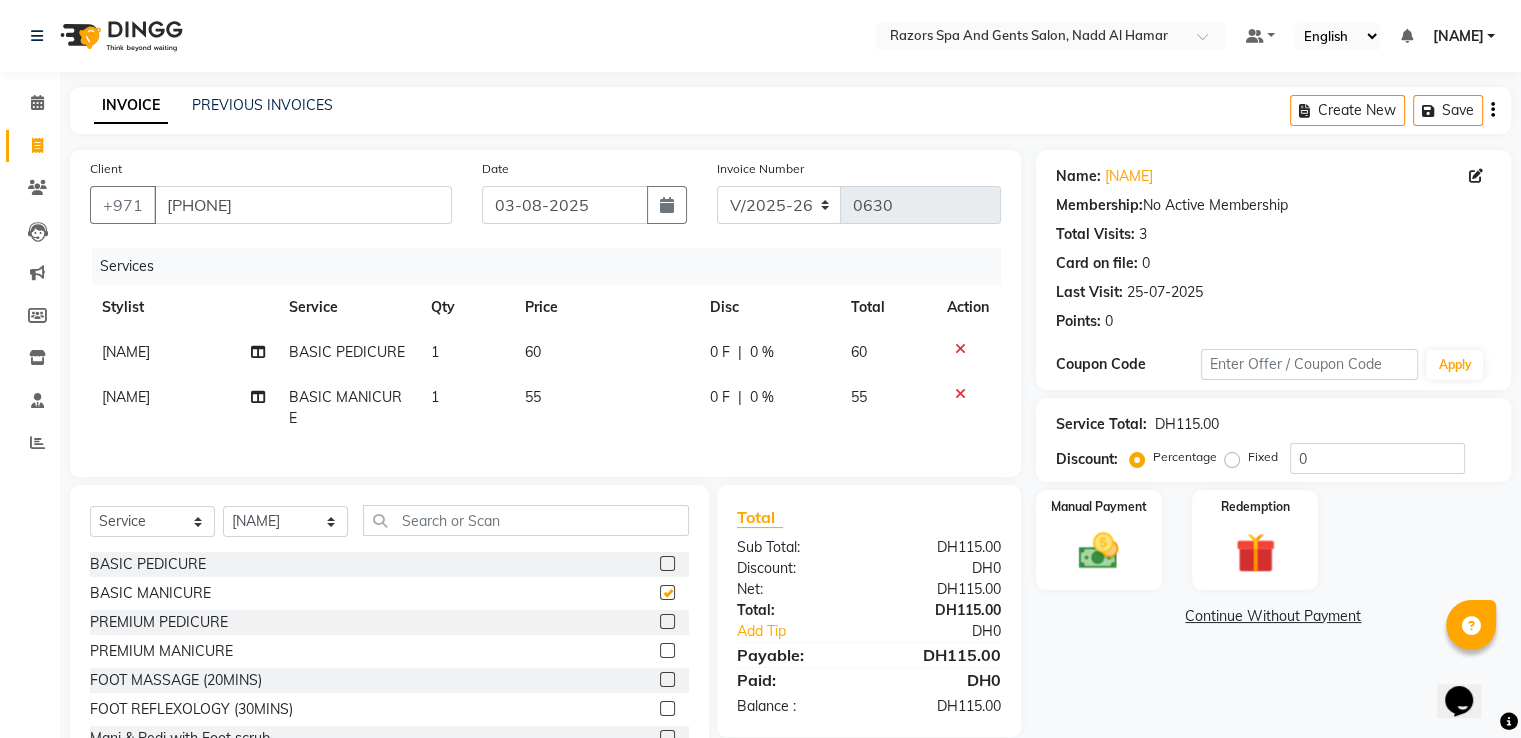 checkbox on "false" 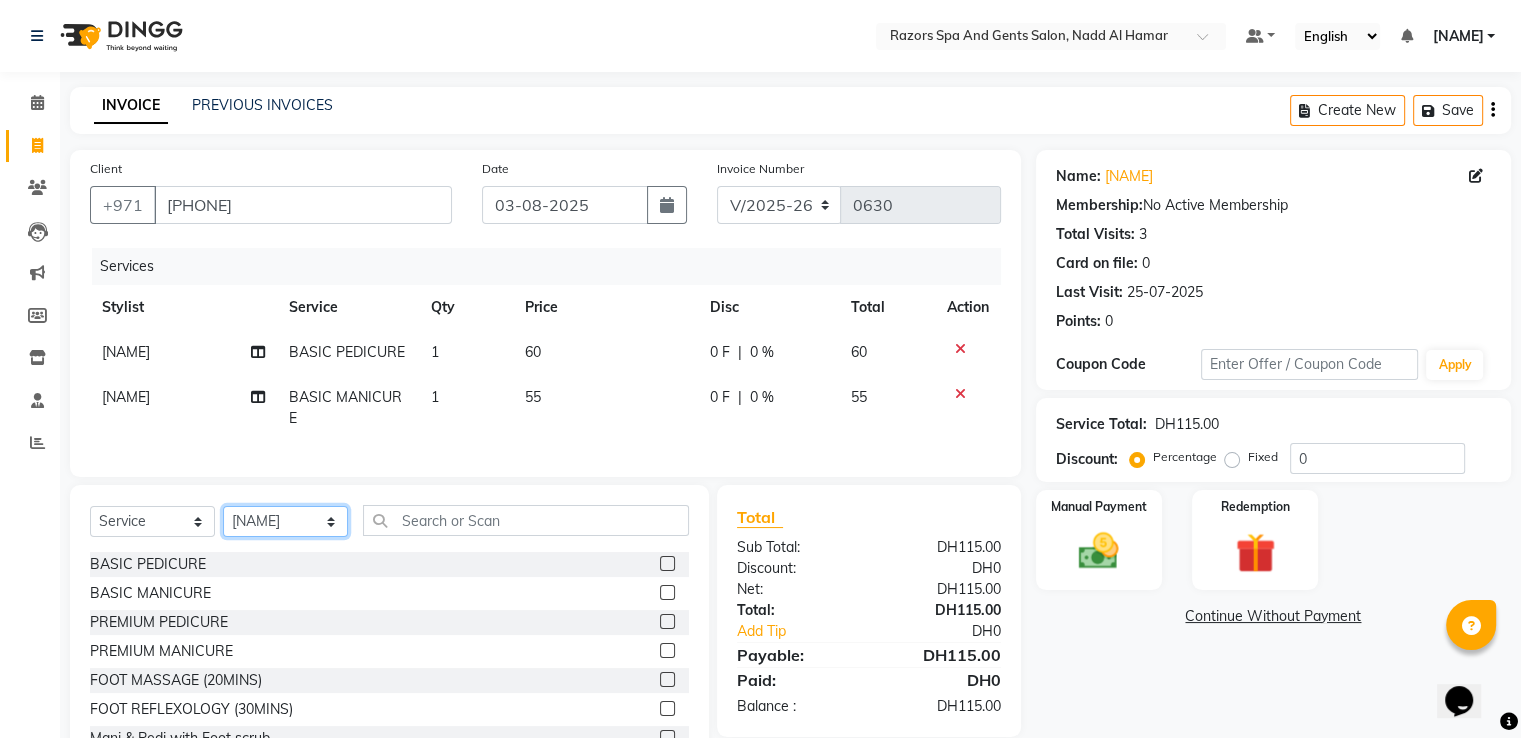 click on "Select Stylist [FIRST] [LAST] [LAST] [LAST] [LAST] [FIRST] [LAST]" 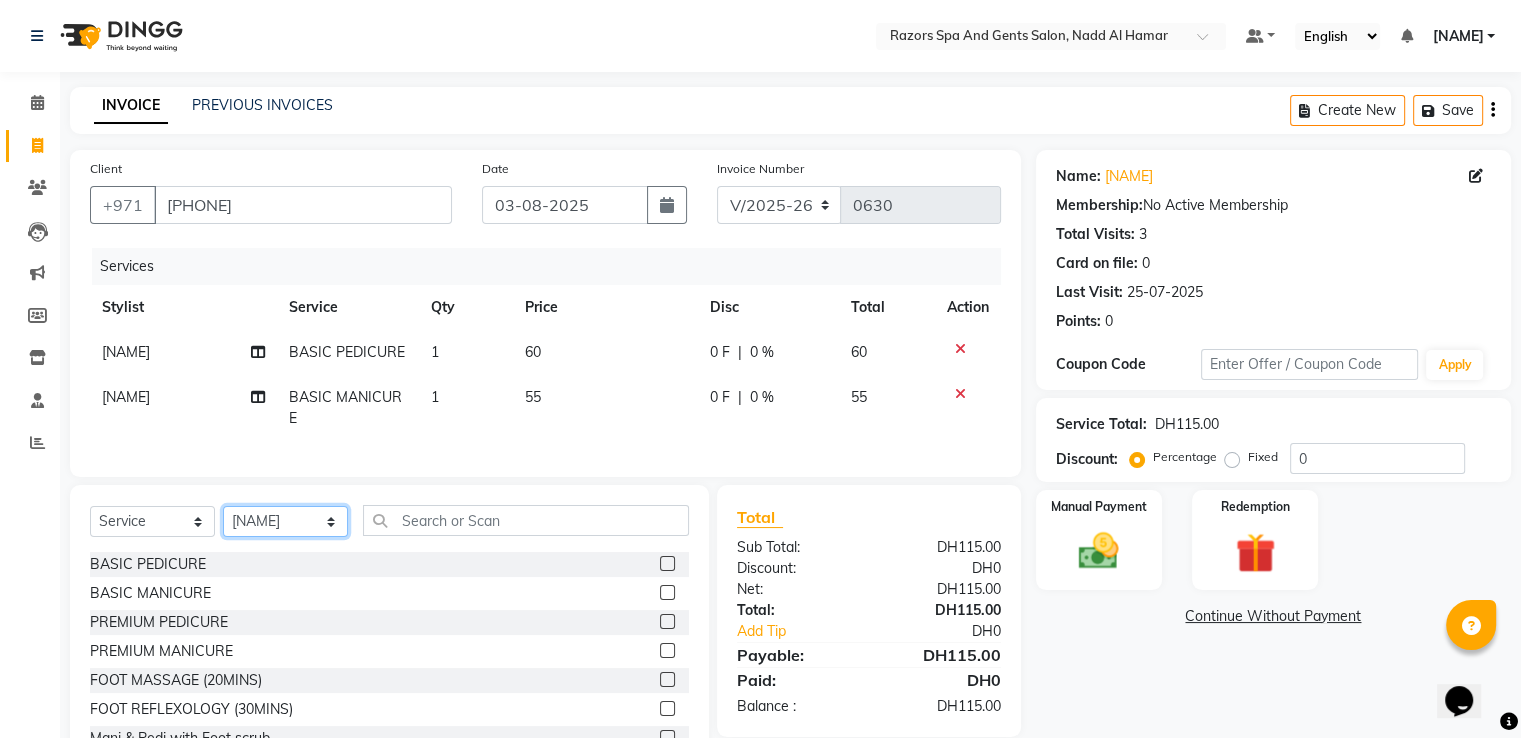select on "81370" 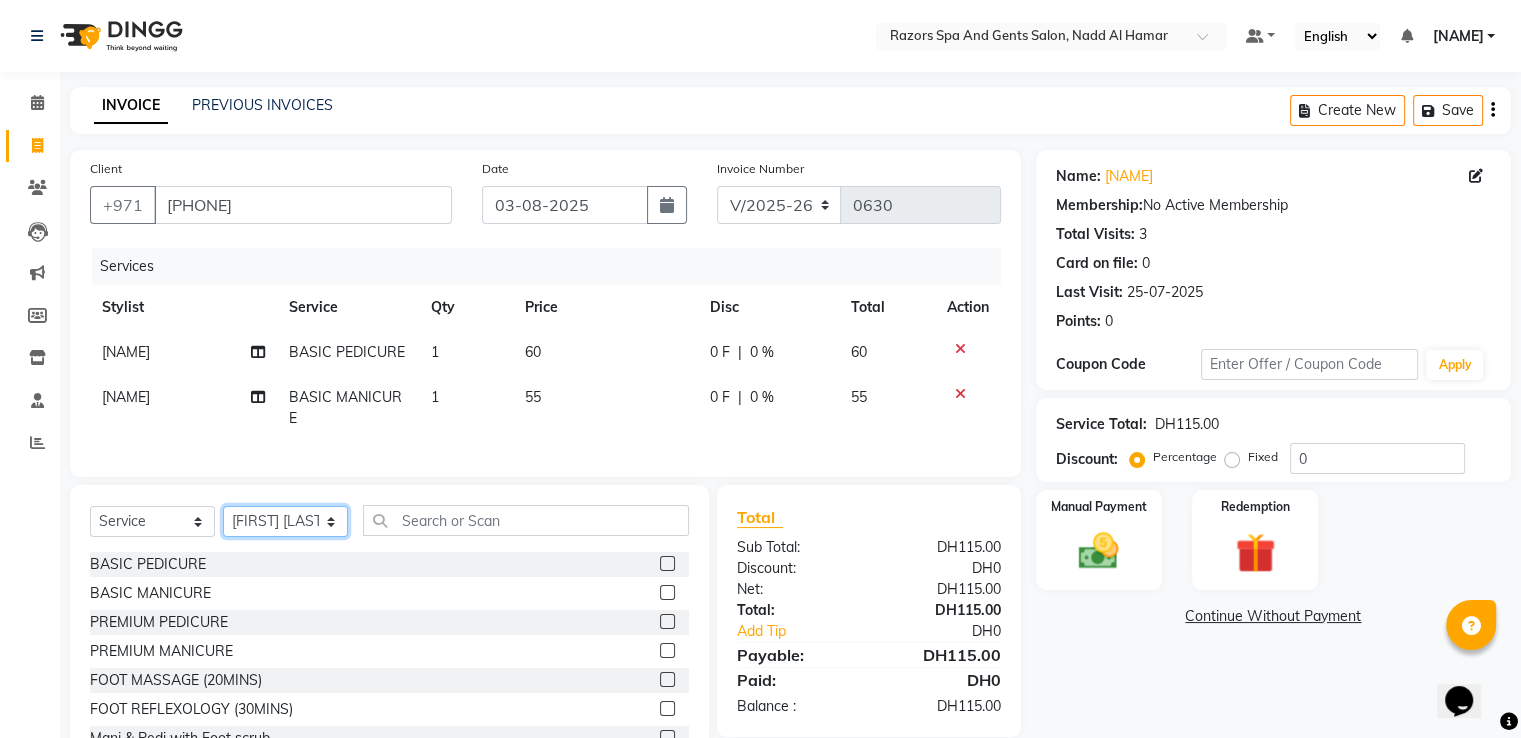 click on "Select Stylist [FIRST] [LAST] [LAST] [LAST] [LAST] [FIRST] [LAST]" 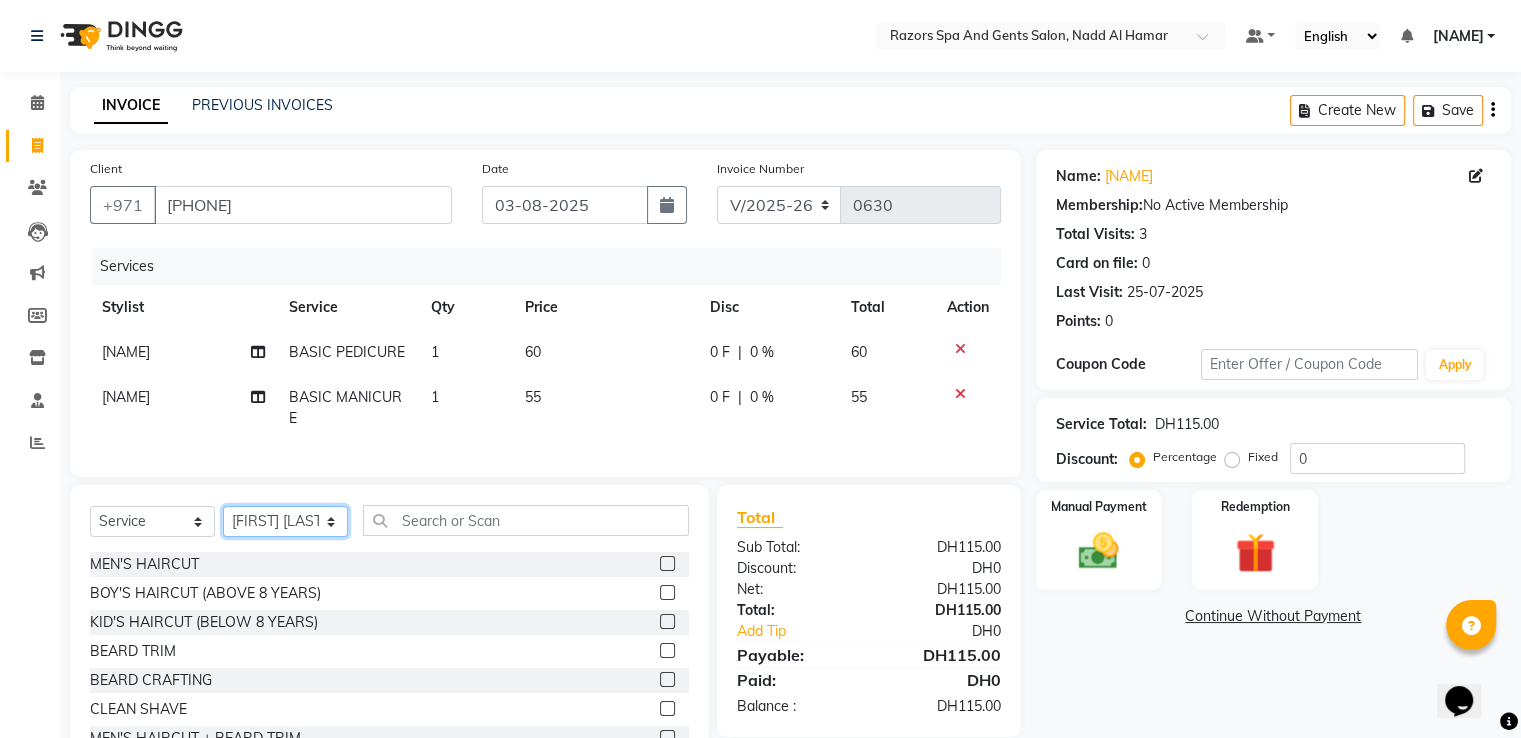 scroll, scrollTop: 174, scrollLeft: 0, axis: vertical 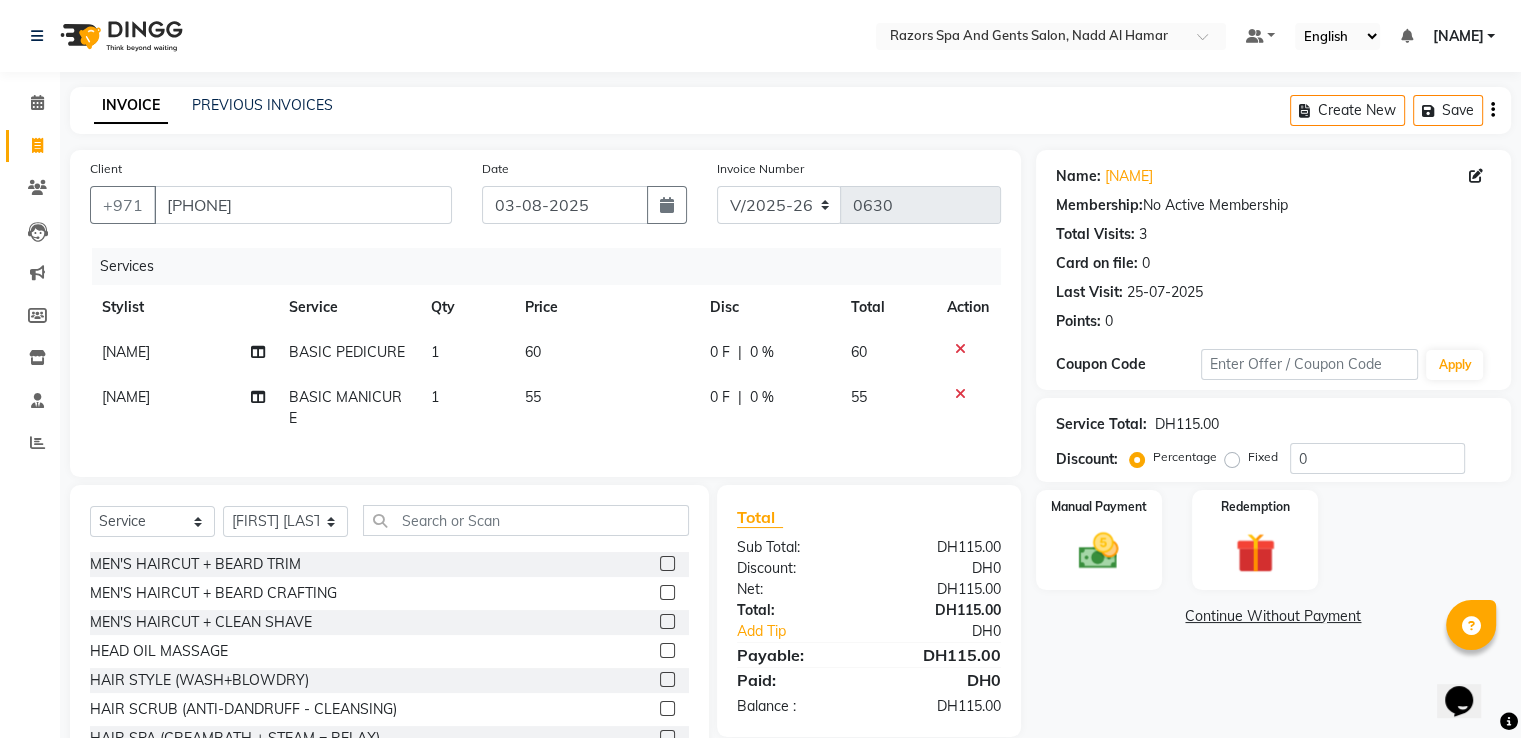 click 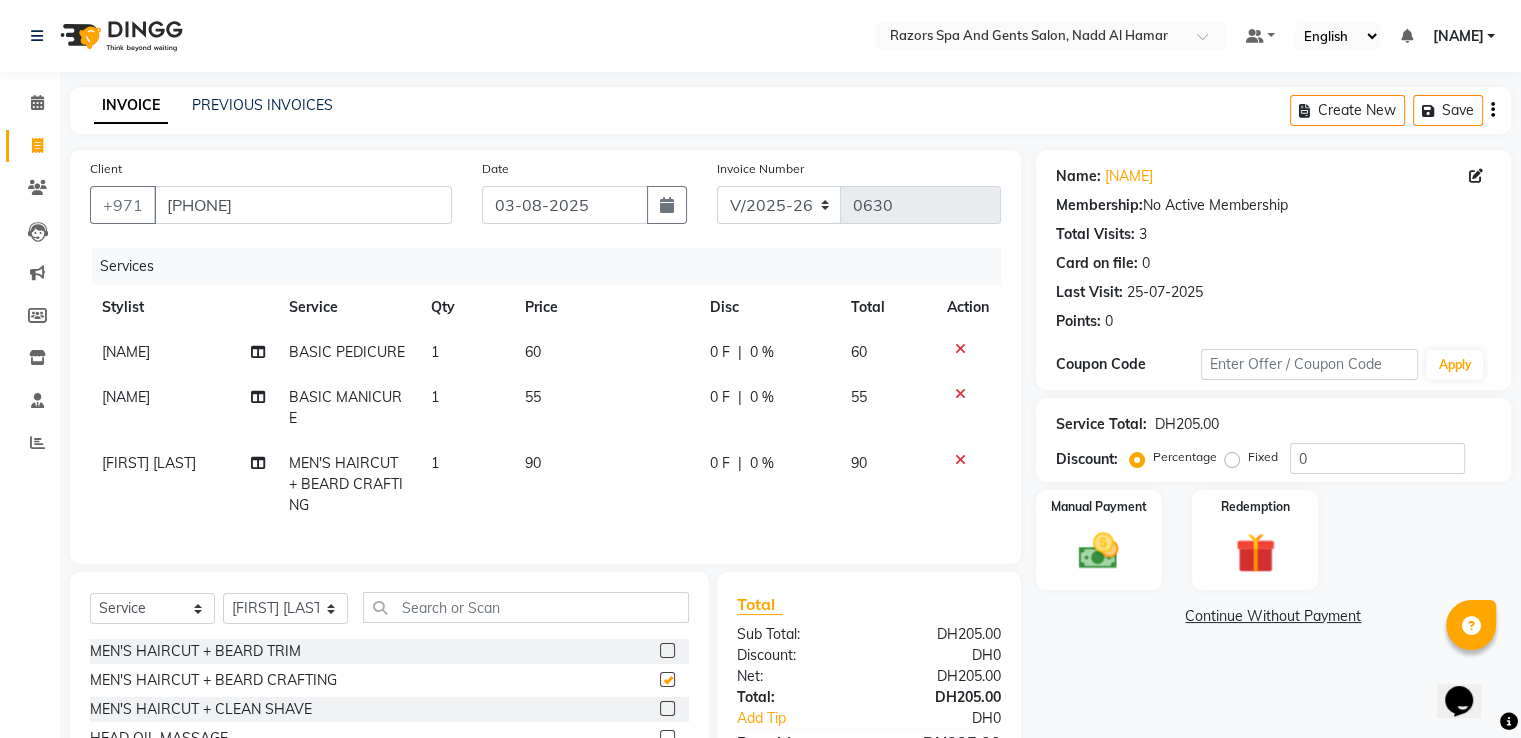 checkbox on "false" 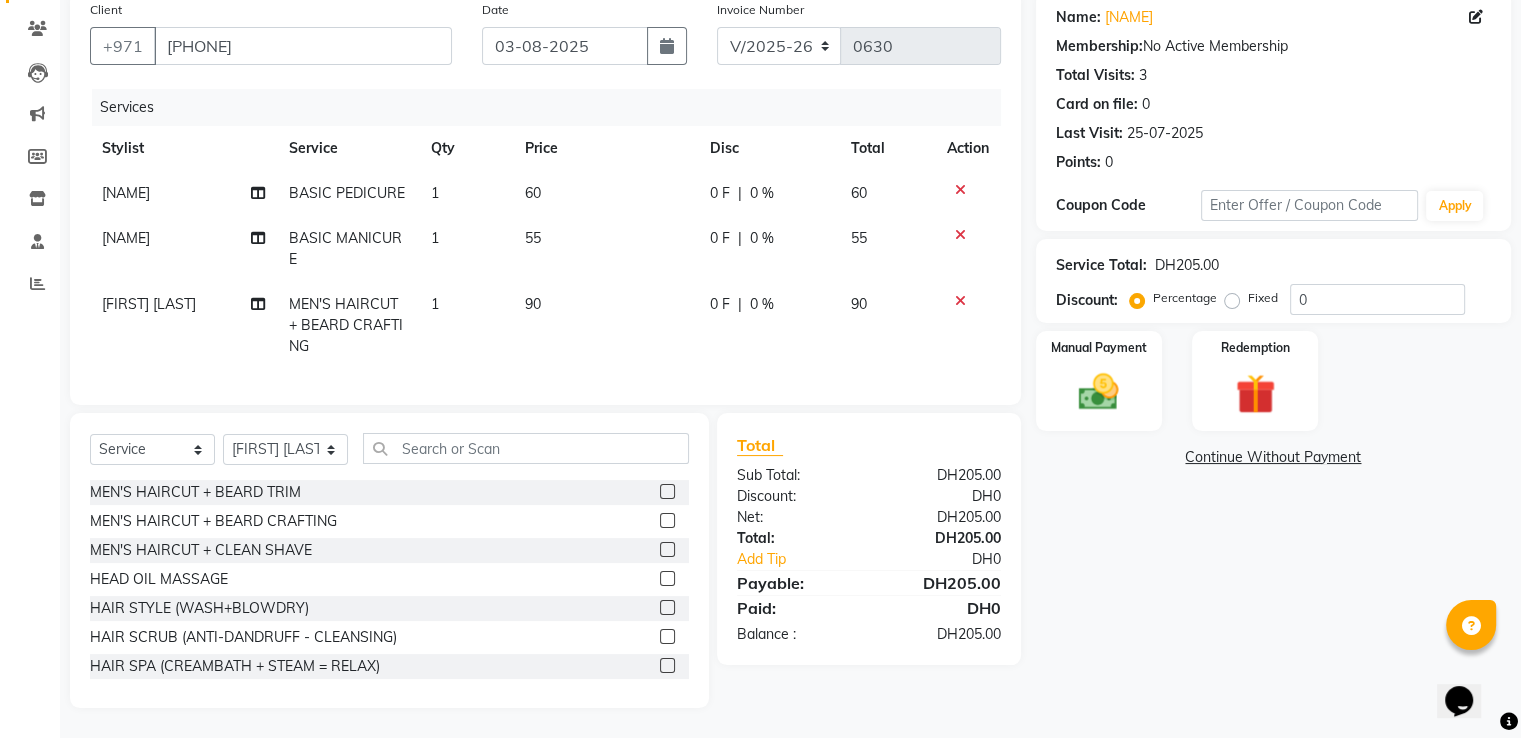 scroll, scrollTop: 175, scrollLeft: 0, axis: vertical 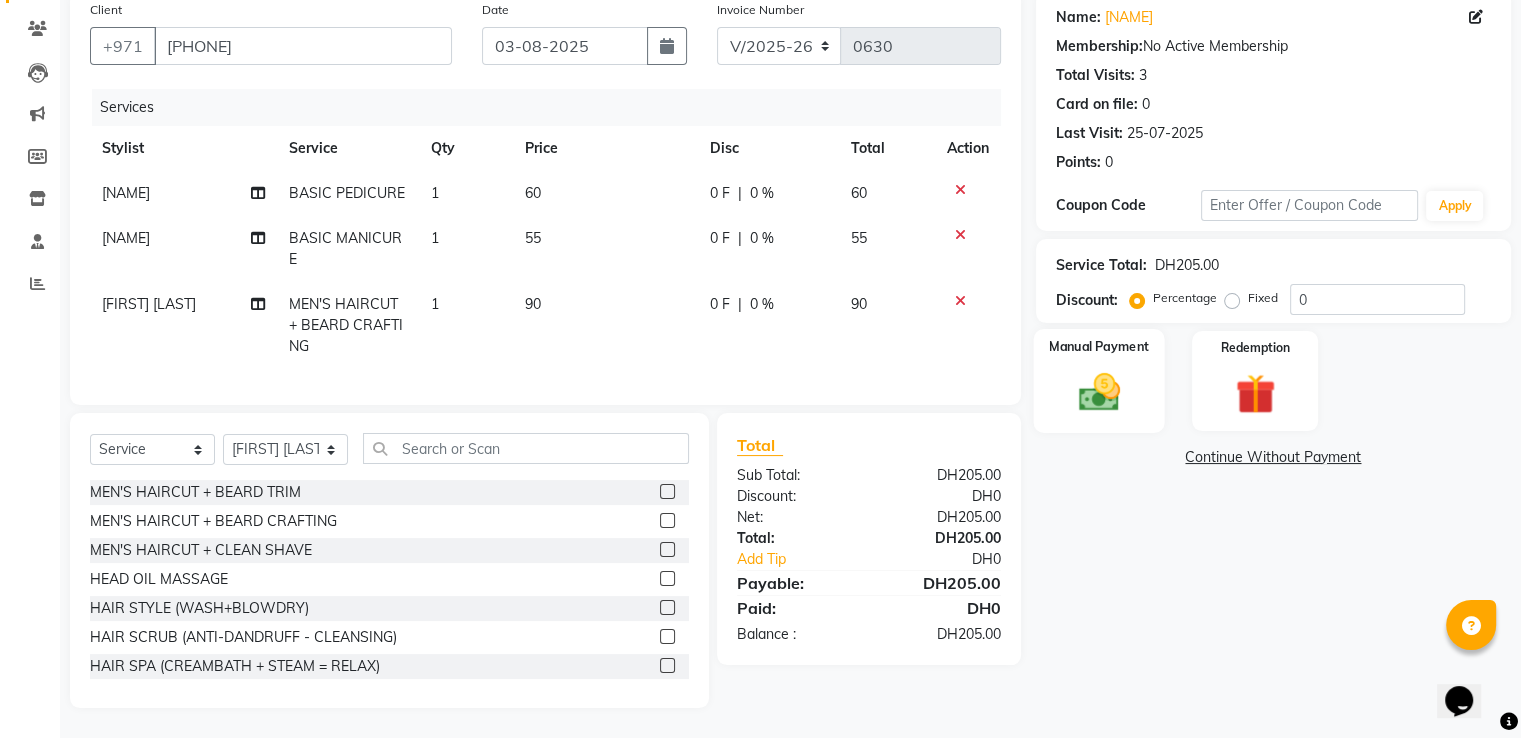 click 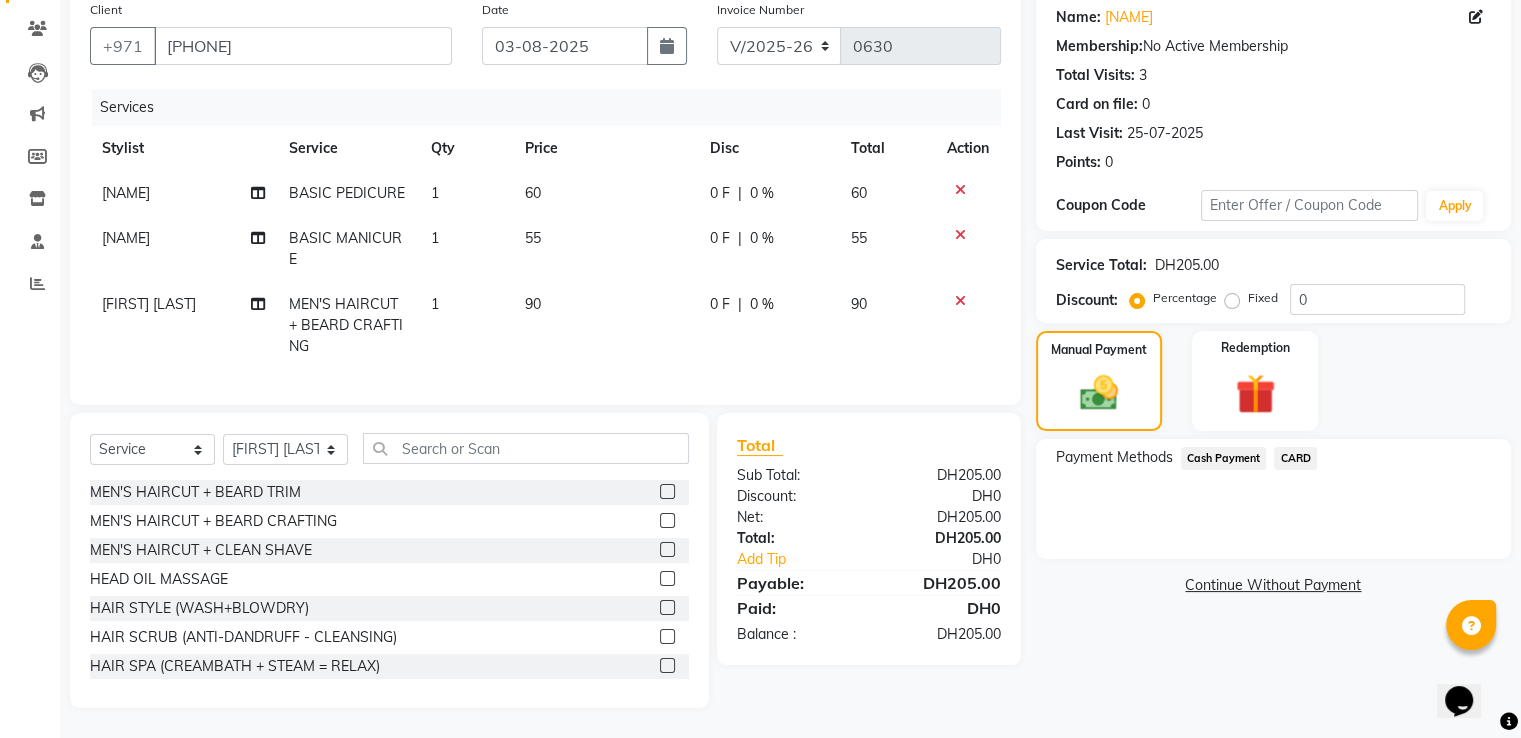 click on "CARD" 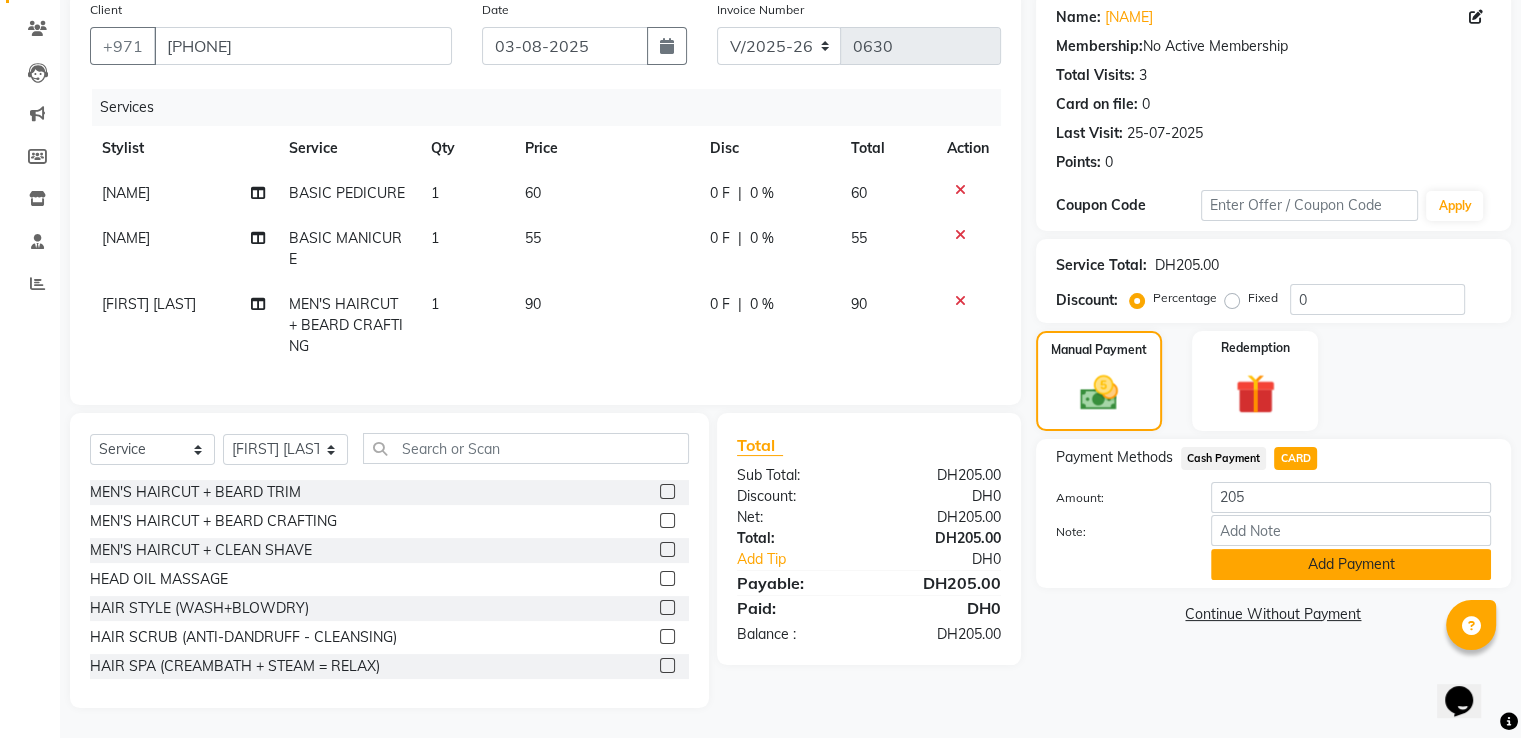 click on "Add Payment" 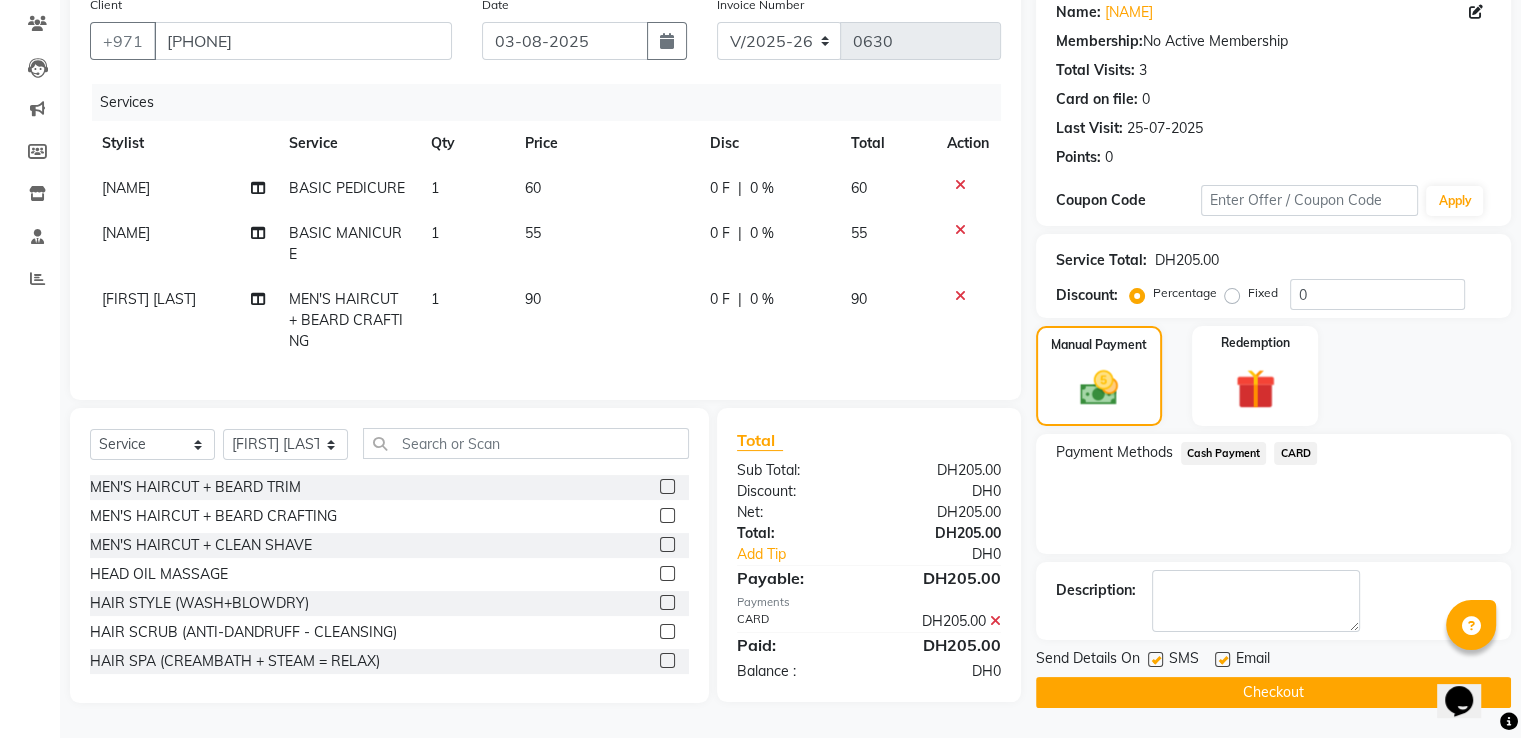 click on "Checkout" 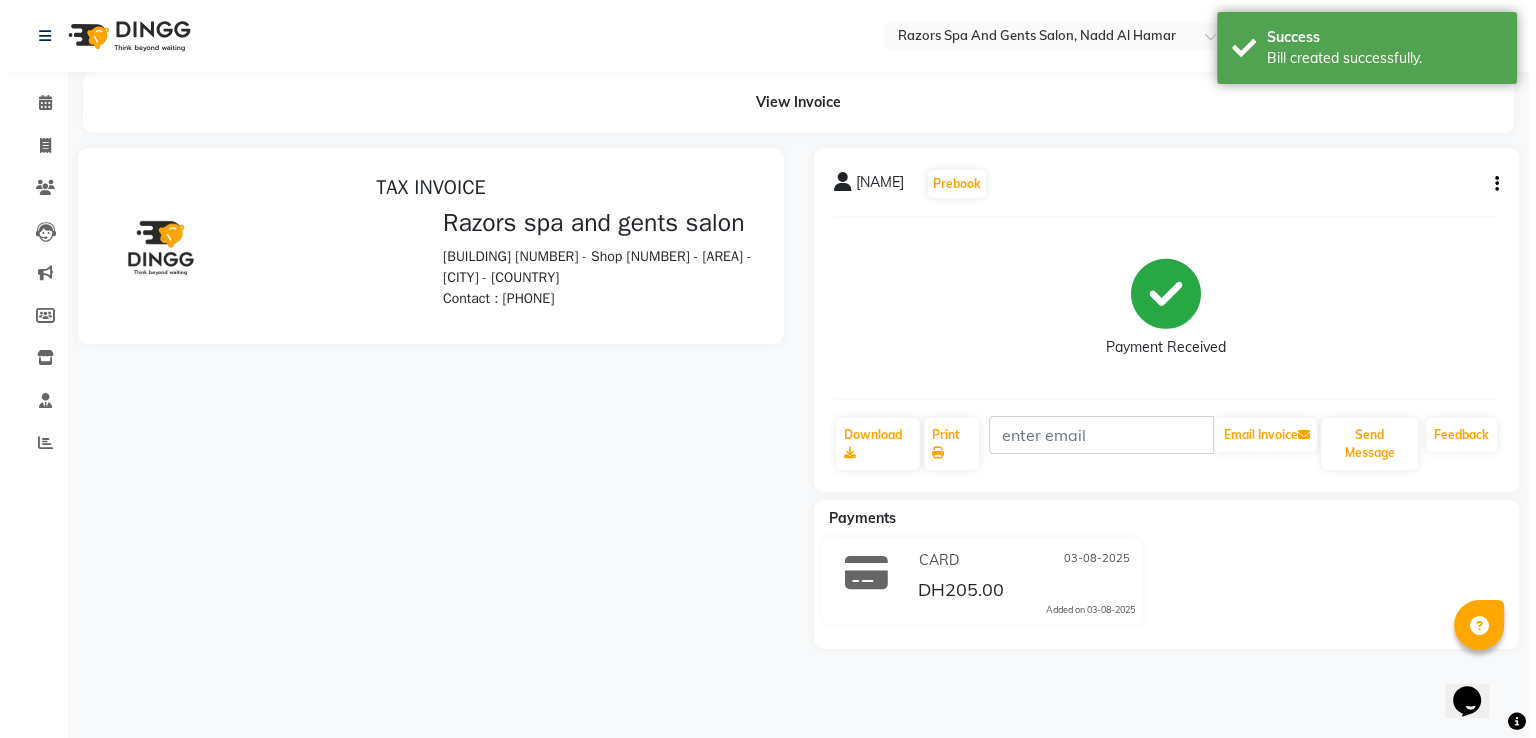 scroll, scrollTop: 0, scrollLeft: 0, axis: both 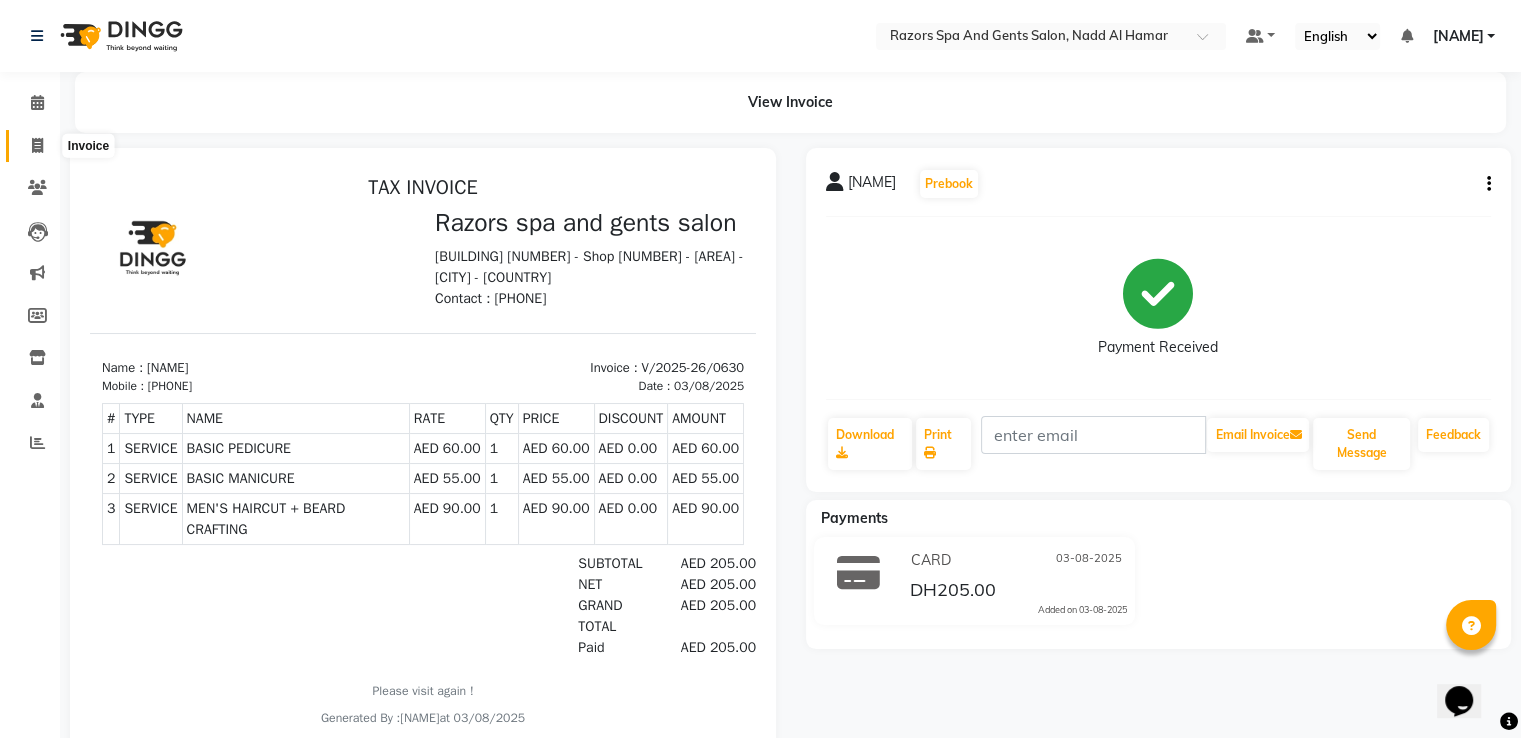 click 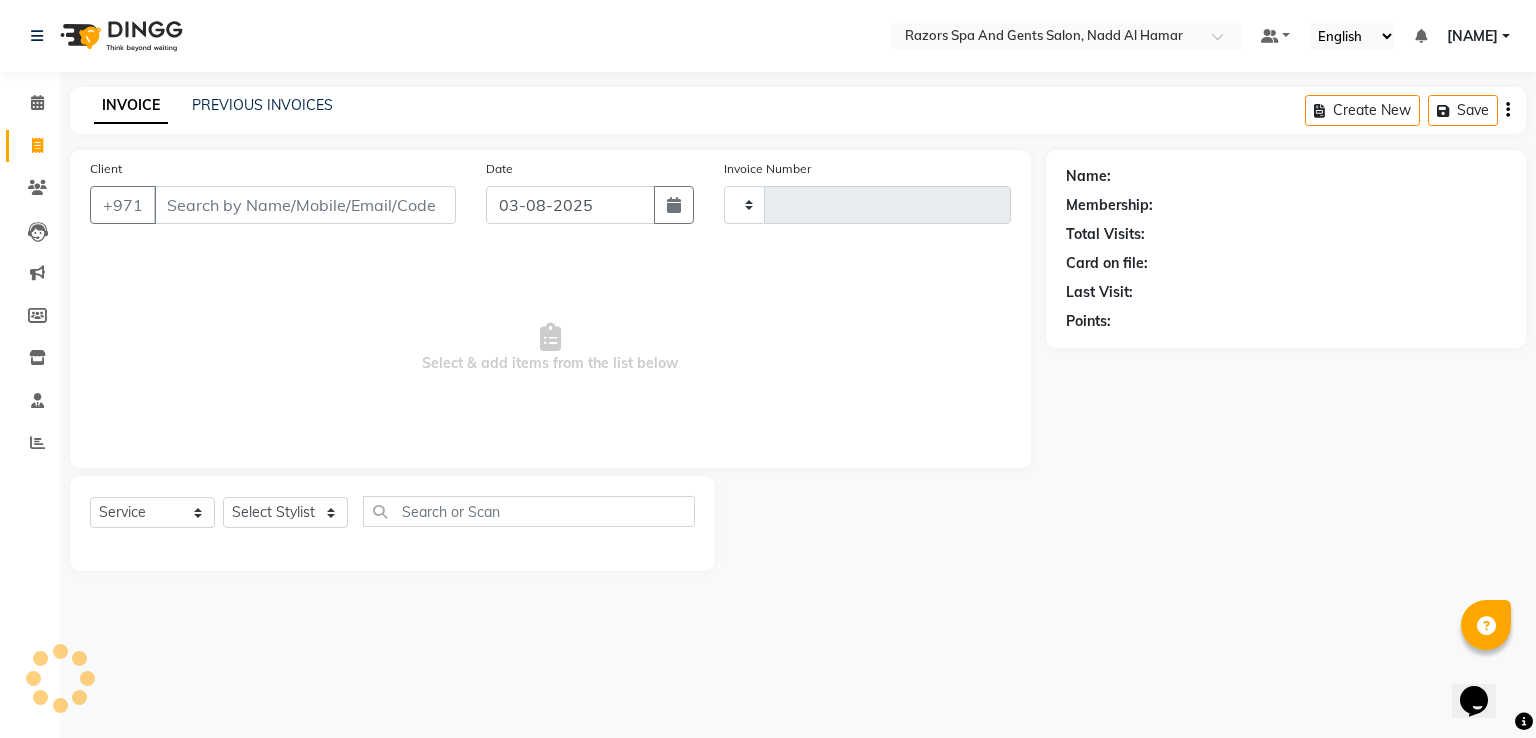type on "0631" 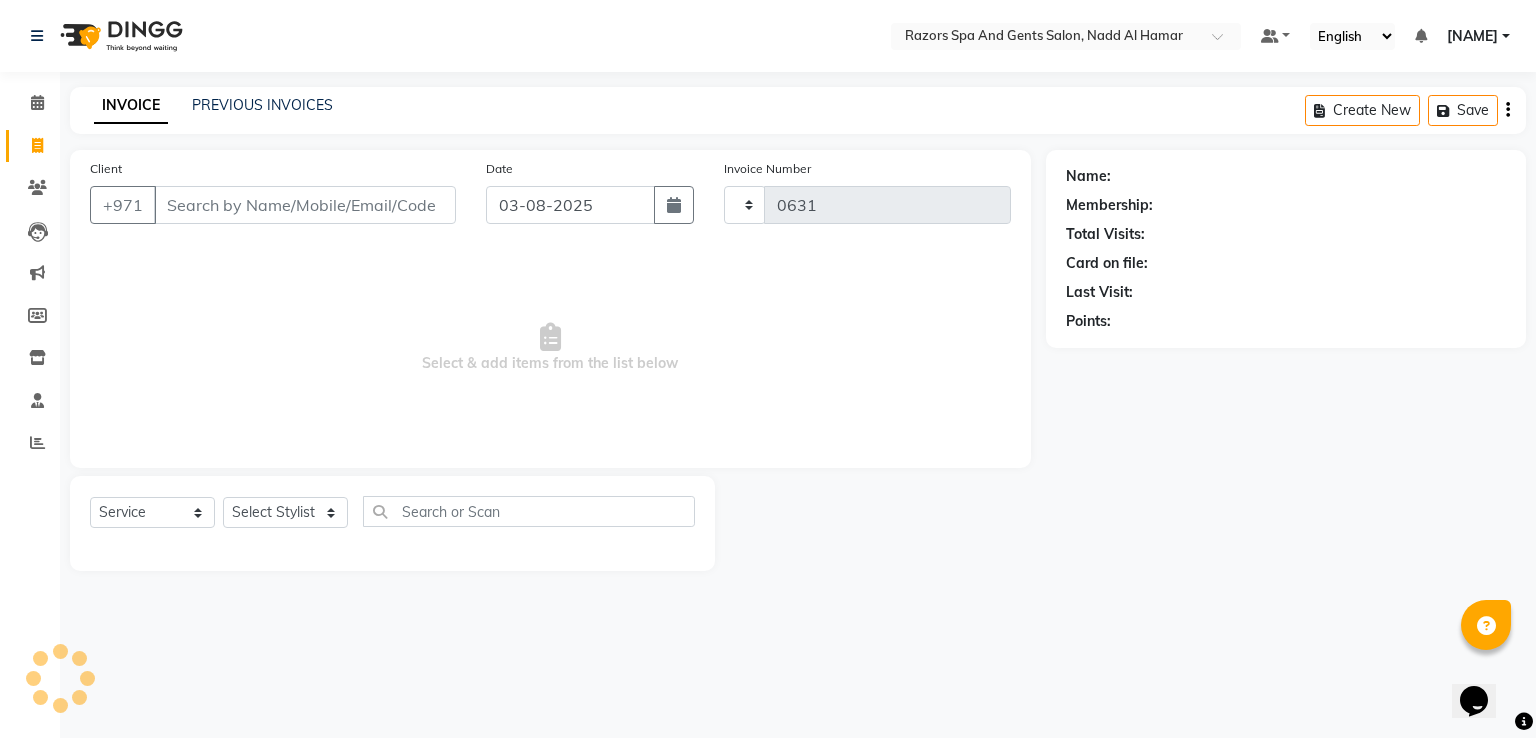 select on "8419" 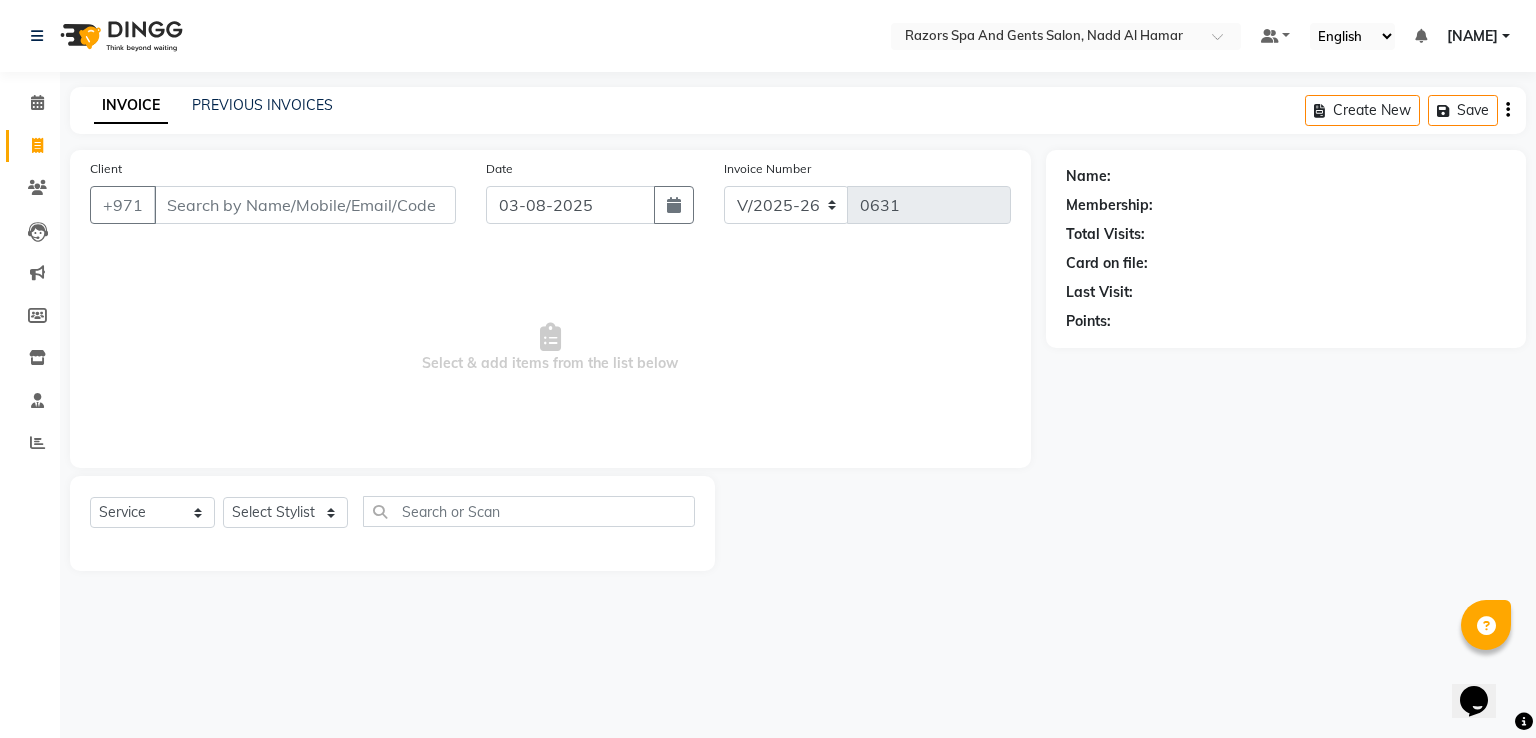click on "Client" at bounding box center (305, 205) 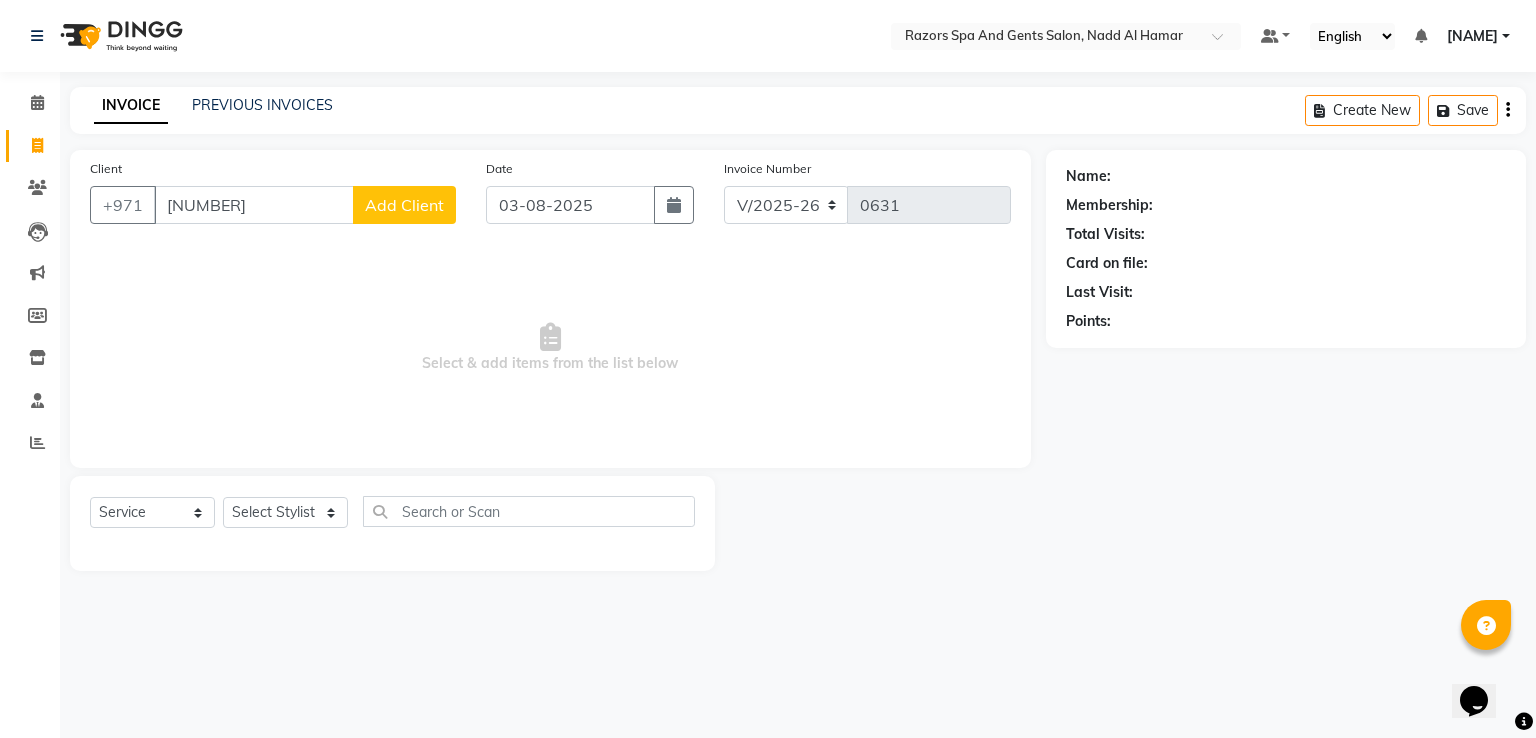 type on "527884952" 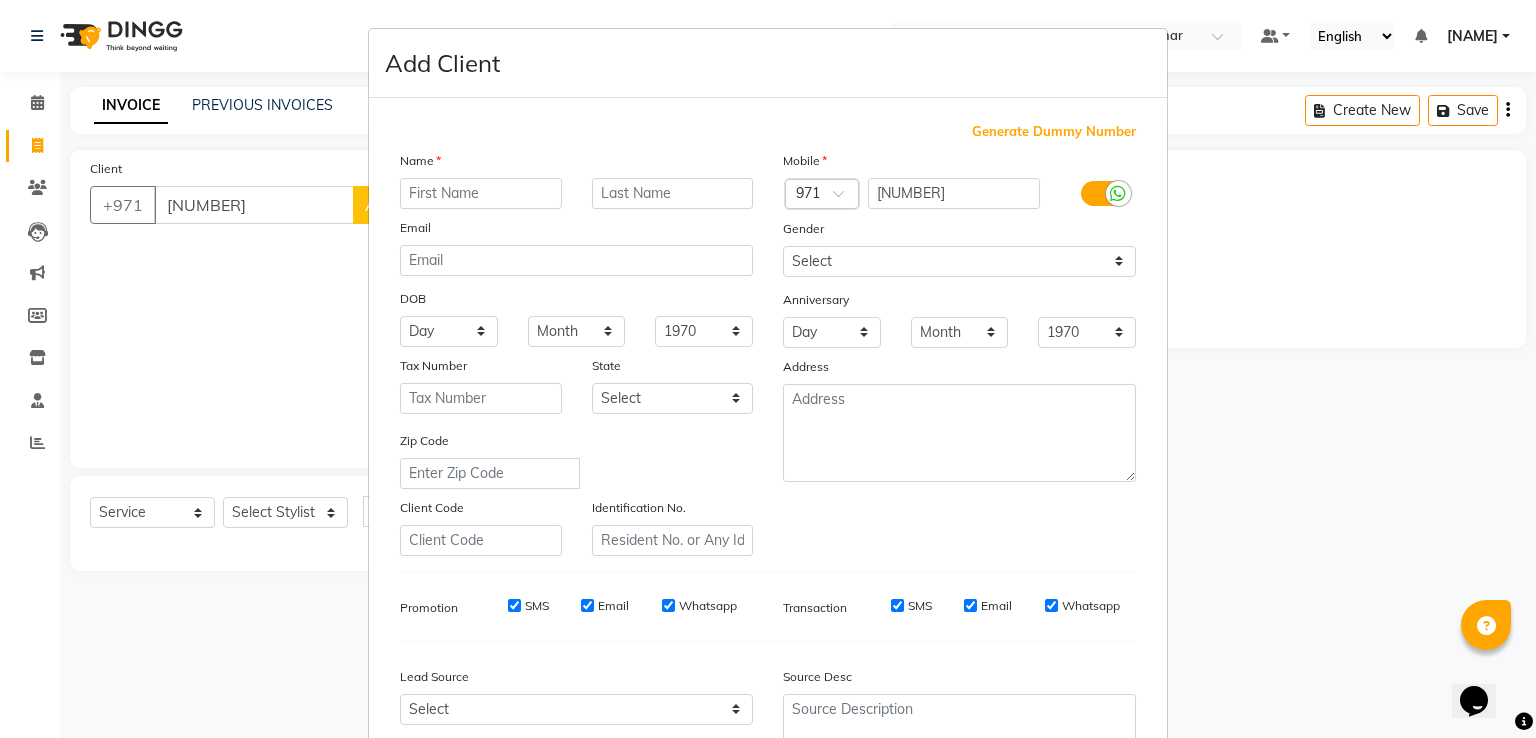 click at bounding box center [481, 193] 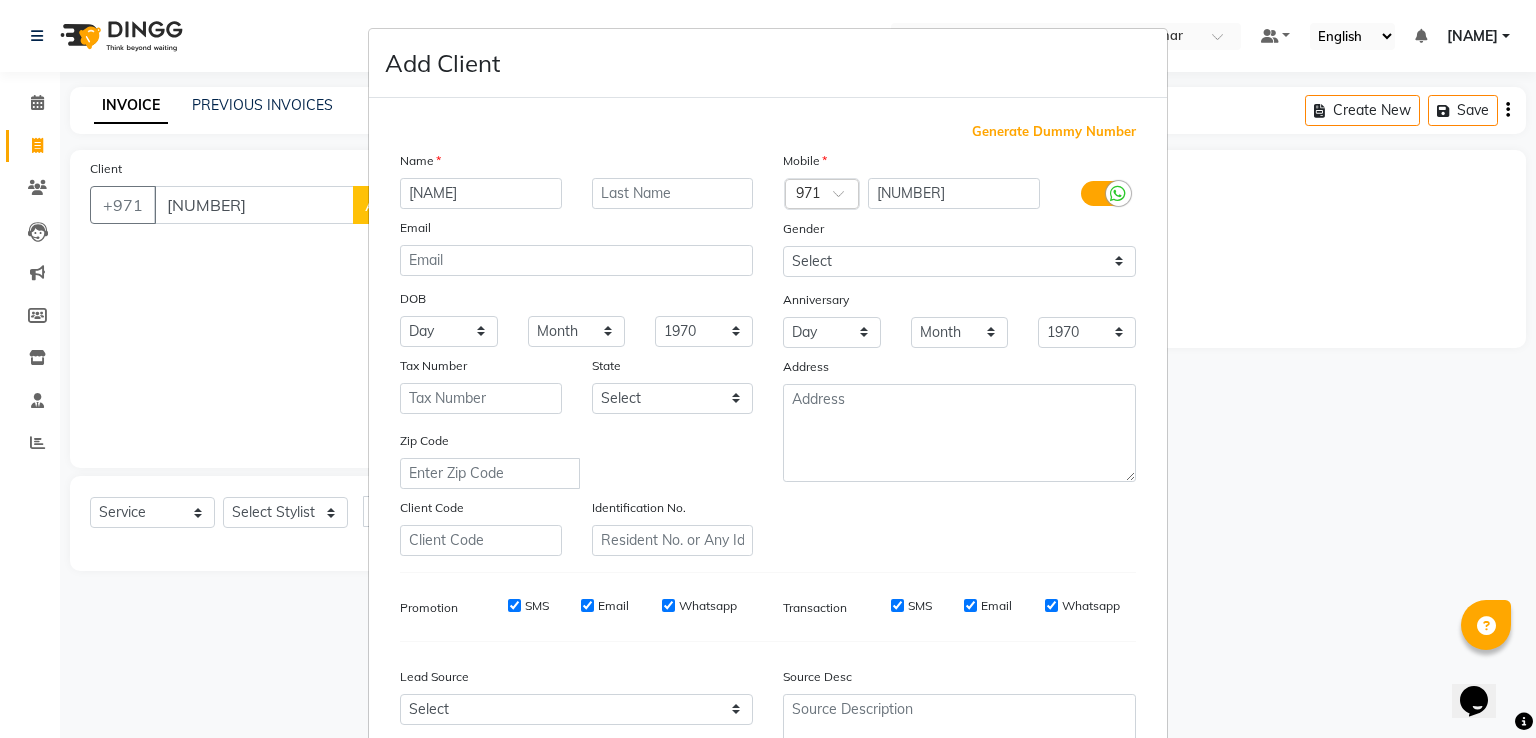 type on "Mustafa" 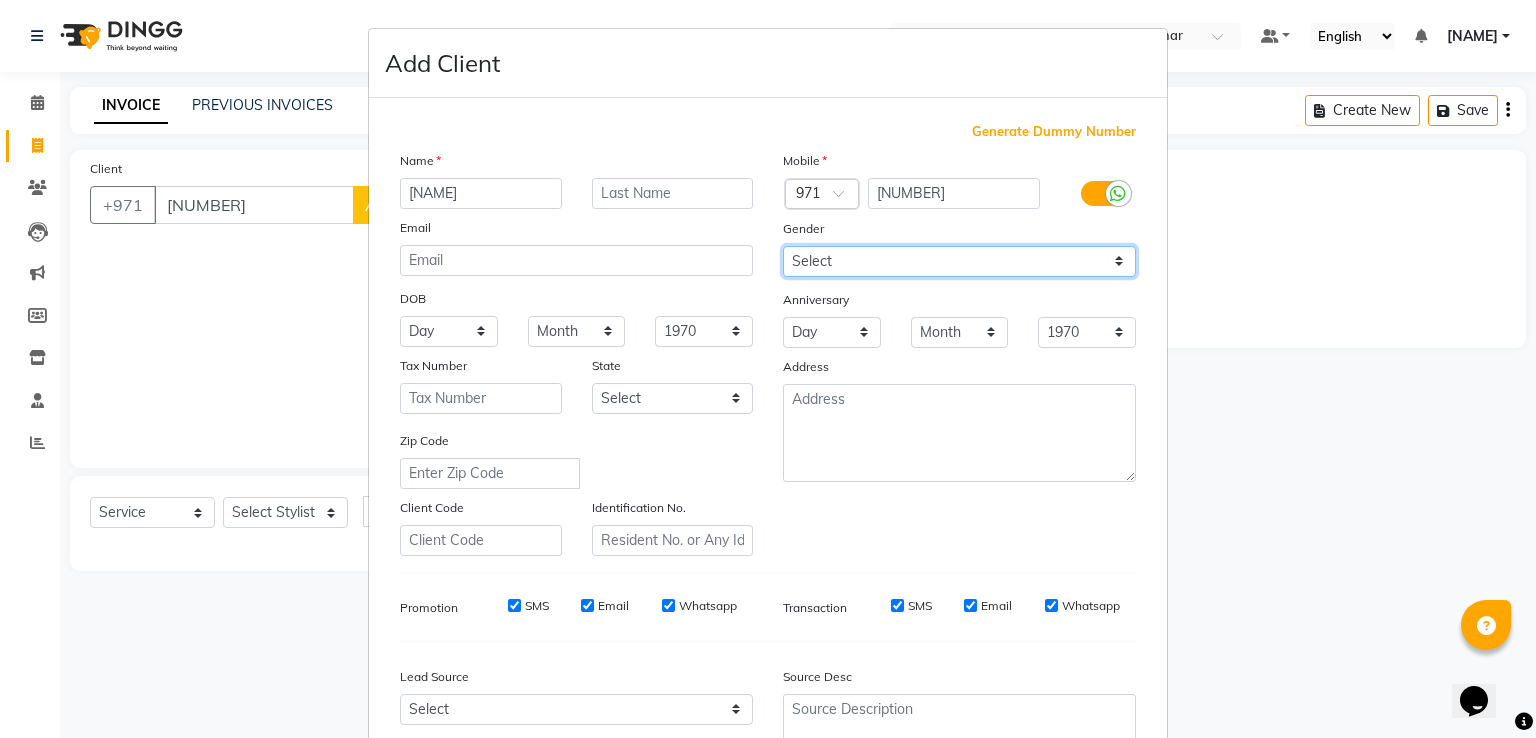 click on "Select Male Female Other Prefer Not To Say" at bounding box center [959, 261] 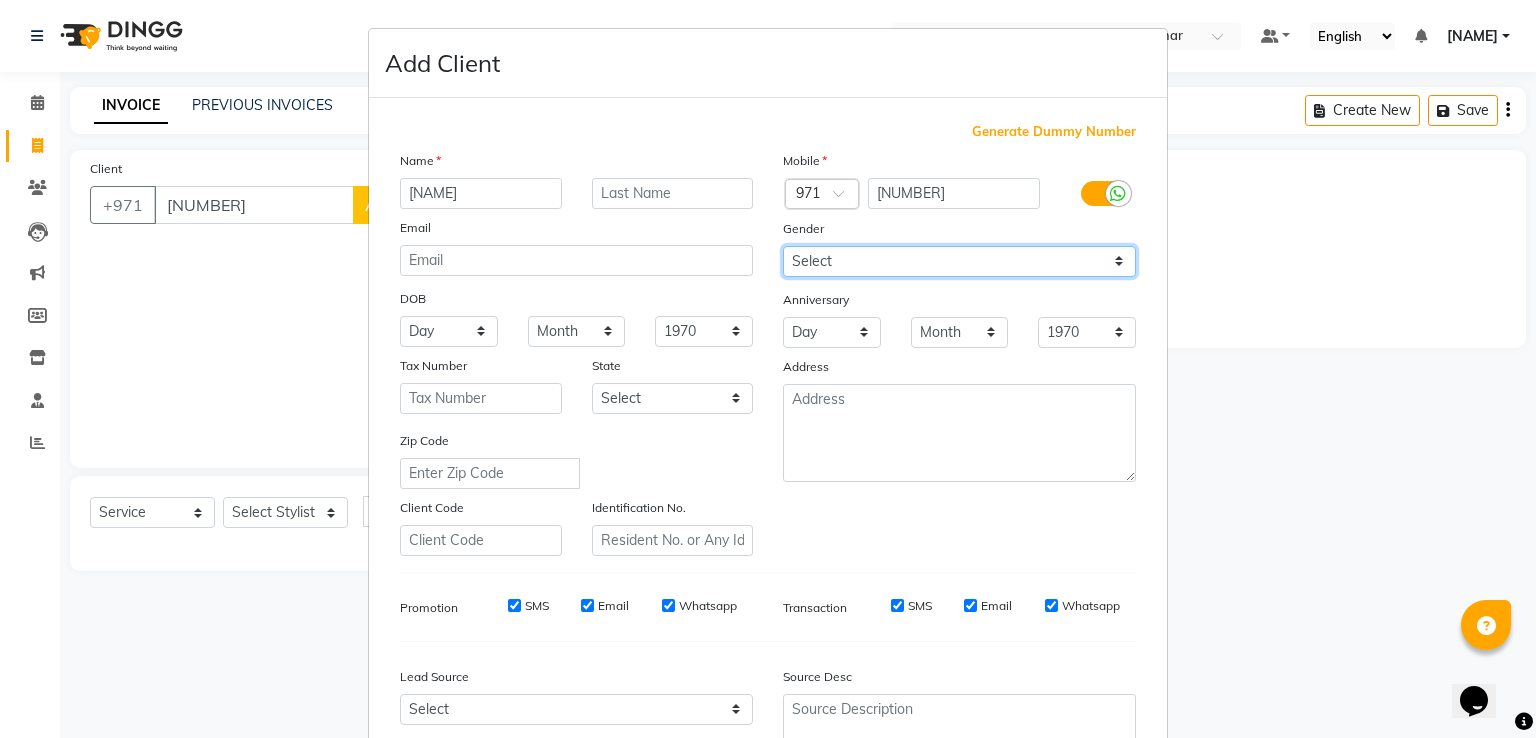 select on "male" 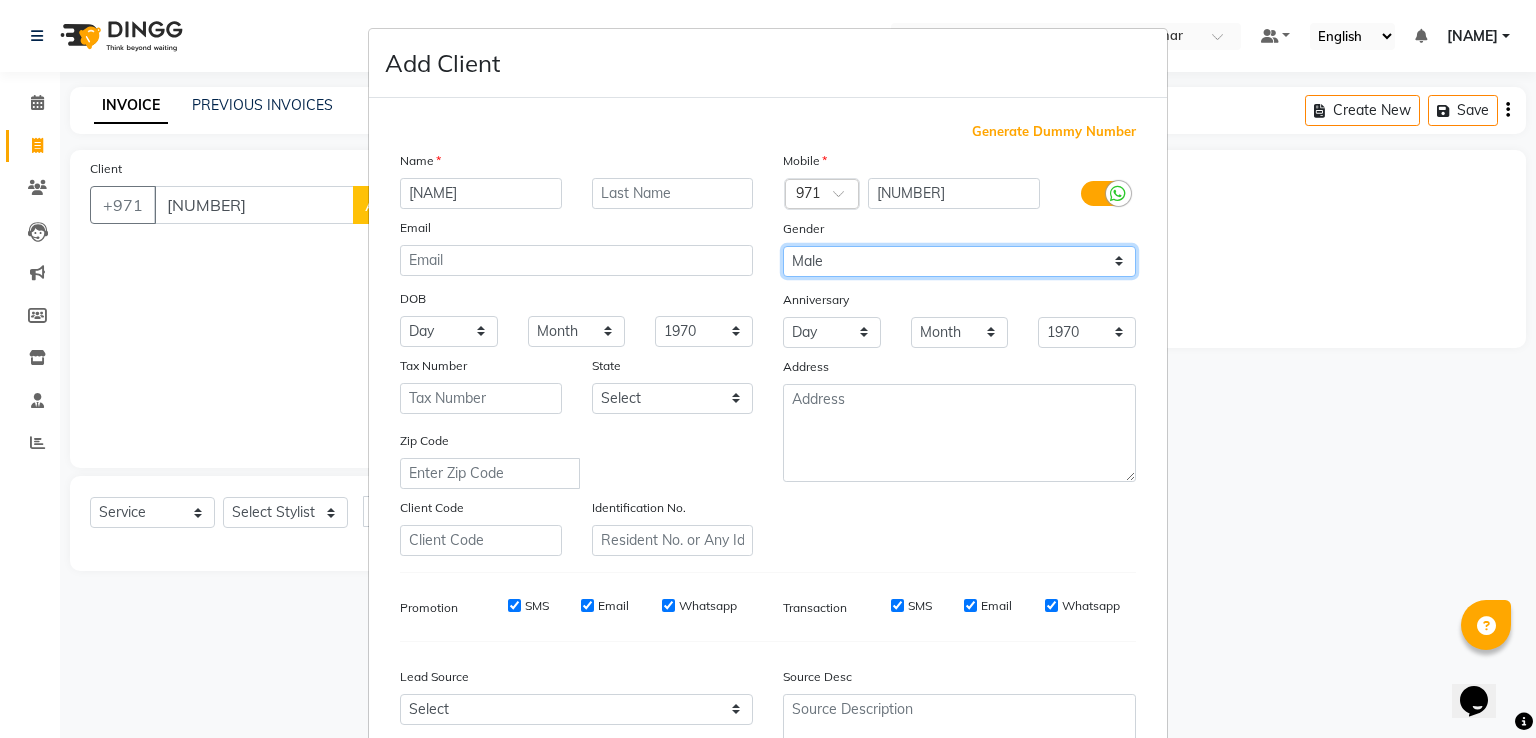 click on "Select Male Female Other Prefer Not To Say" at bounding box center (959, 261) 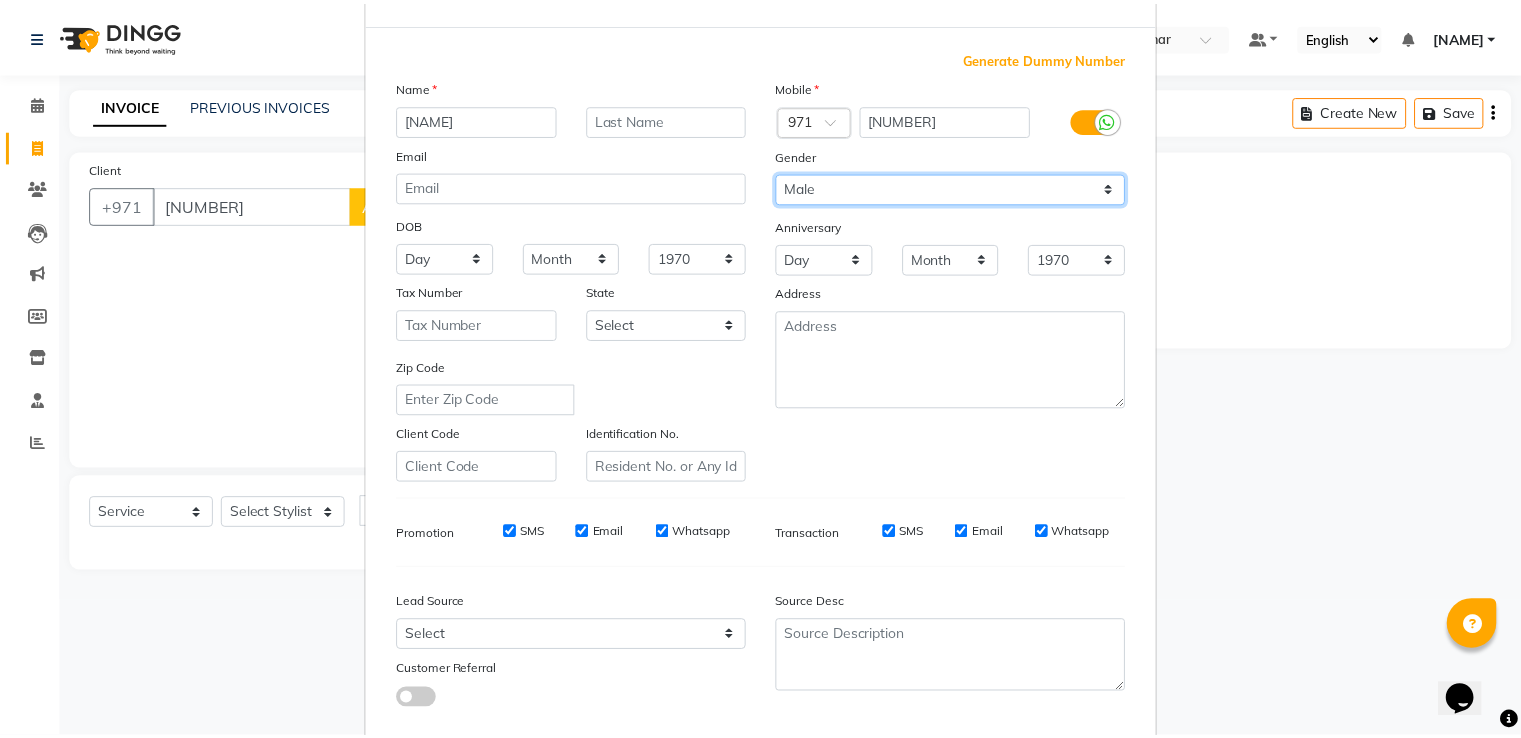 scroll, scrollTop: 195, scrollLeft: 0, axis: vertical 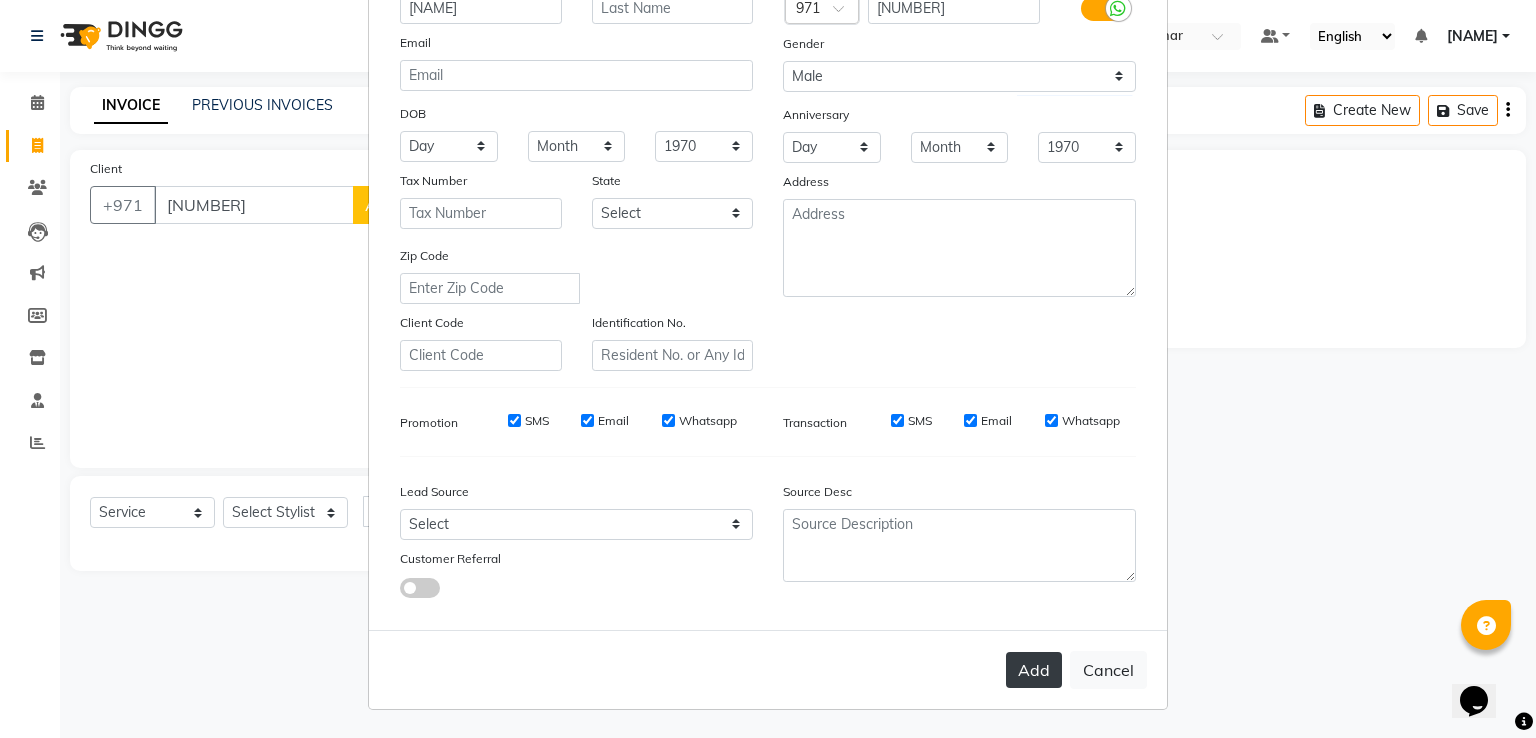 click on "Add" at bounding box center (1034, 670) 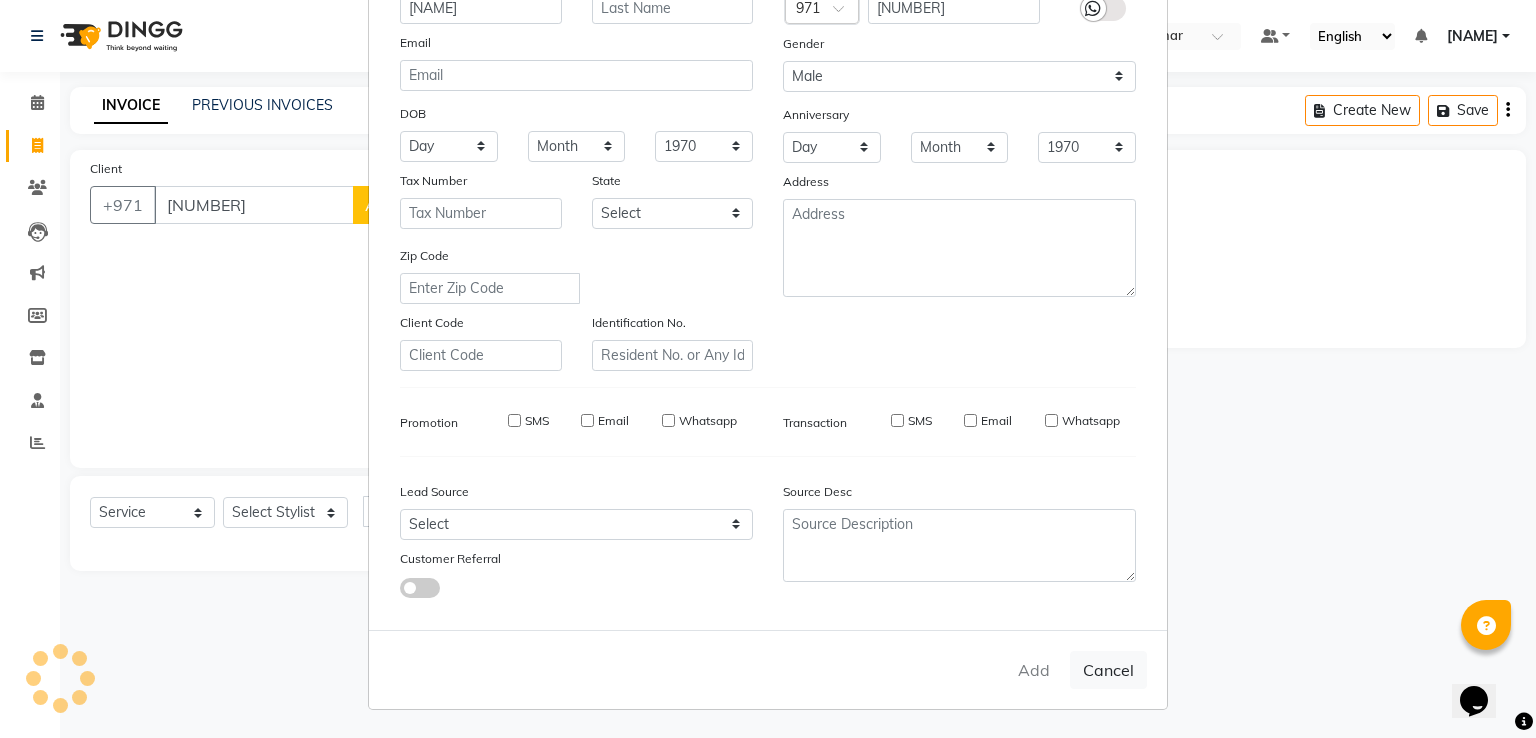 type 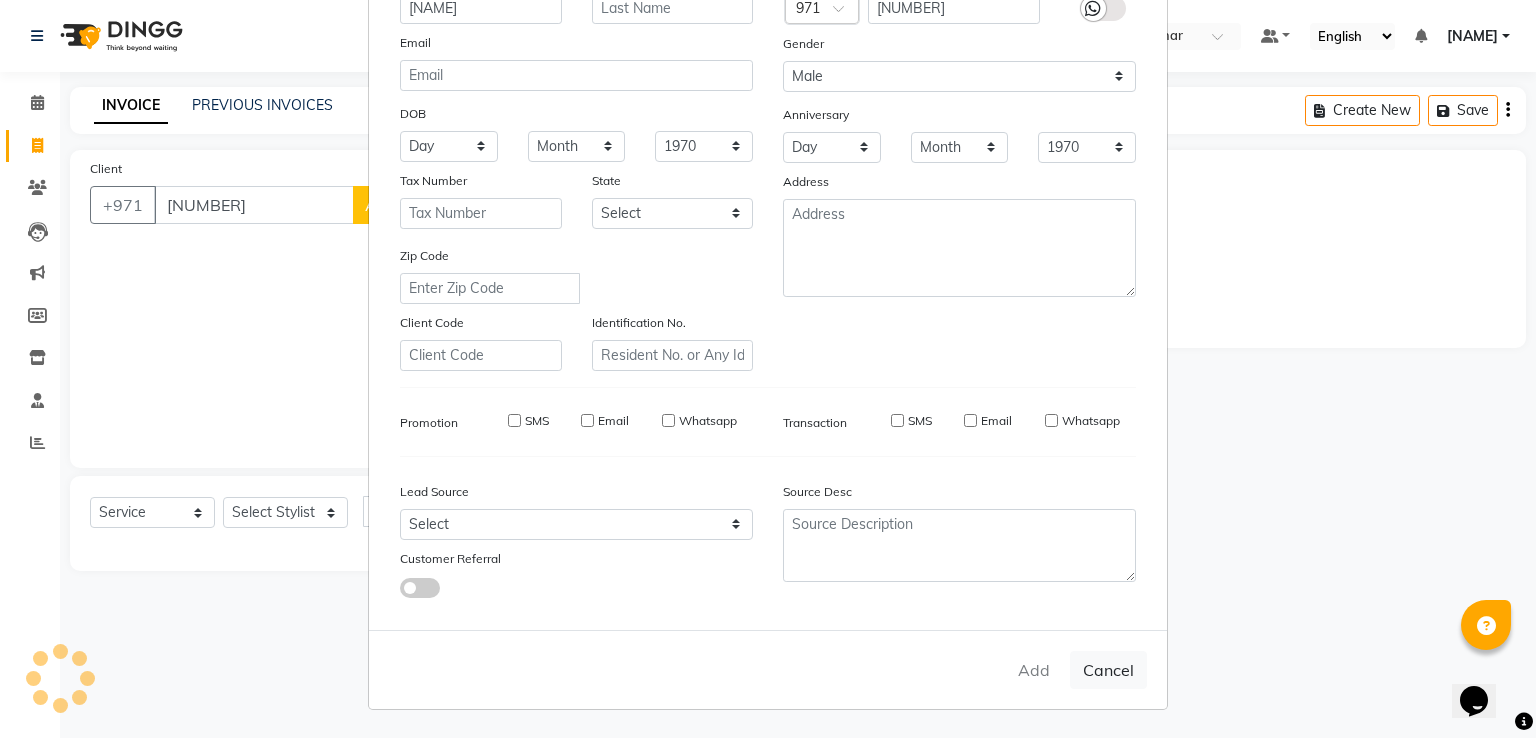 select 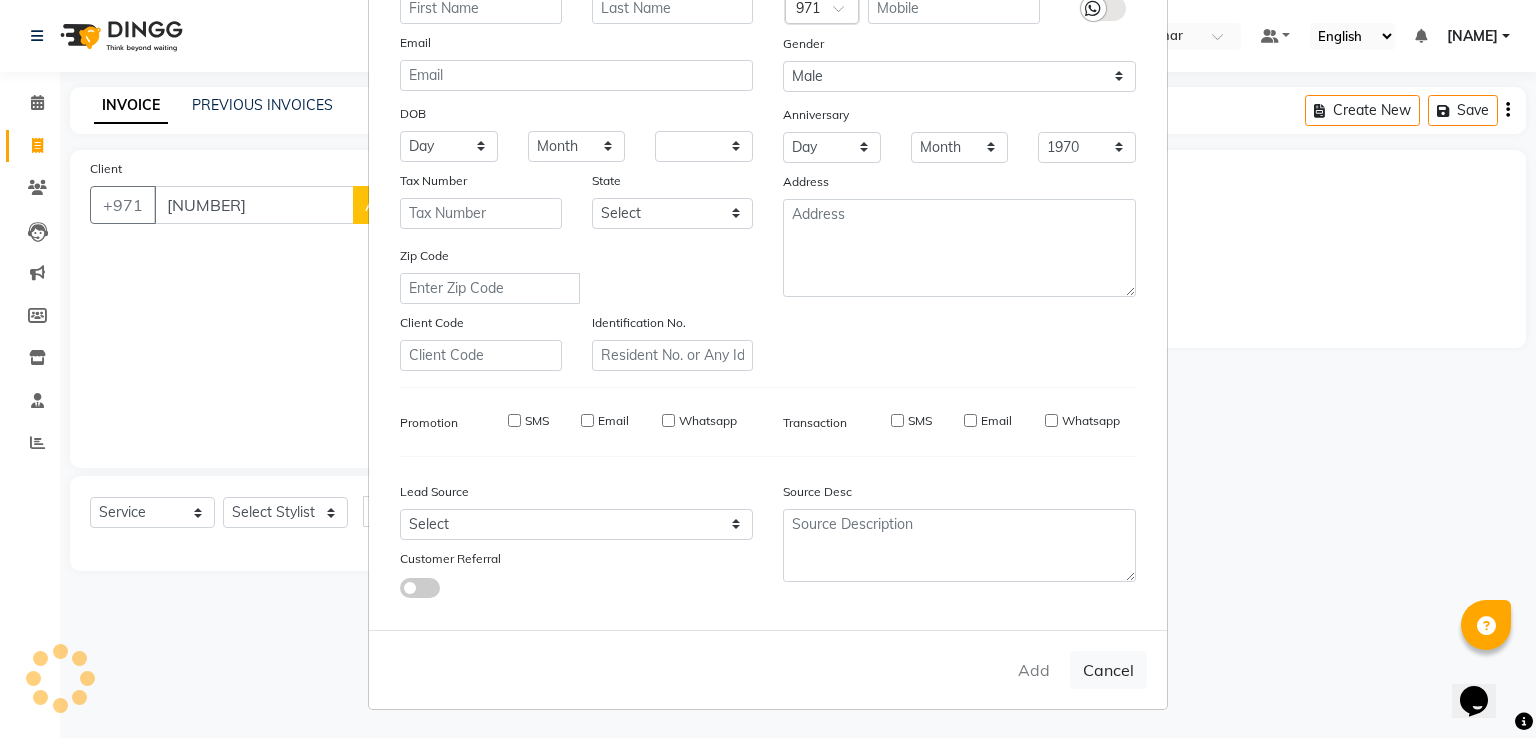 select 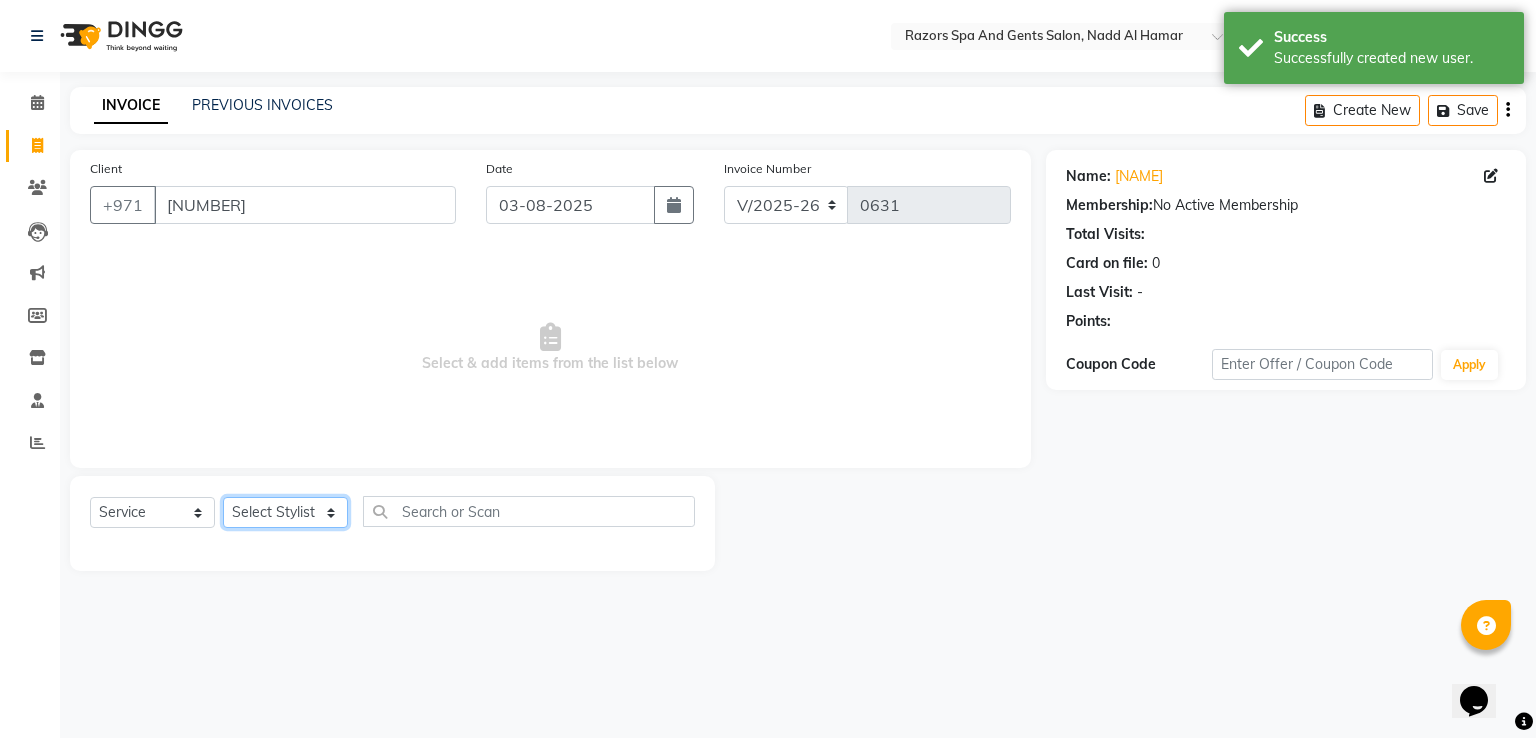 click on "Select Stylist [FIRST] [LAST] [LAST] [LAST] [LAST] [FIRST] [LAST]" 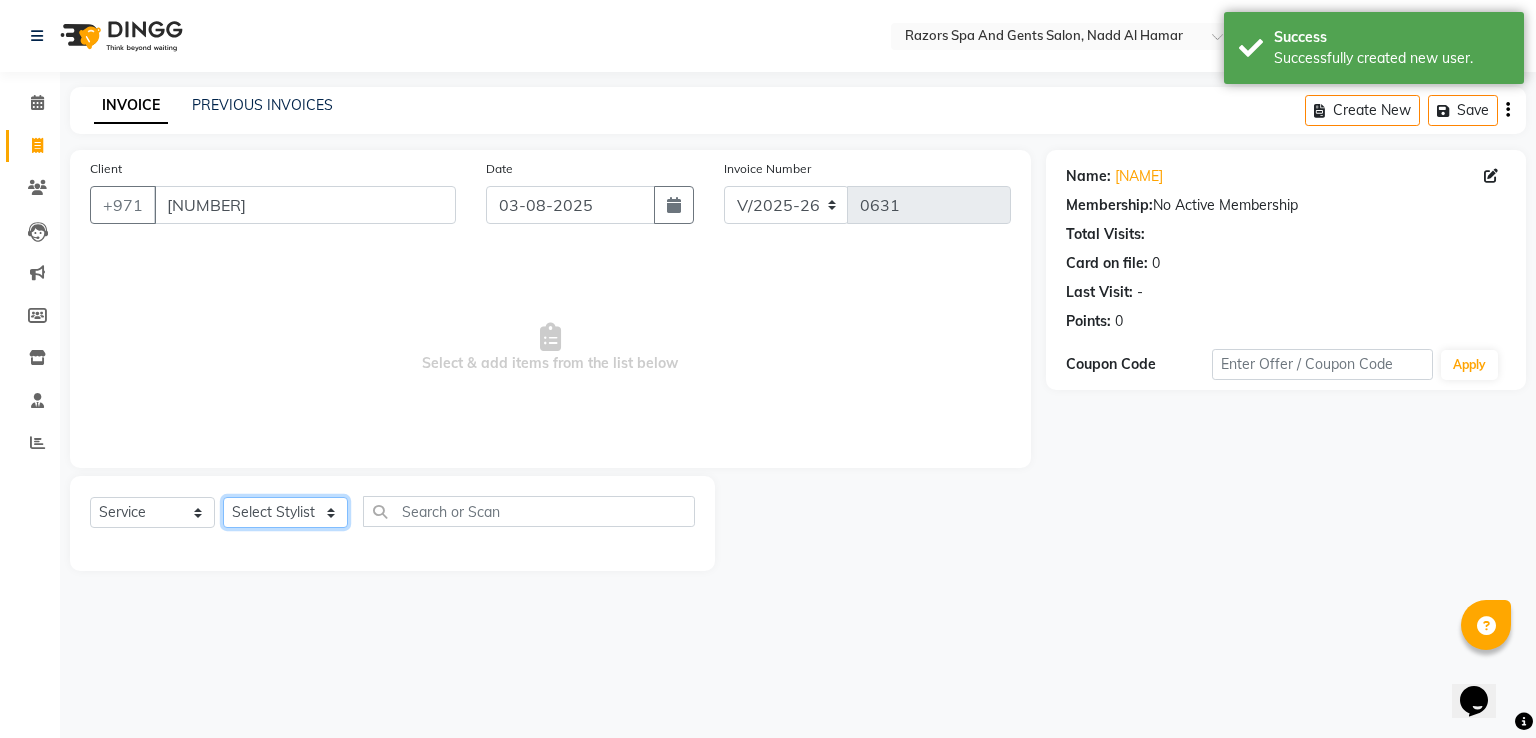 select on "81371" 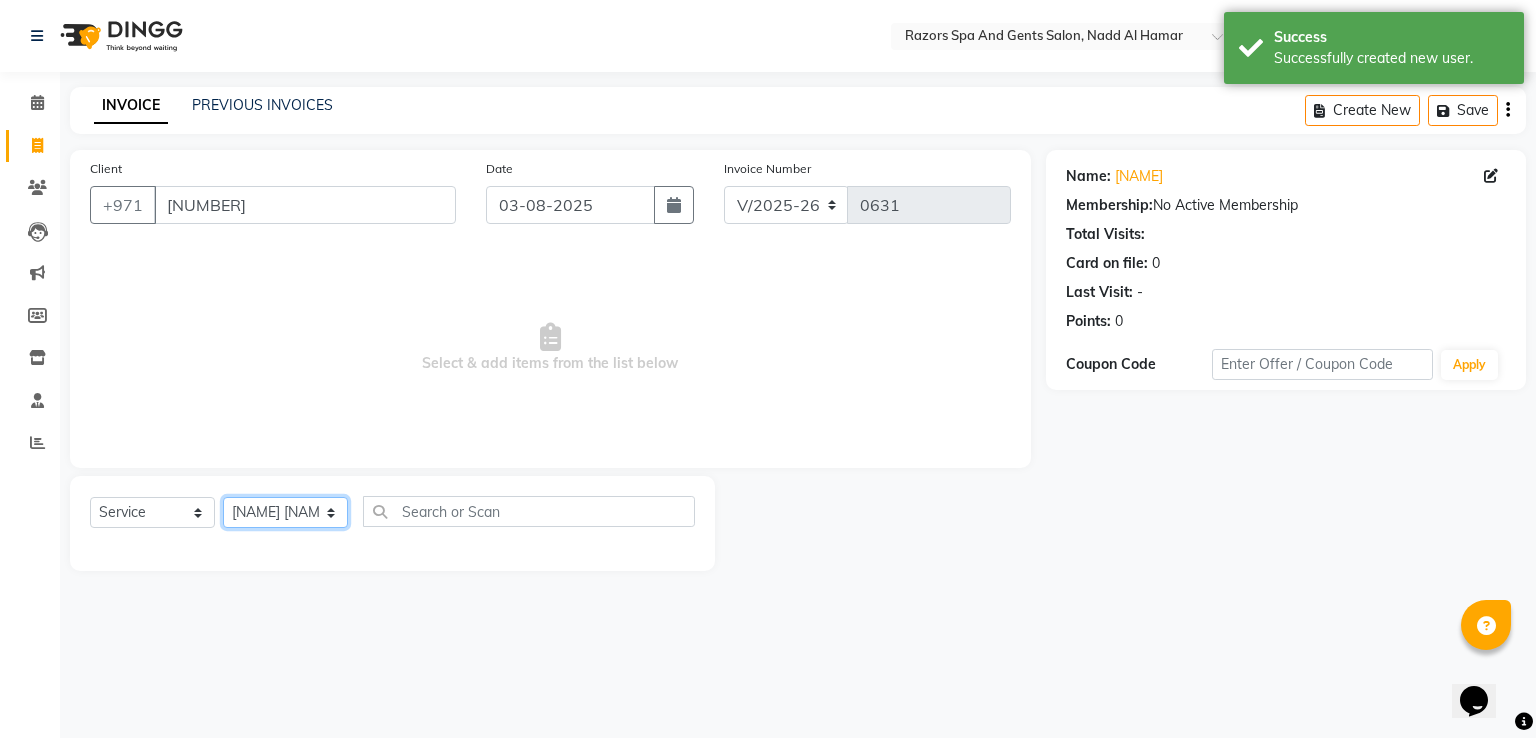 click on "Select Stylist [FIRST] [LAST] [LAST] [LAST] [LAST] [FIRST] [LAST]" 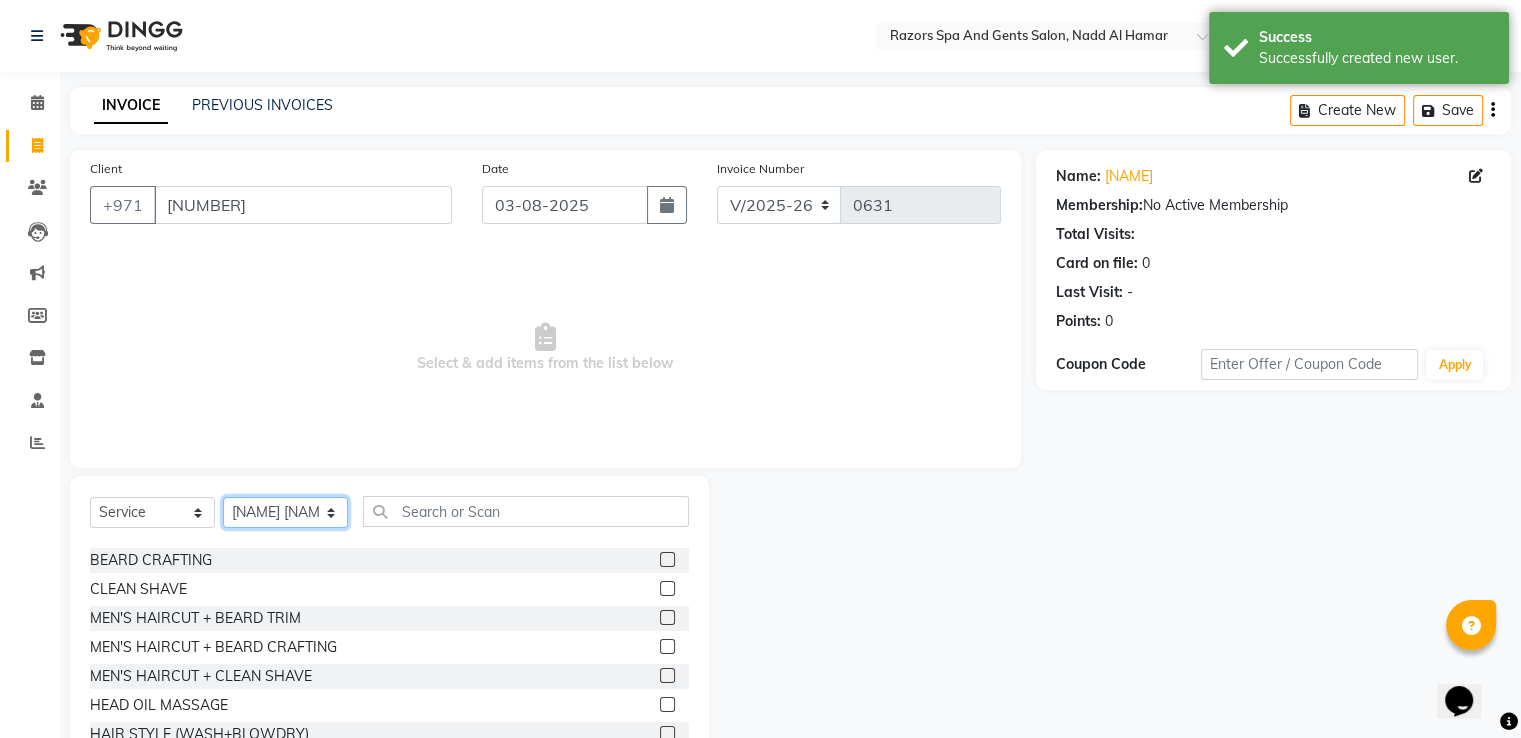 scroll, scrollTop: 174, scrollLeft: 0, axis: vertical 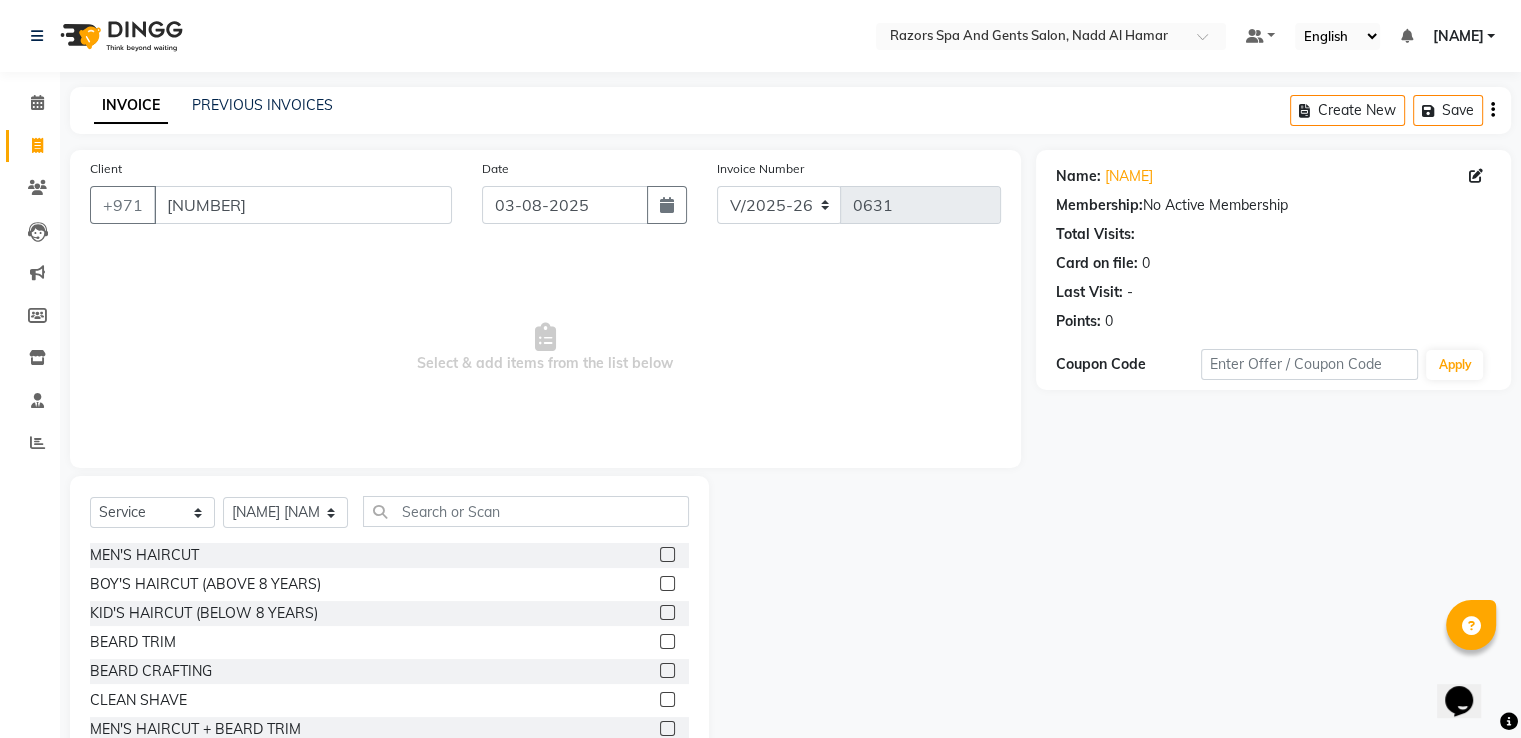 click 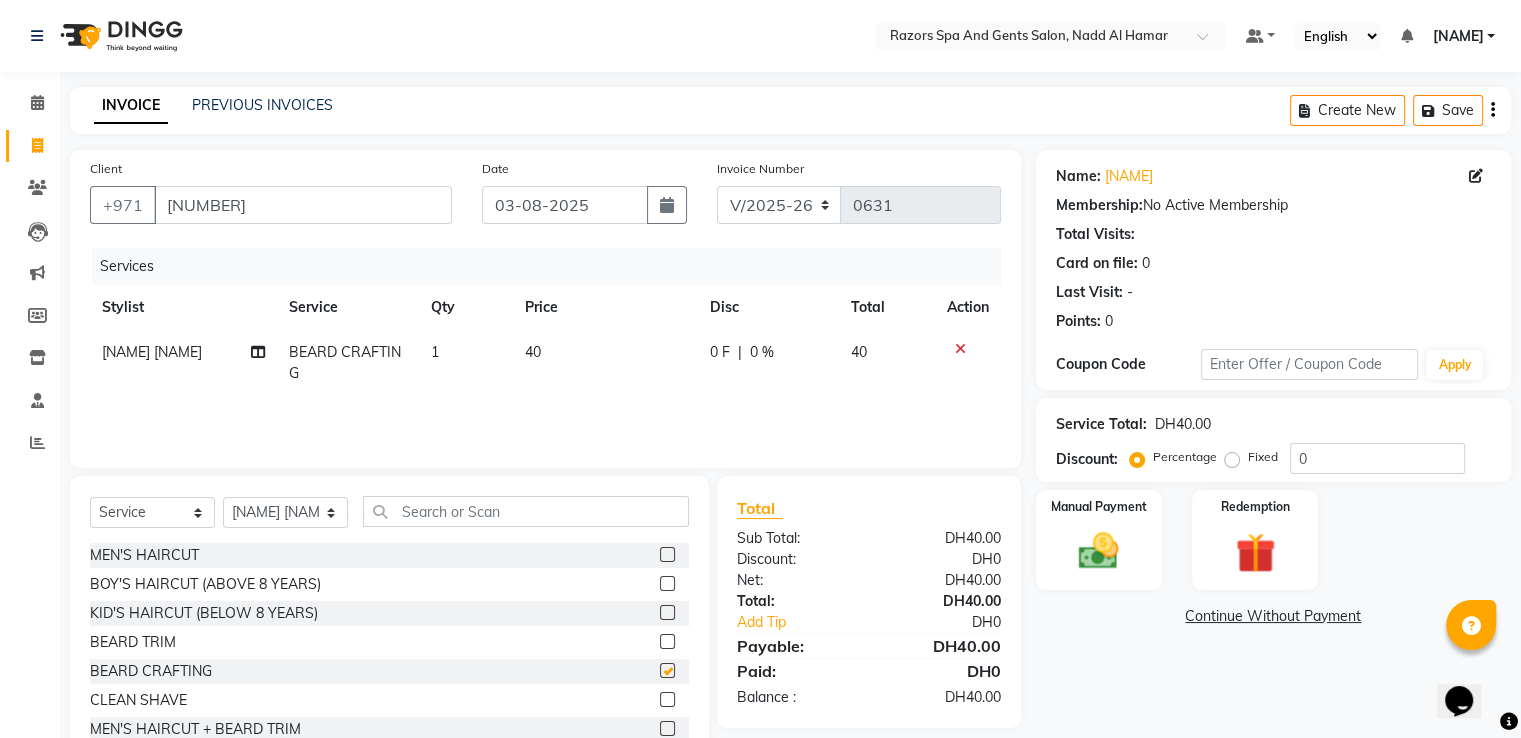 checkbox on "false" 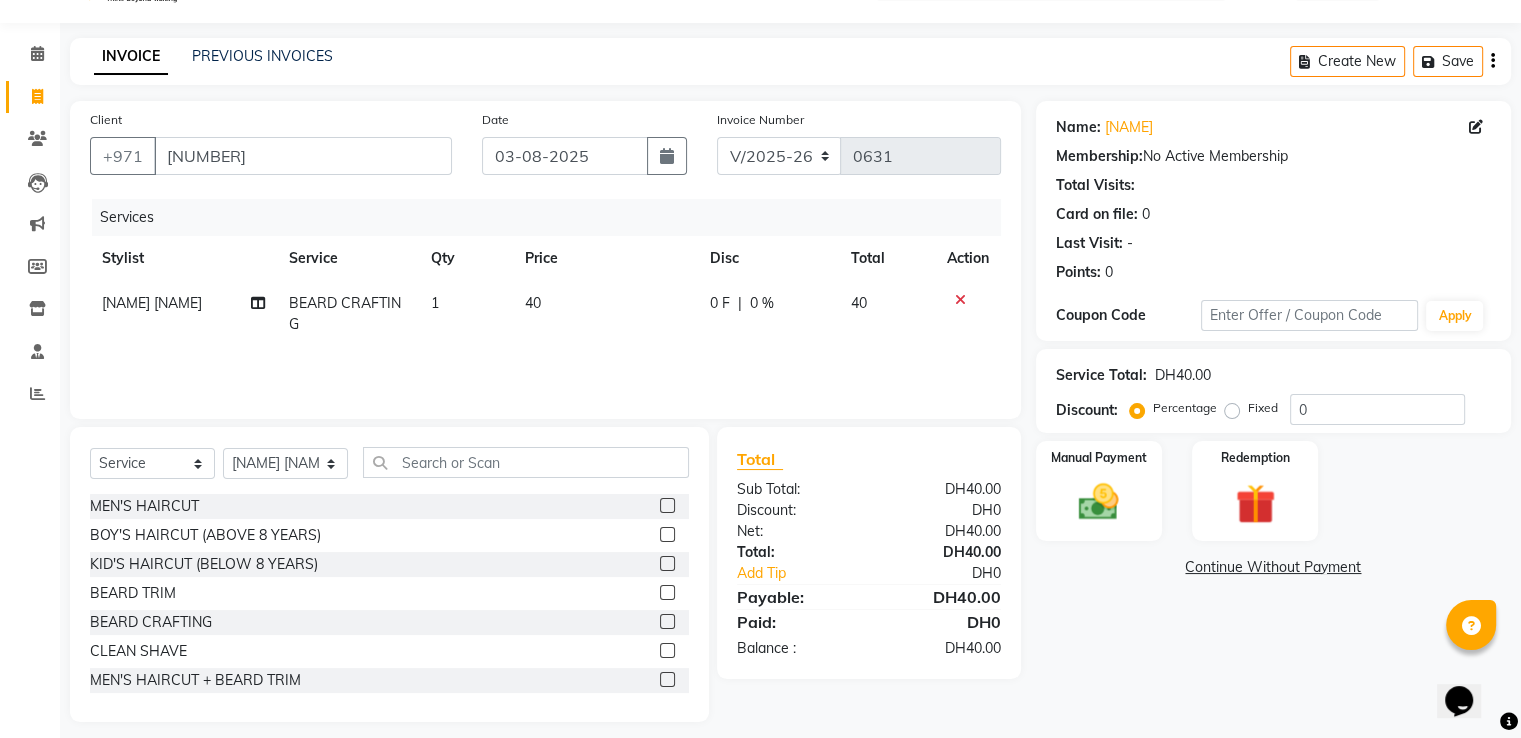scroll, scrollTop: 64, scrollLeft: 0, axis: vertical 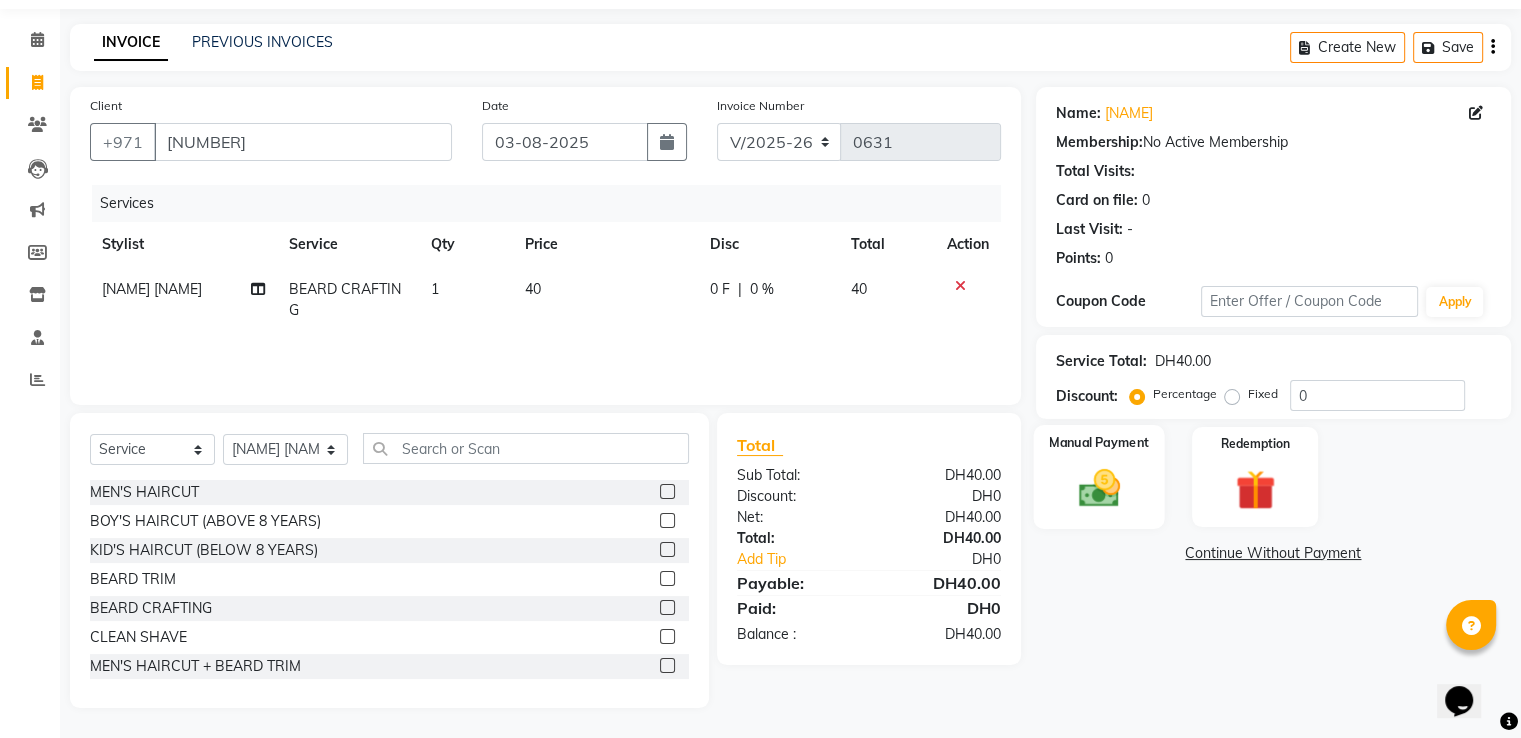 click 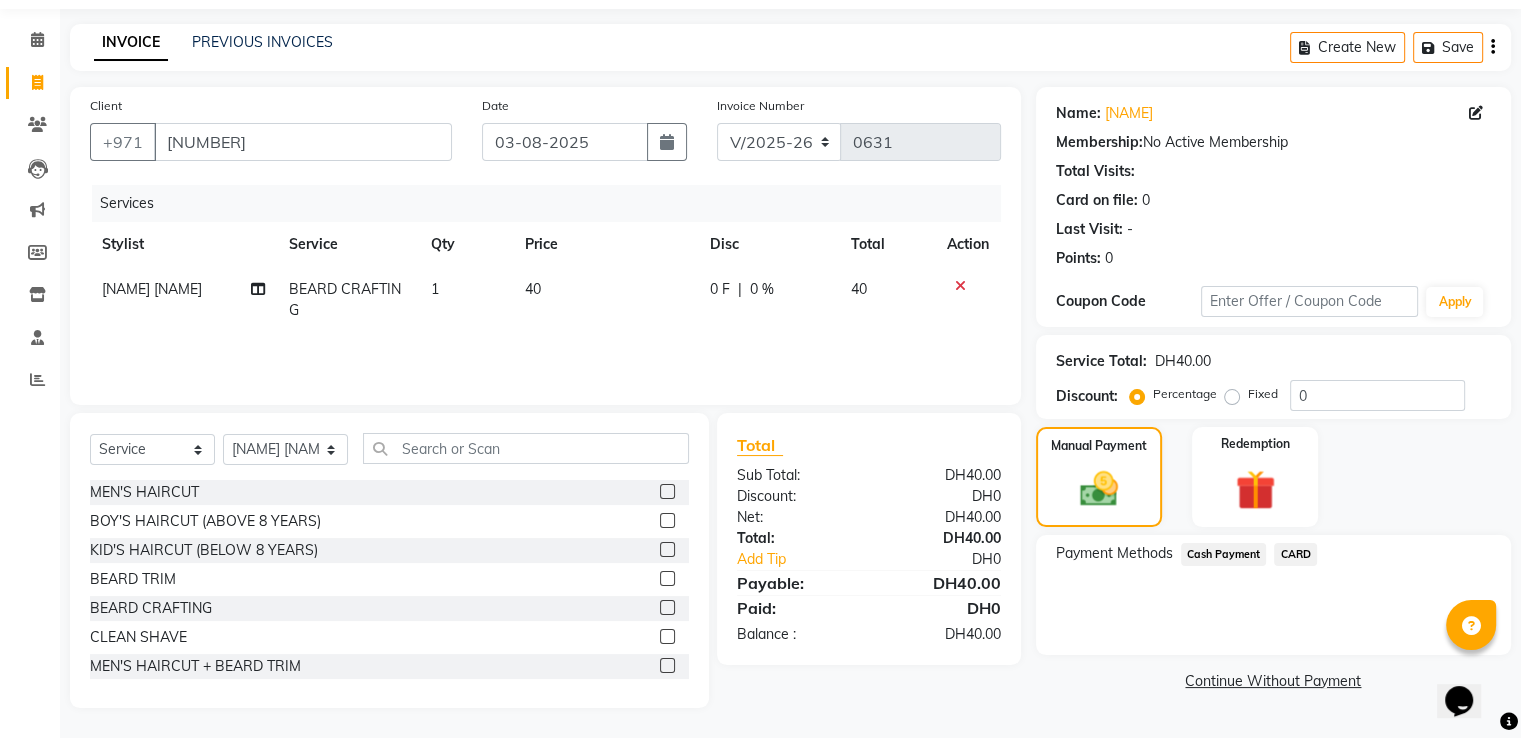 click on "CARD" 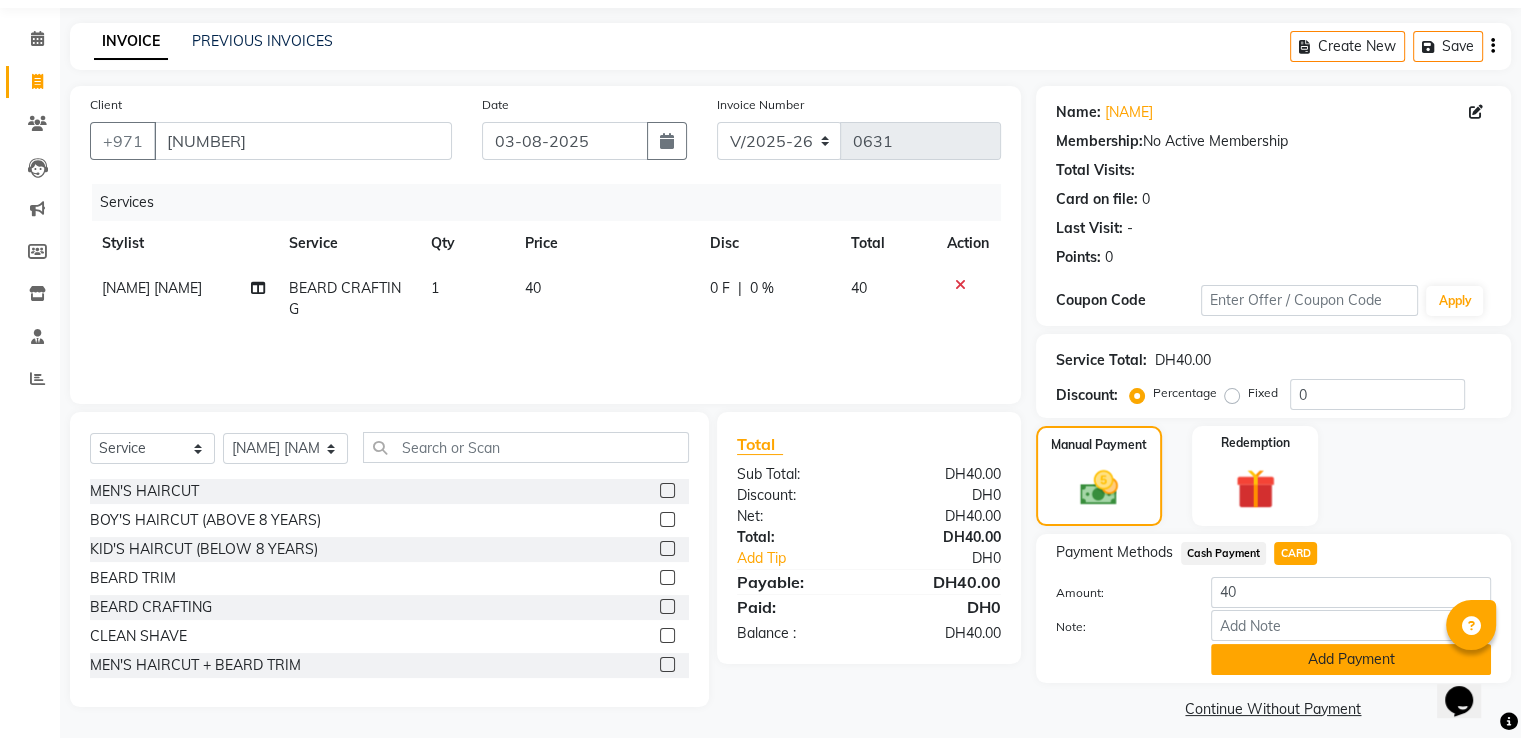 click on "Add Payment" 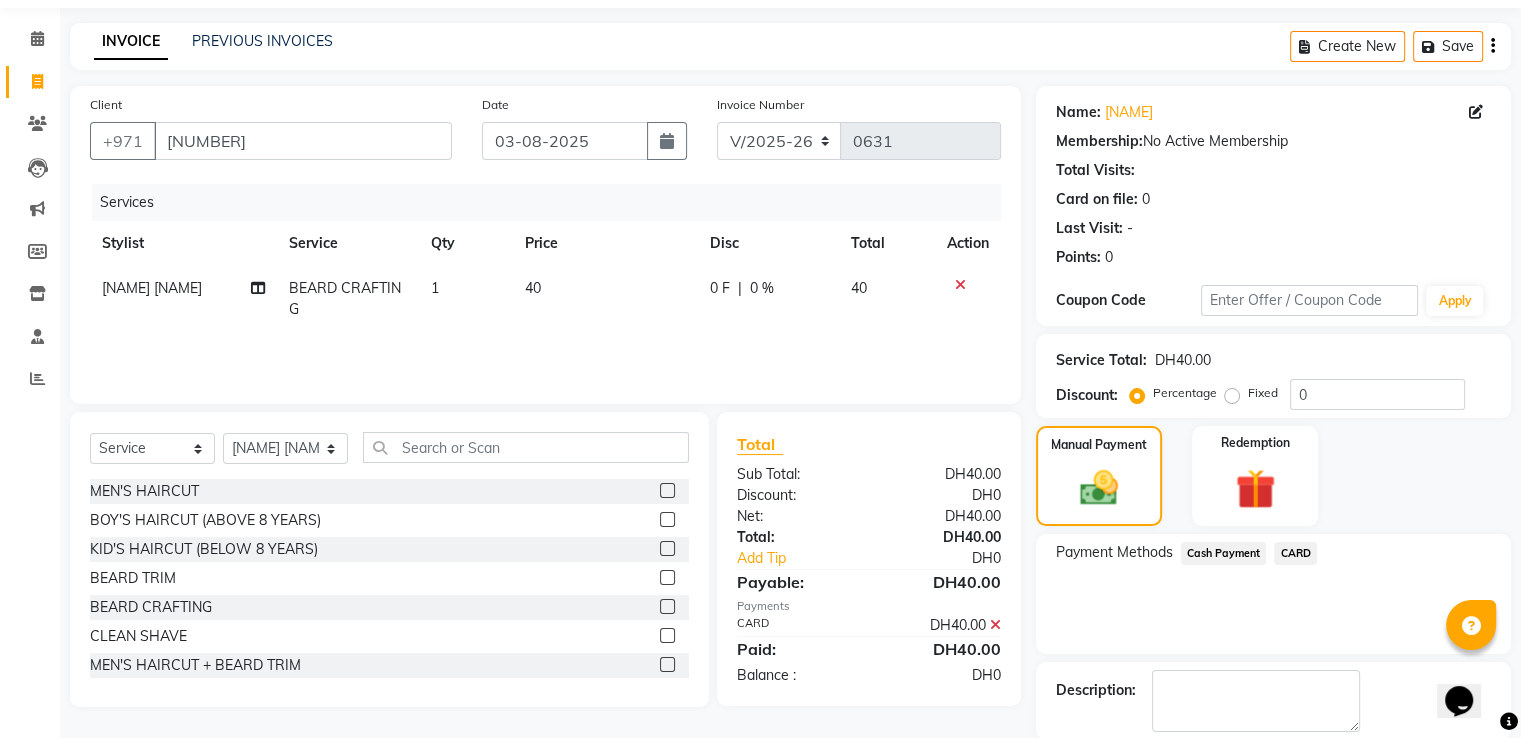 scroll, scrollTop: 163, scrollLeft: 0, axis: vertical 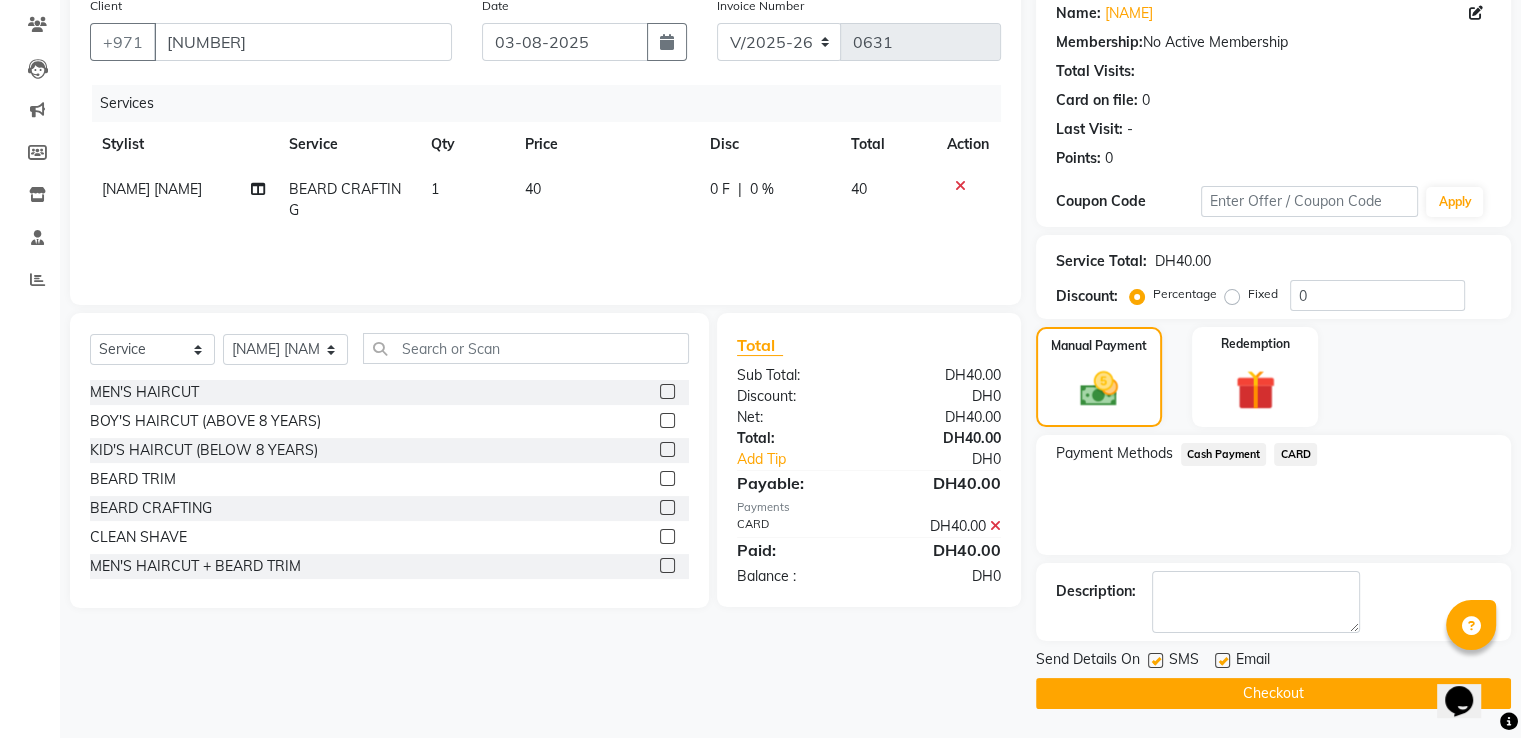 click on "Checkout" 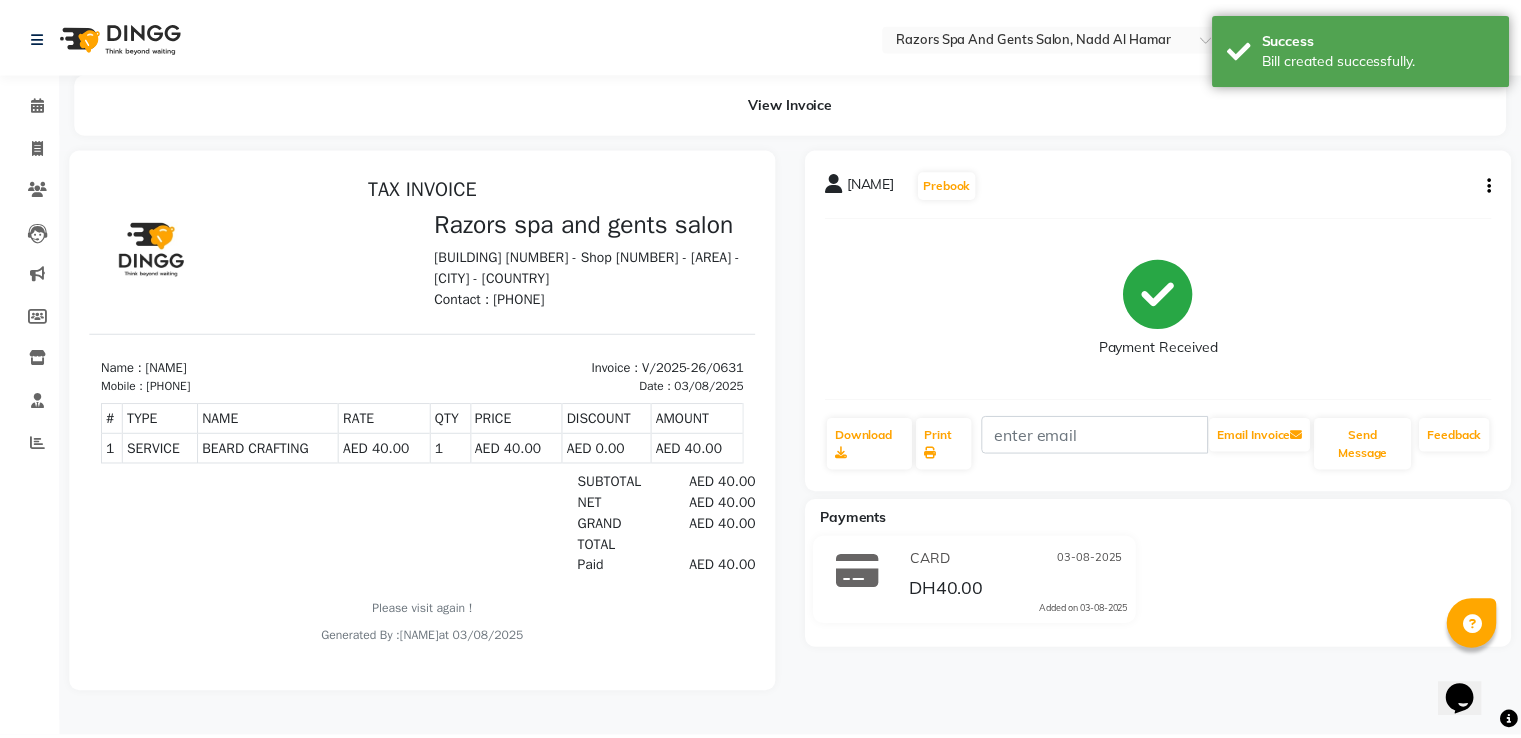 scroll, scrollTop: 0, scrollLeft: 0, axis: both 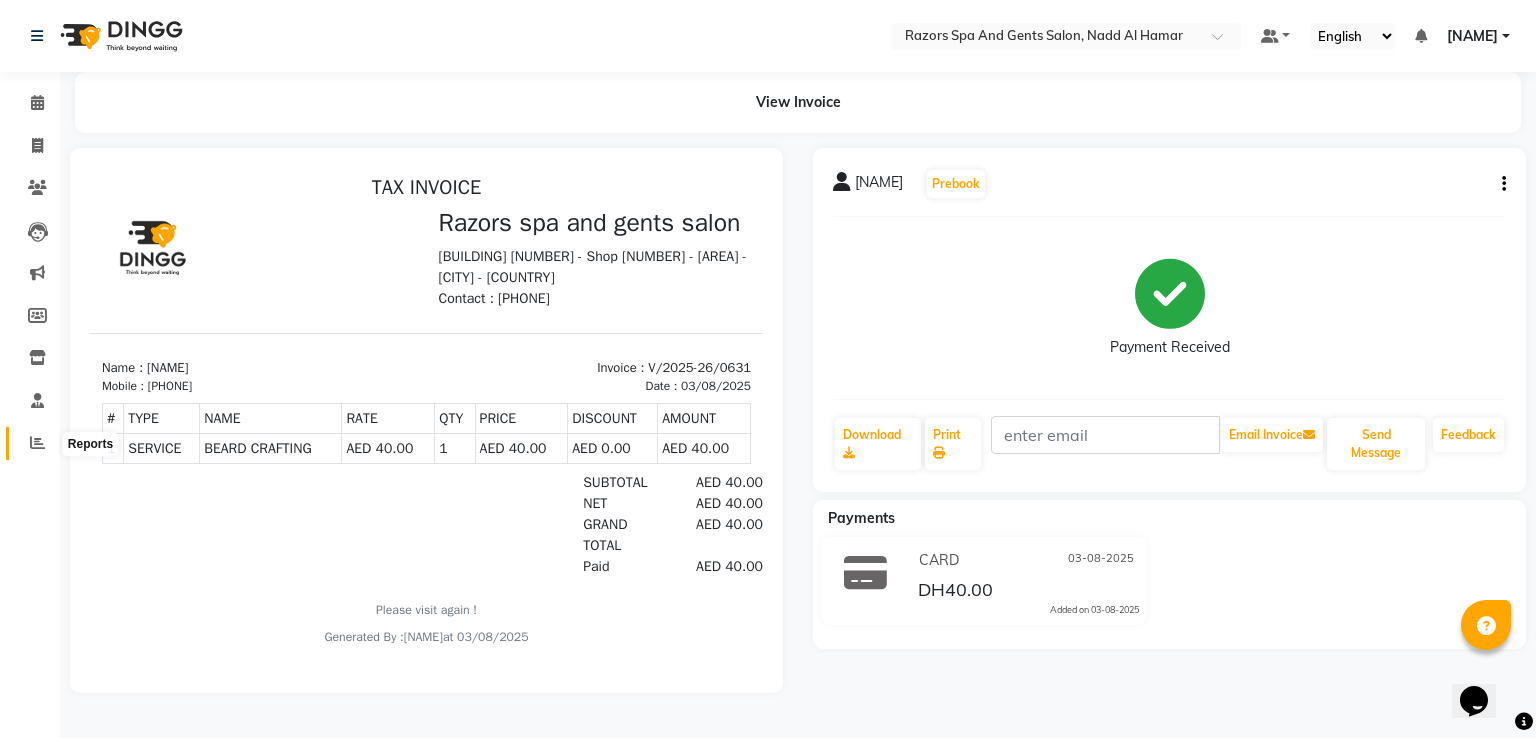 click 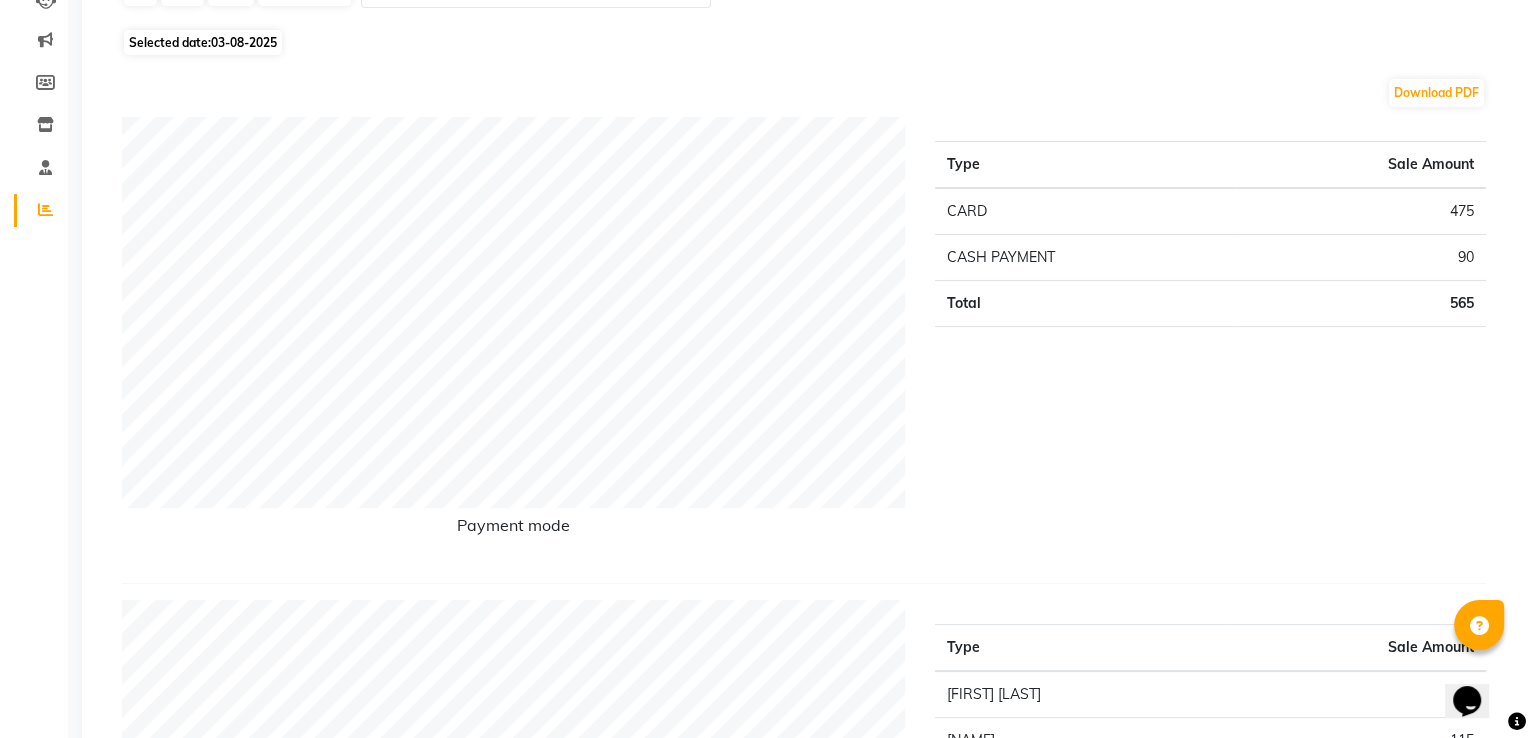 scroll, scrollTop: 0, scrollLeft: 0, axis: both 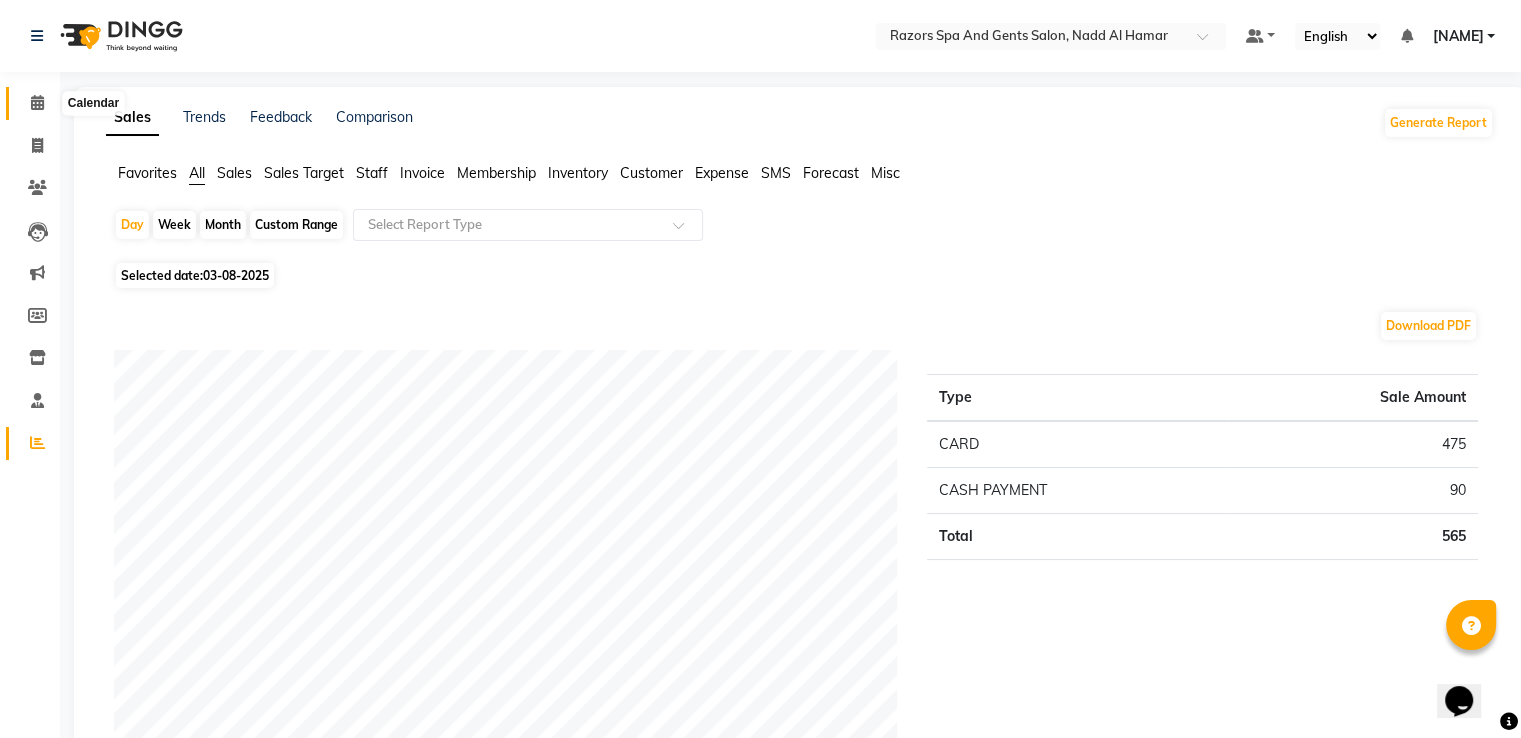 click 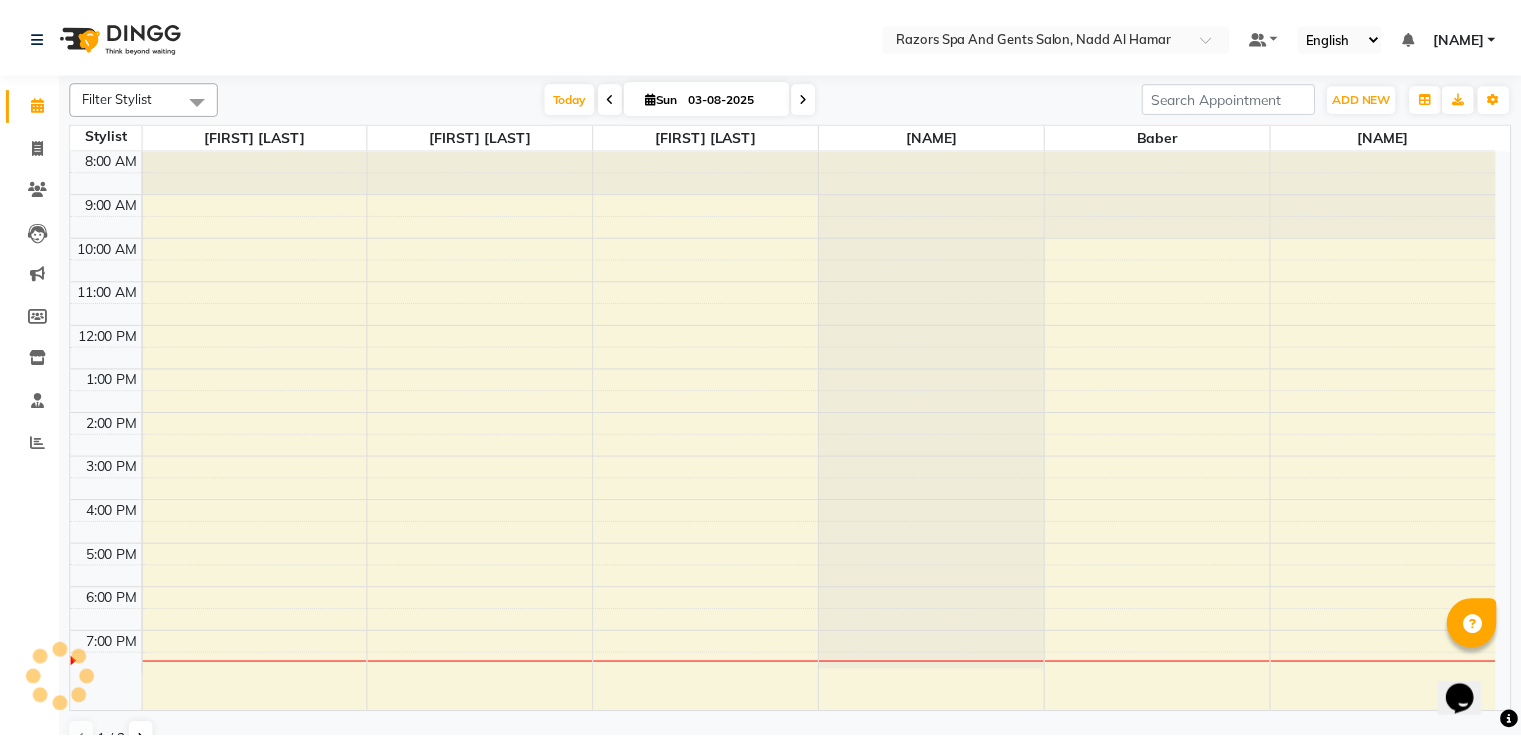 scroll, scrollTop: 0, scrollLeft: 0, axis: both 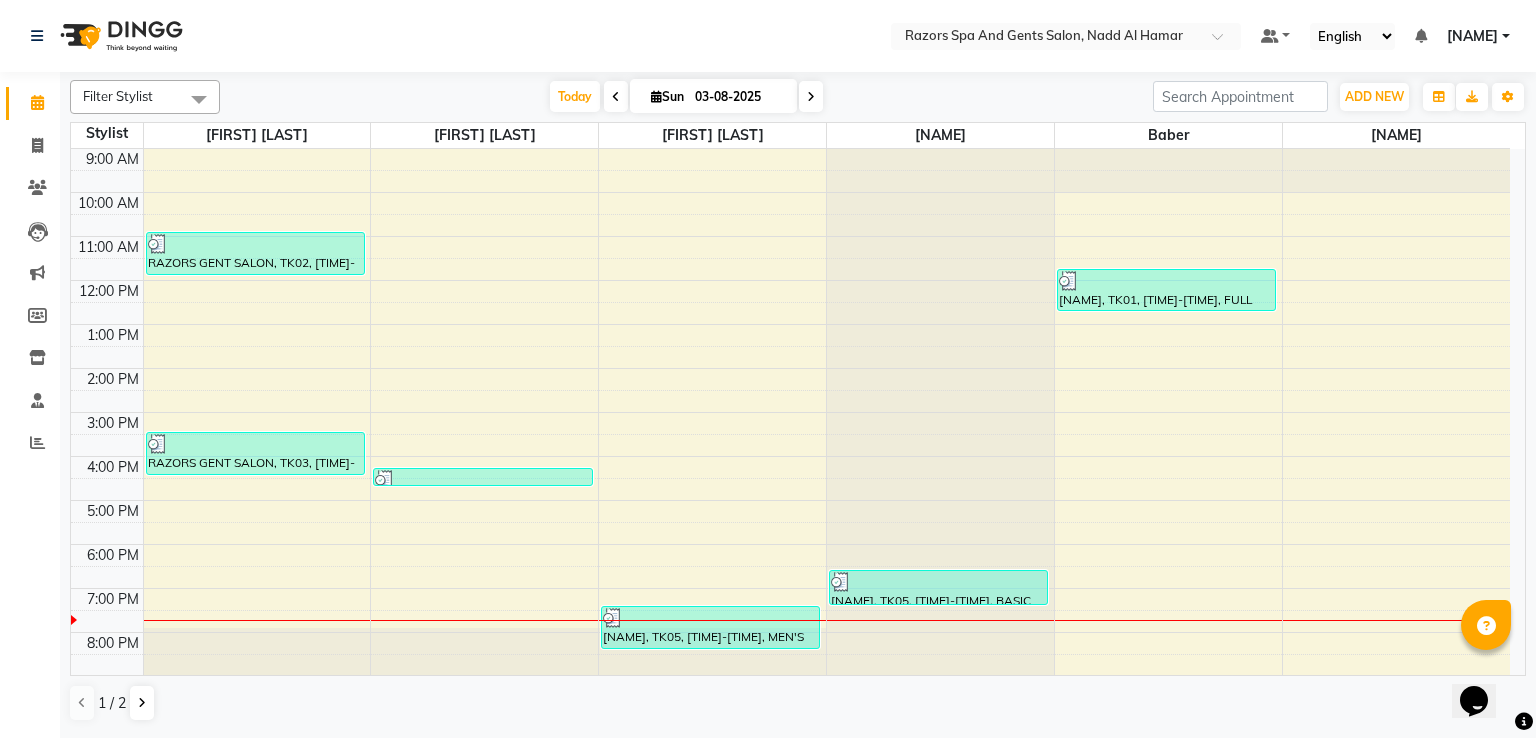click at bounding box center [1166, 281] 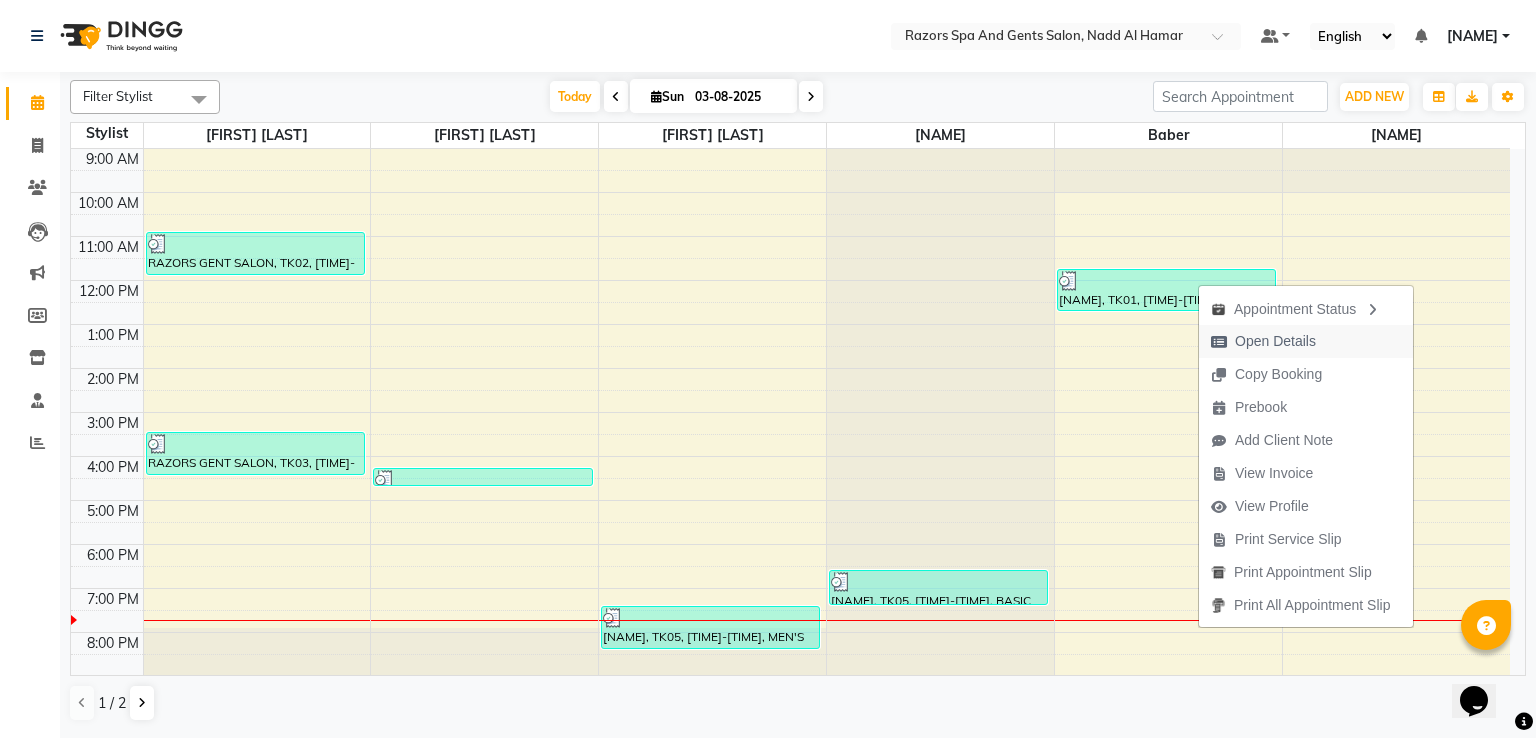 click on "Open Details" at bounding box center (1275, 341) 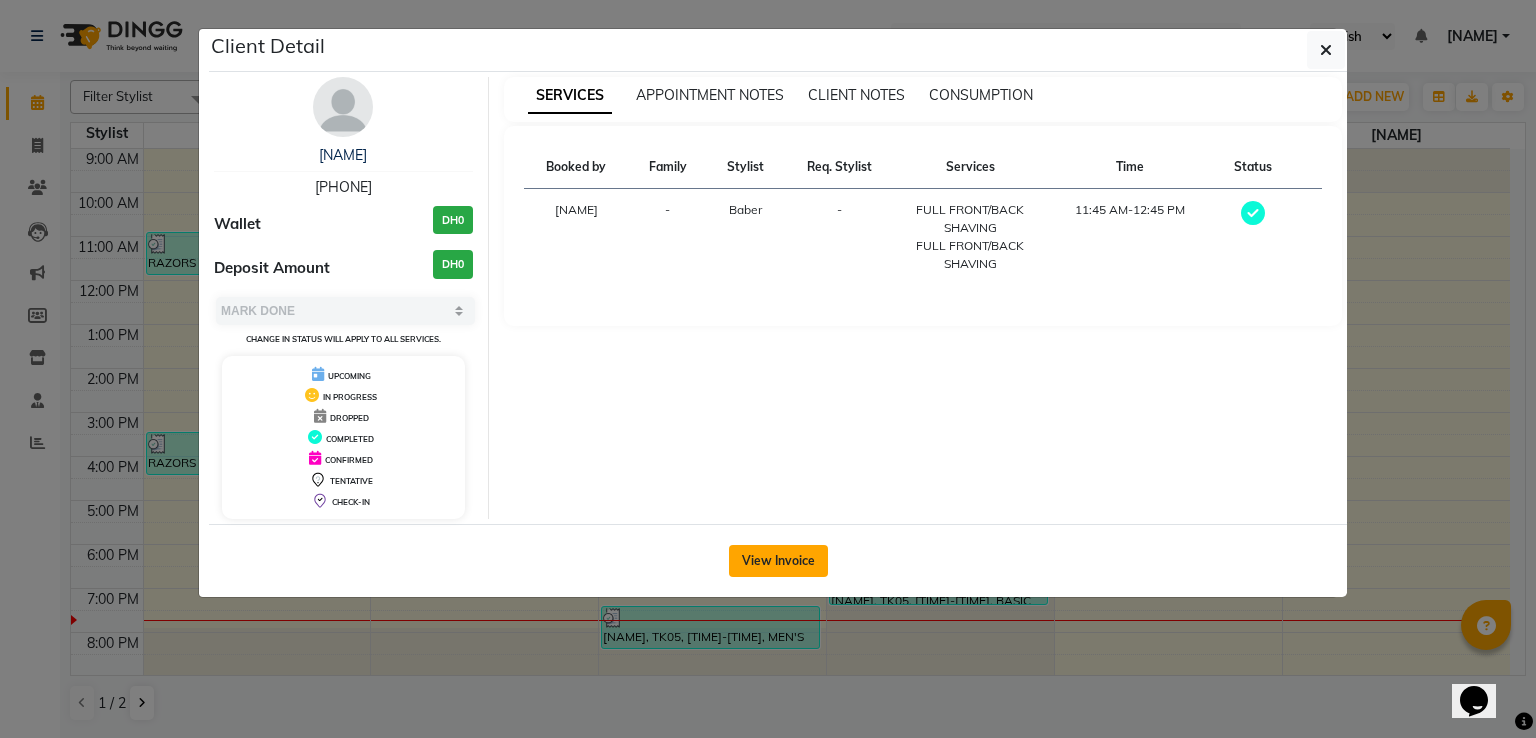 click on "View Invoice" 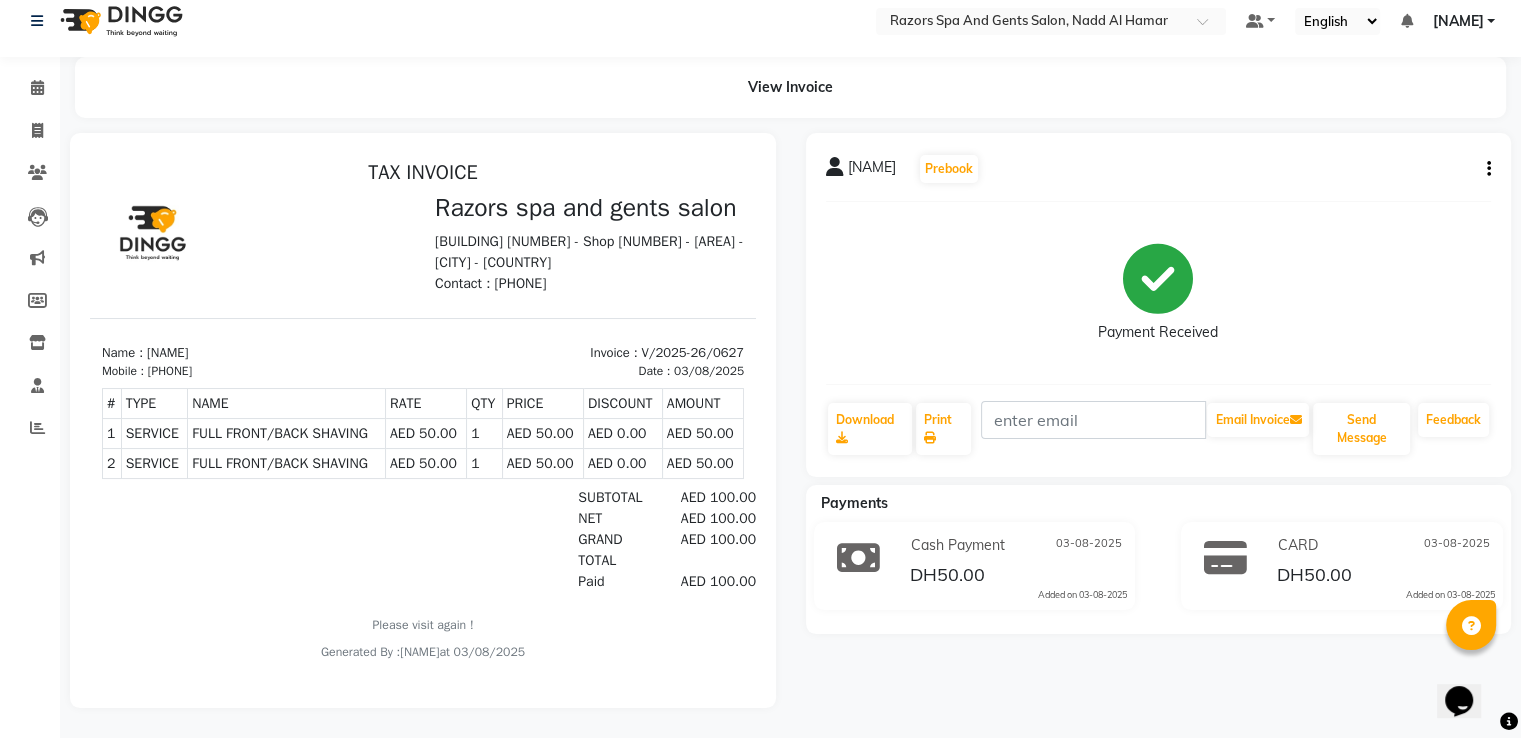 scroll, scrollTop: 29, scrollLeft: 0, axis: vertical 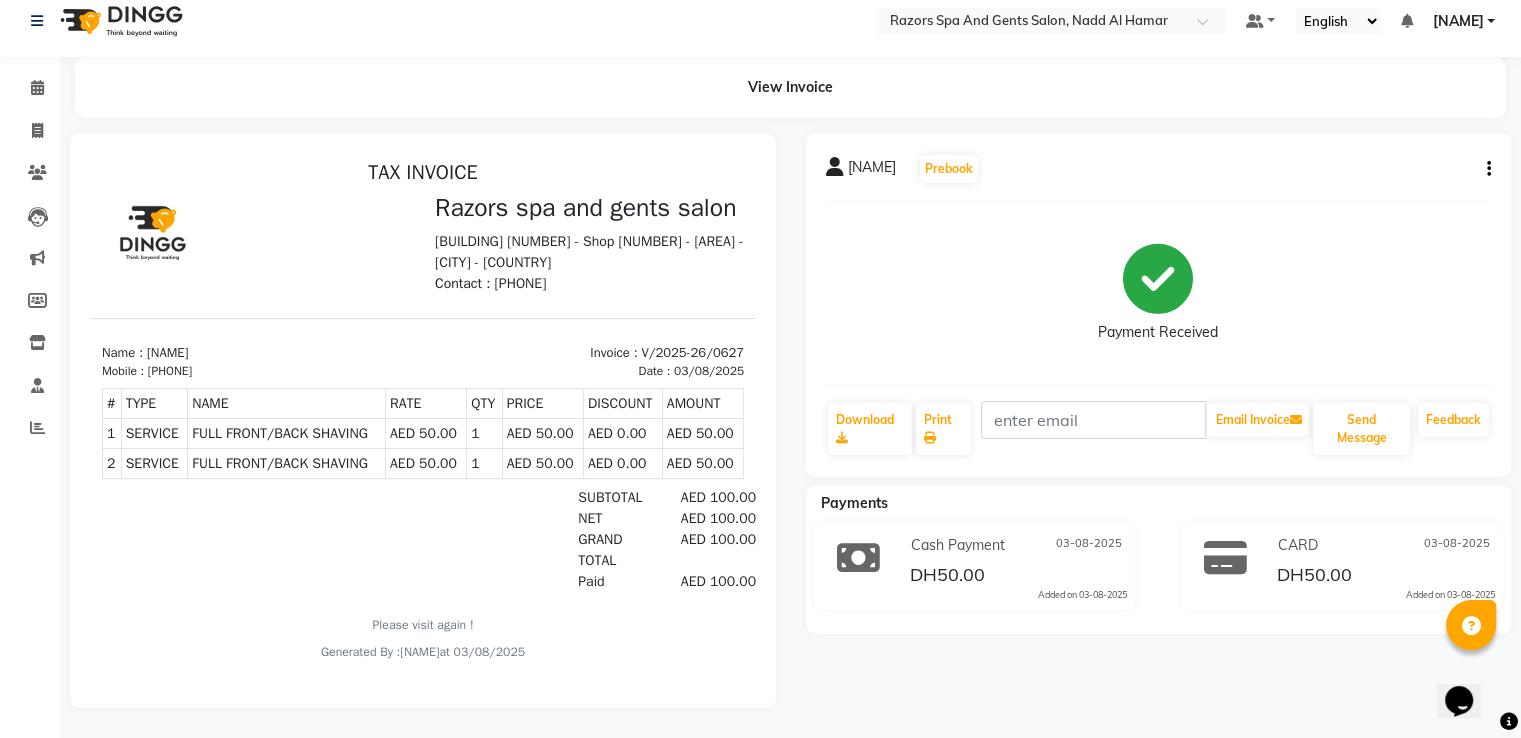 click on "View Invoice" 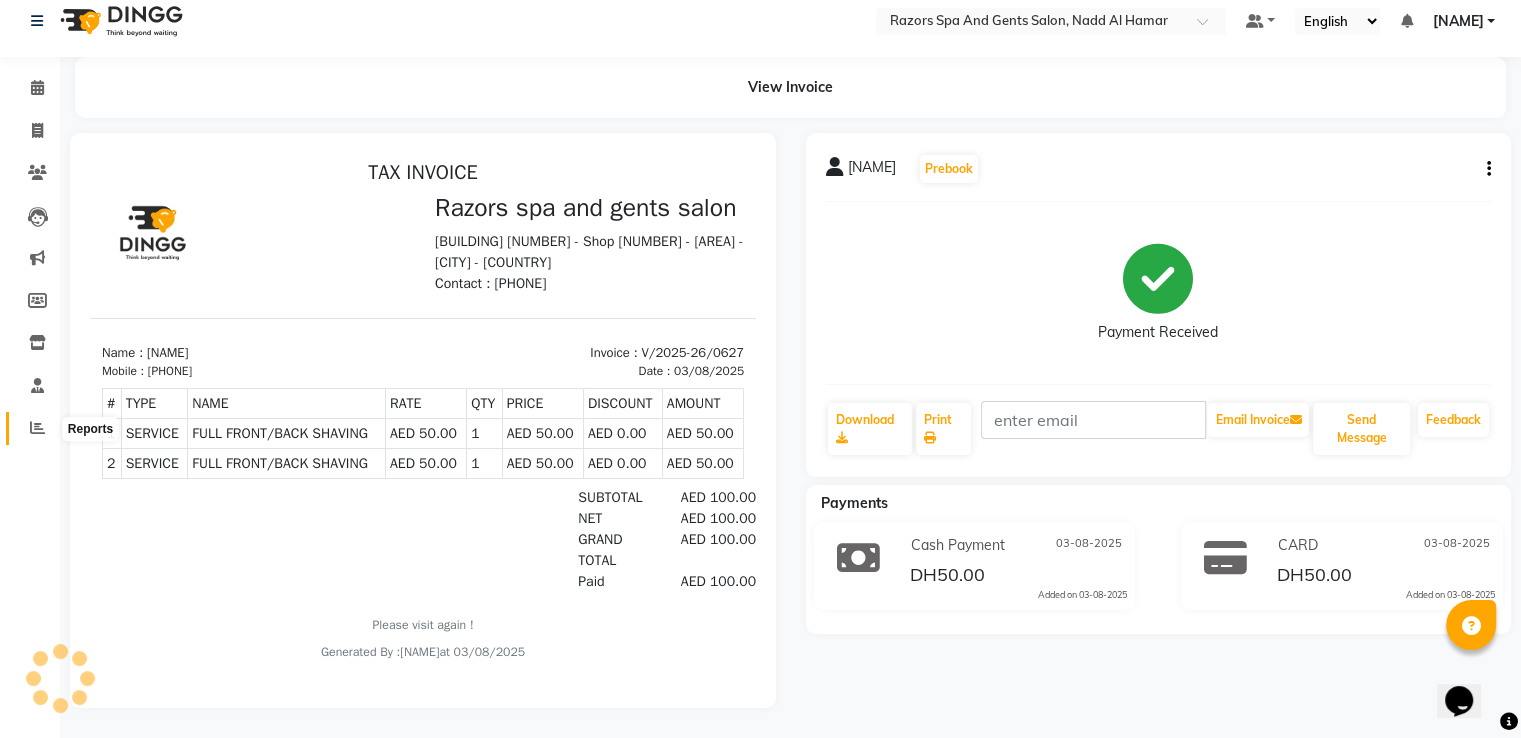 click 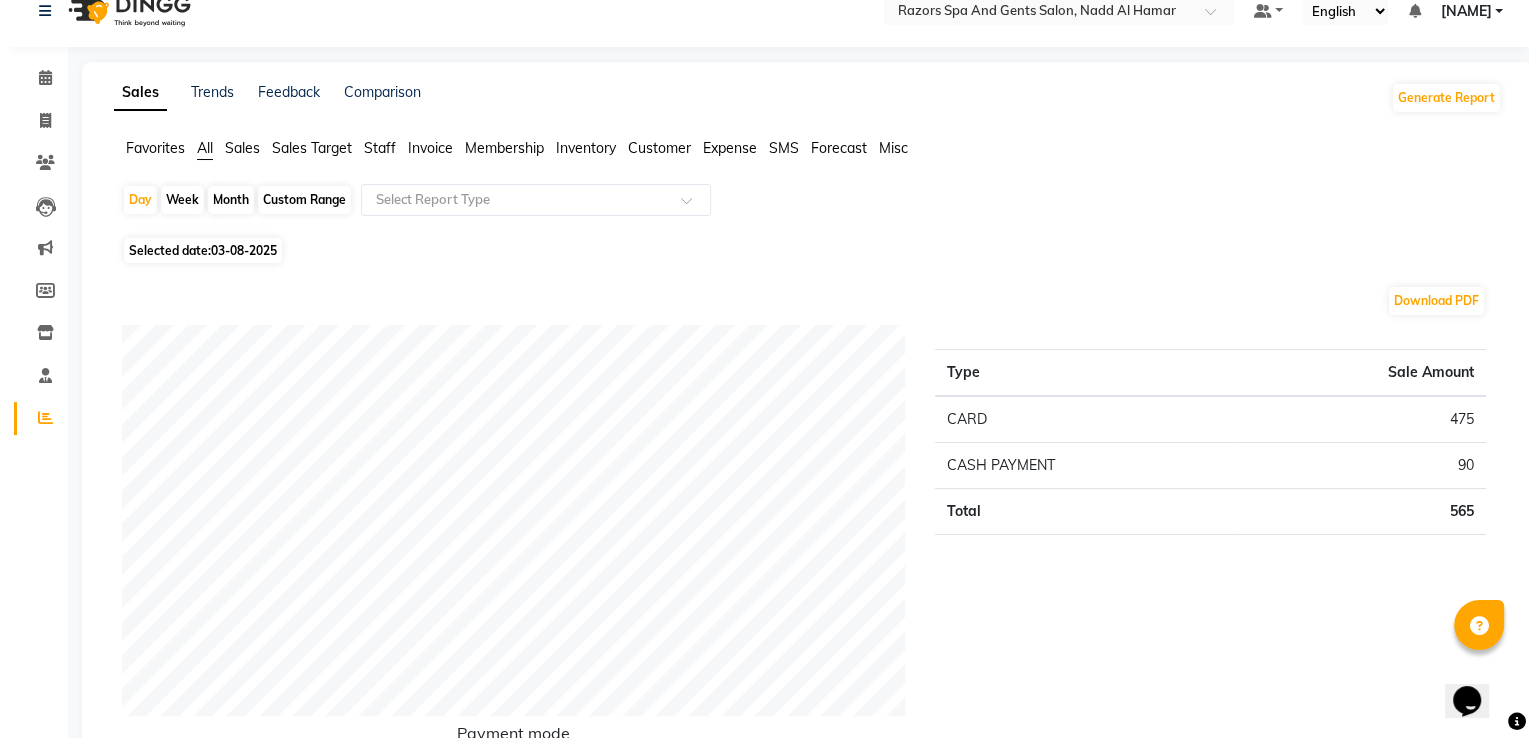 scroll, scrollTop: 0, scrollLeft: 0, axis: both 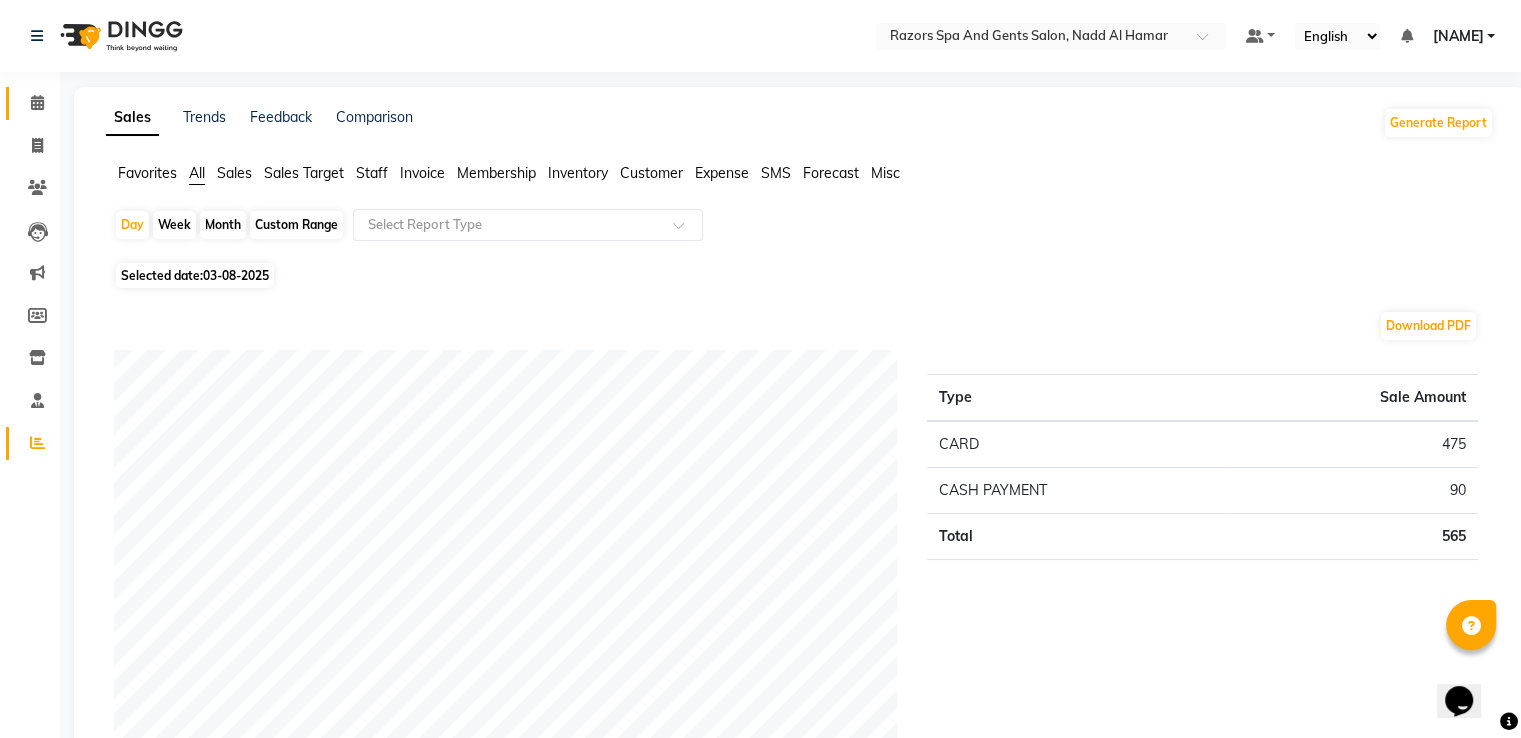 click on "Calendar" 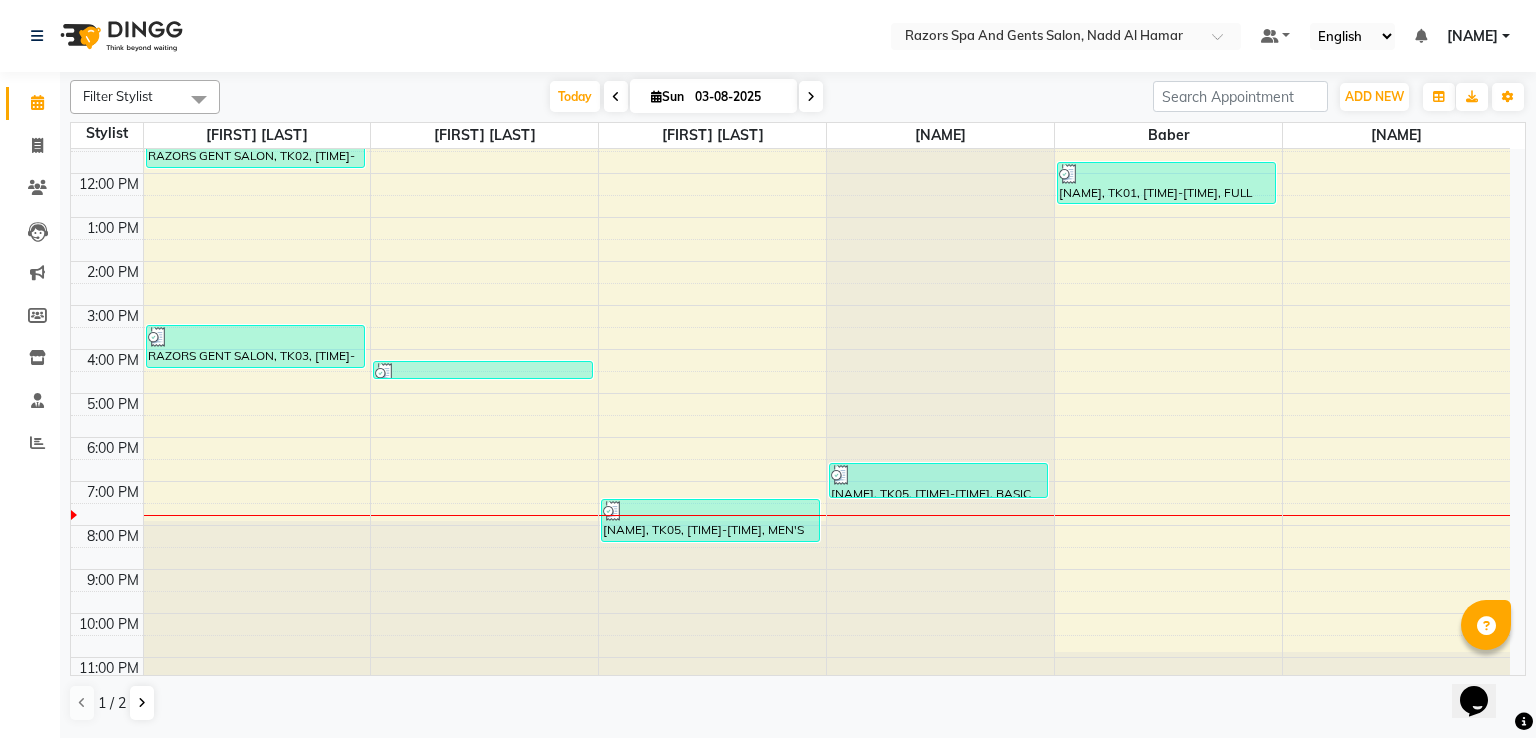 scroll, scrollTop: 126, scrollLeft: 0, axis: vertical 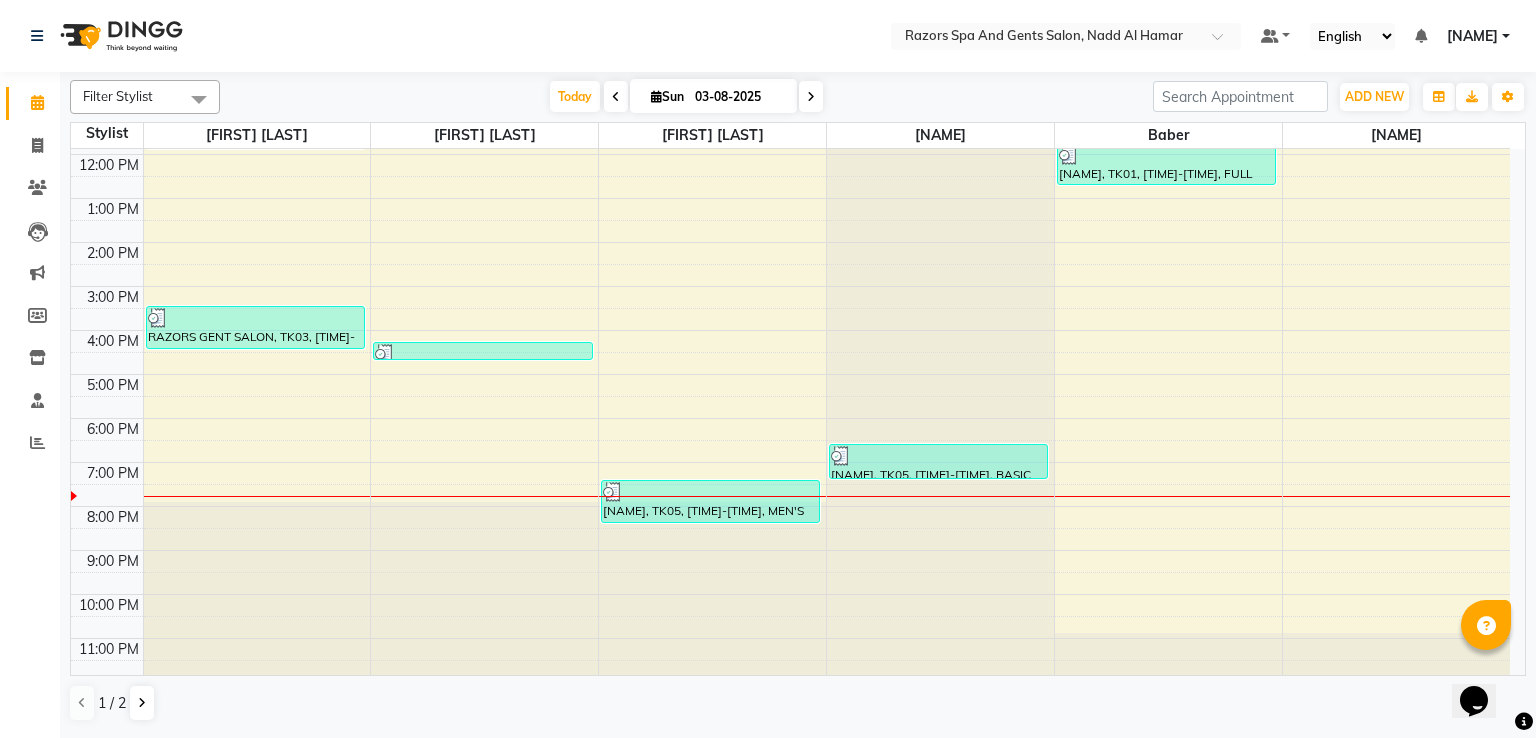 click at bounding box center [482, 354] 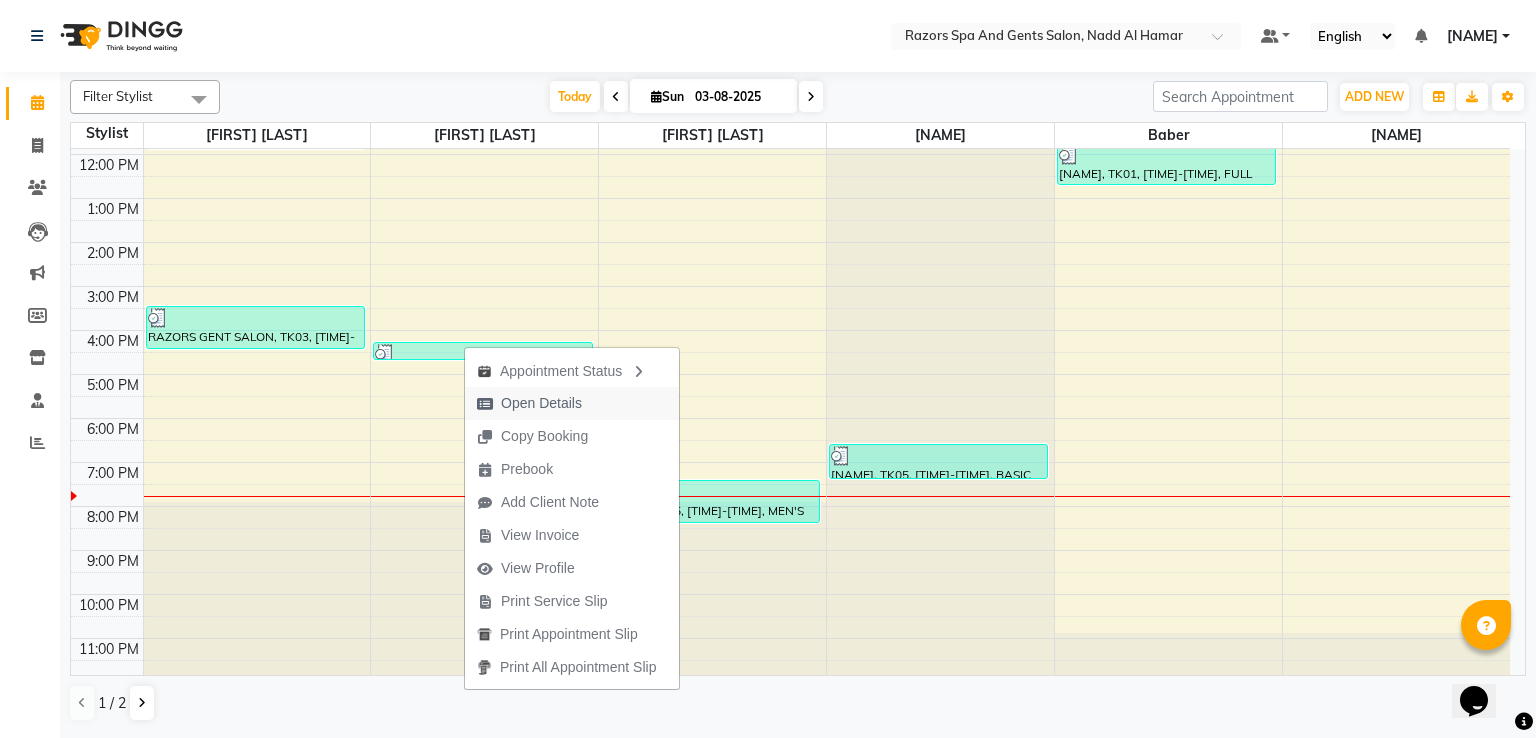 click on "Open Details" at bounding box center [572, 403] 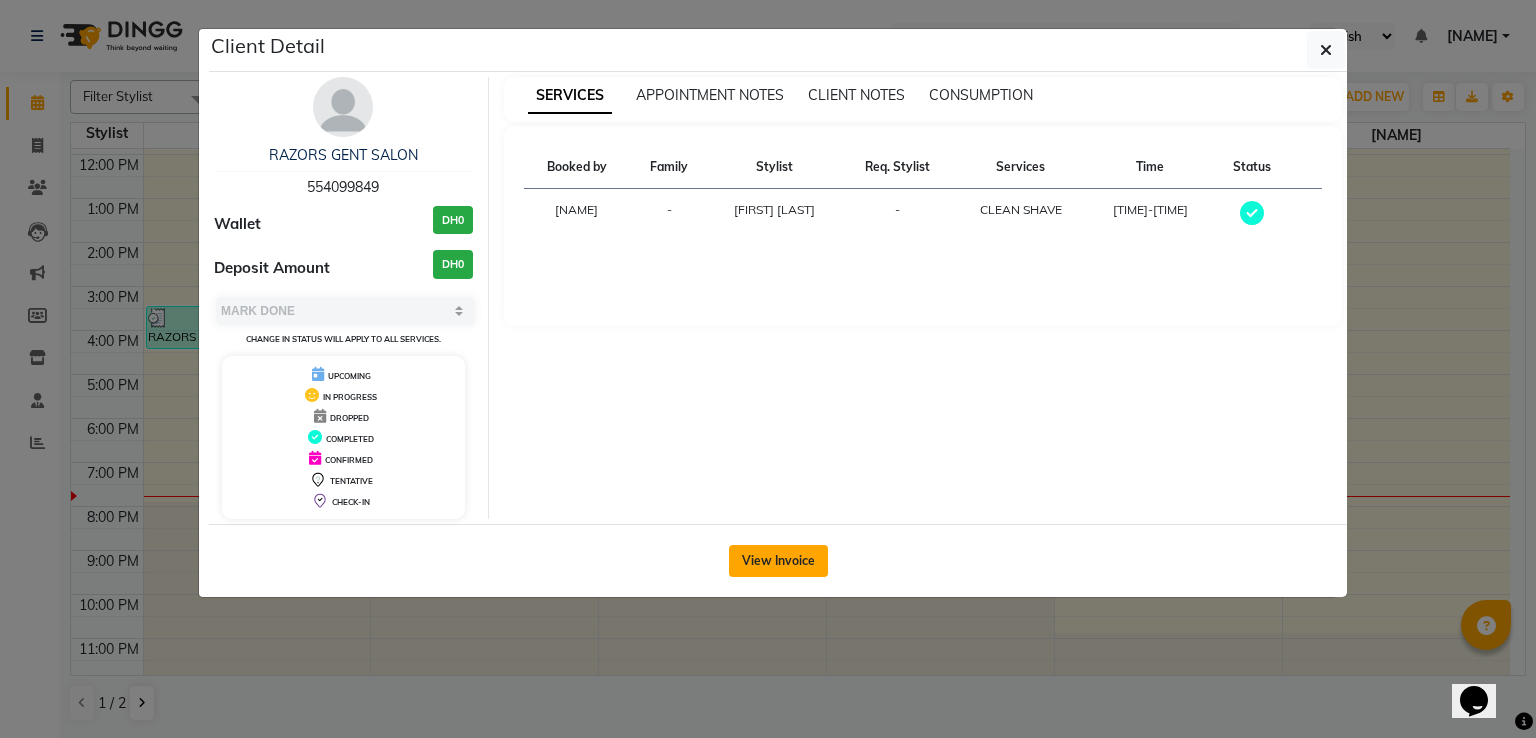 click on "View Invoice" 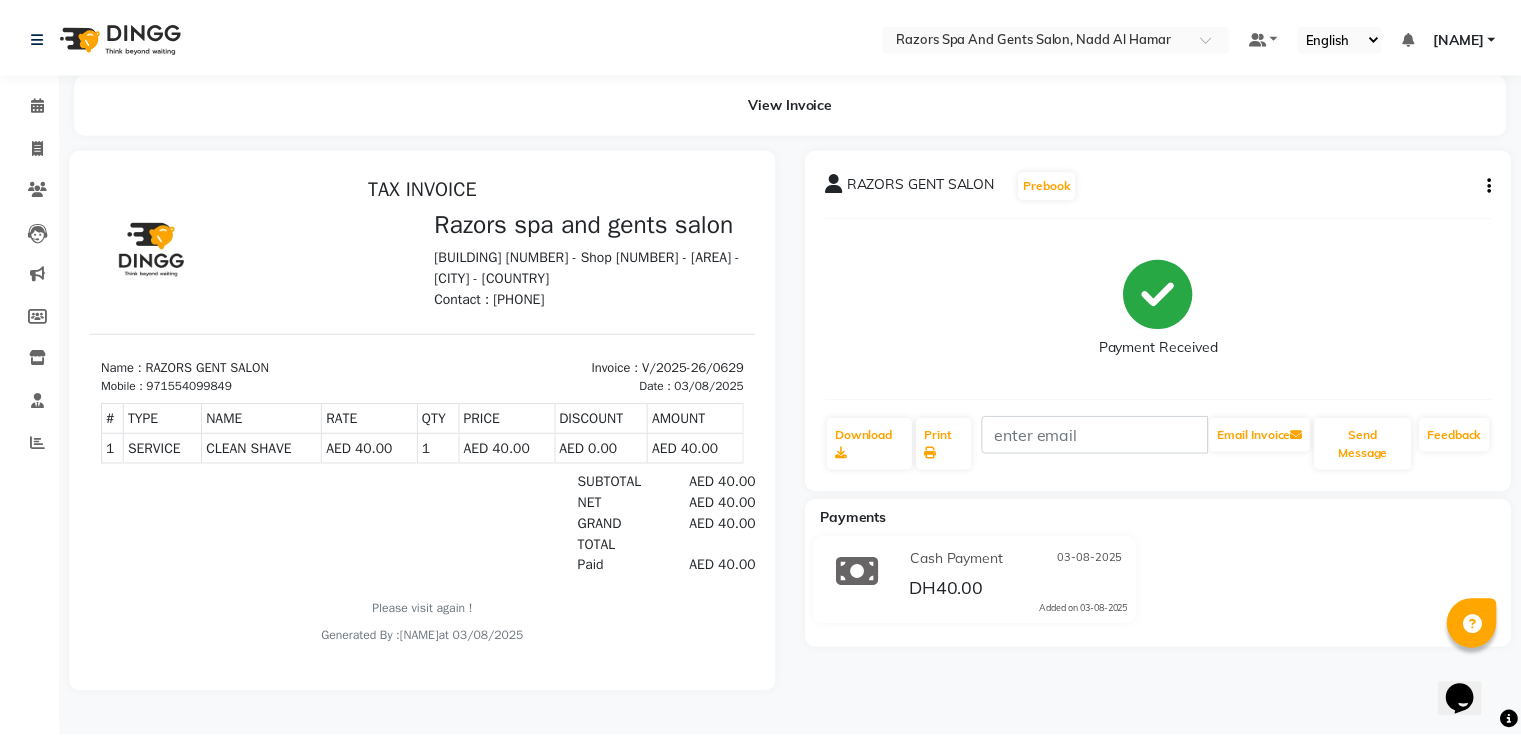 scroll, scrollTop: 0, scrollLeft: 0, axis: both 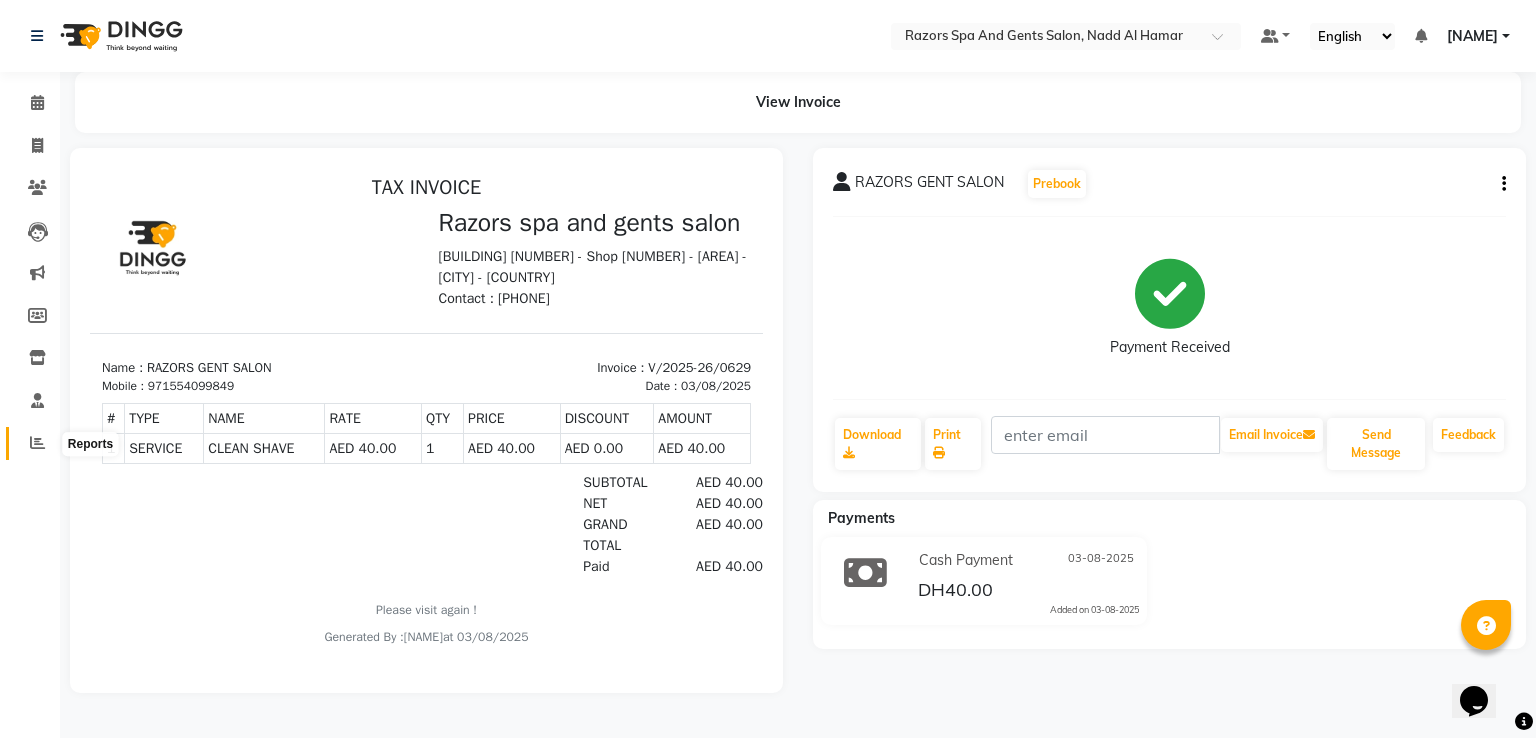 click 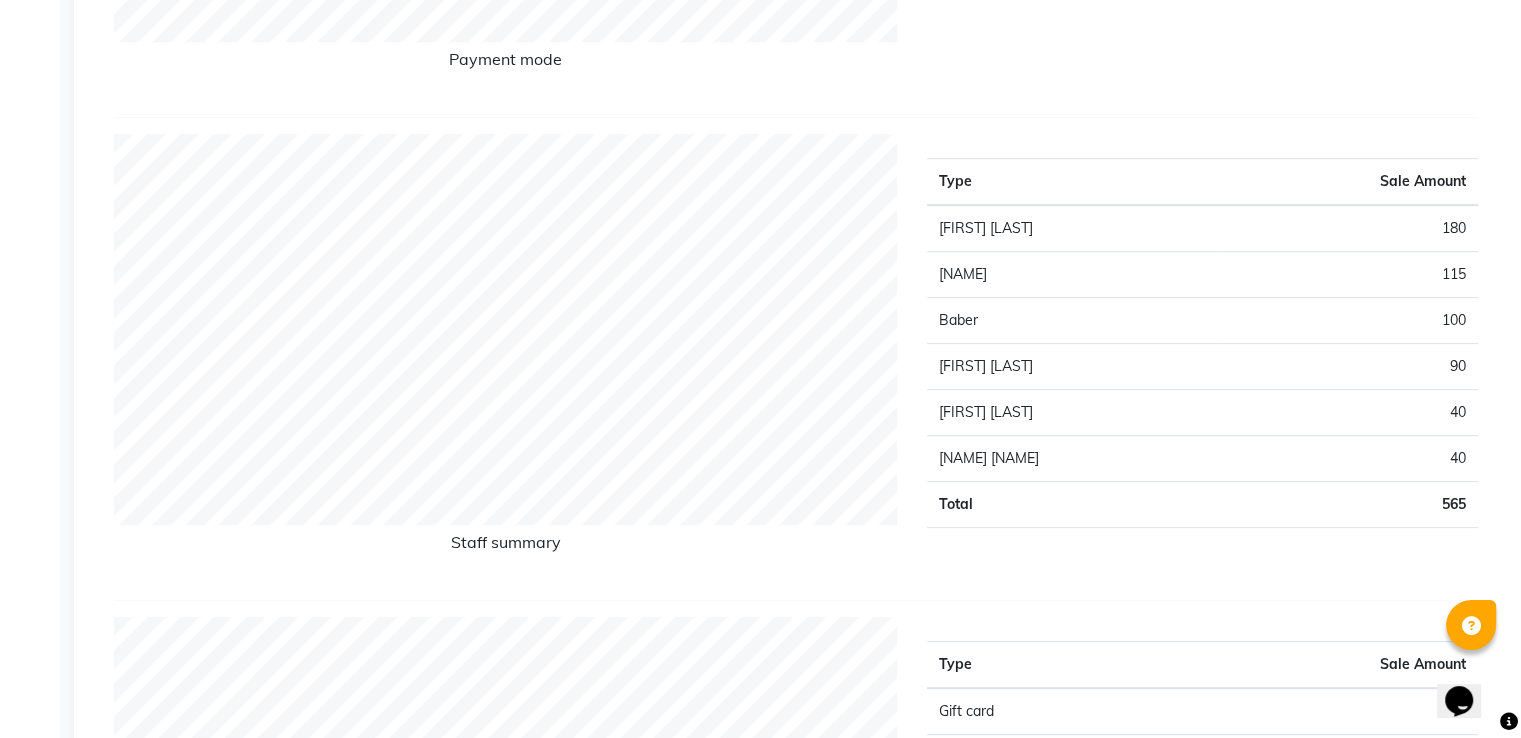 scroll, scrollTop: 698, scrollLeft: 0, axis: vertical 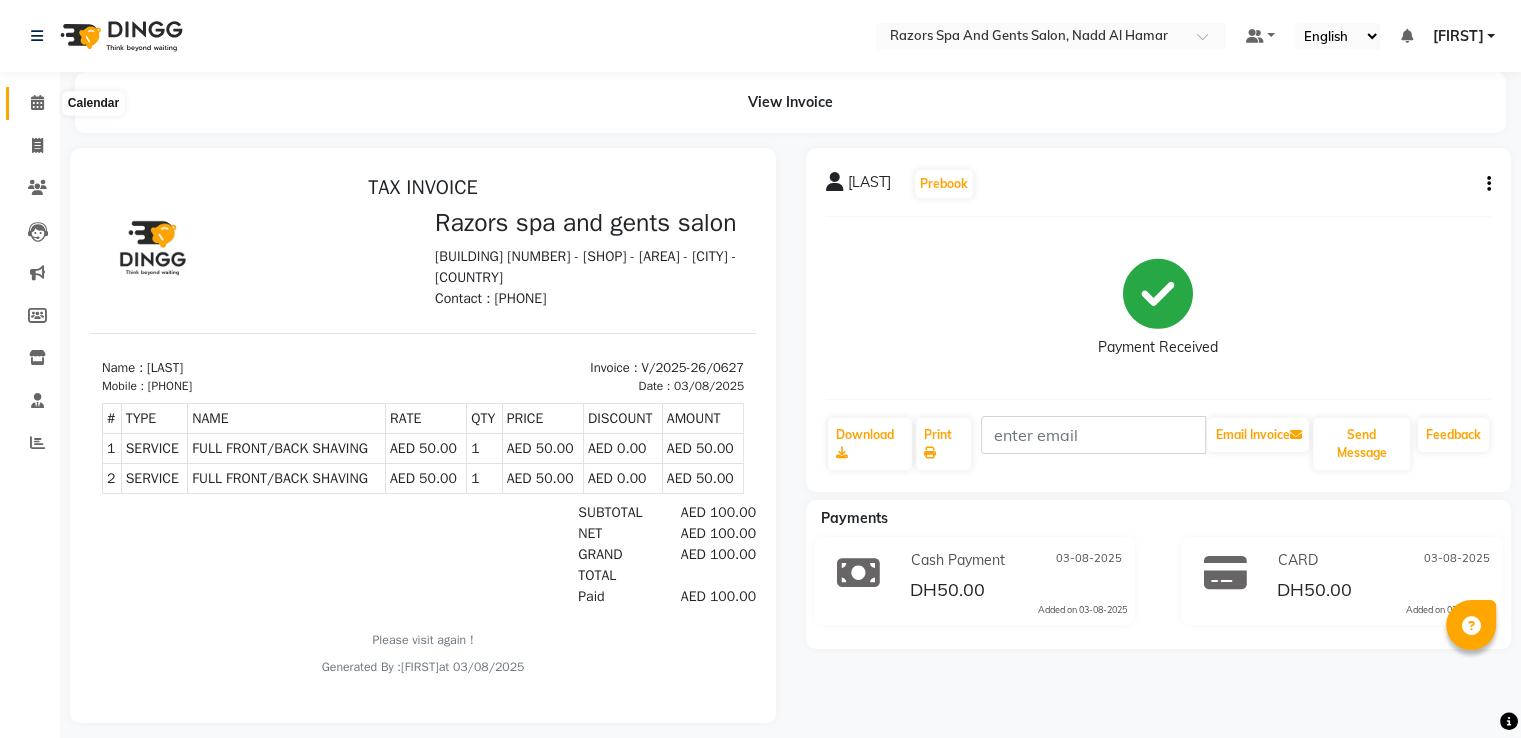click 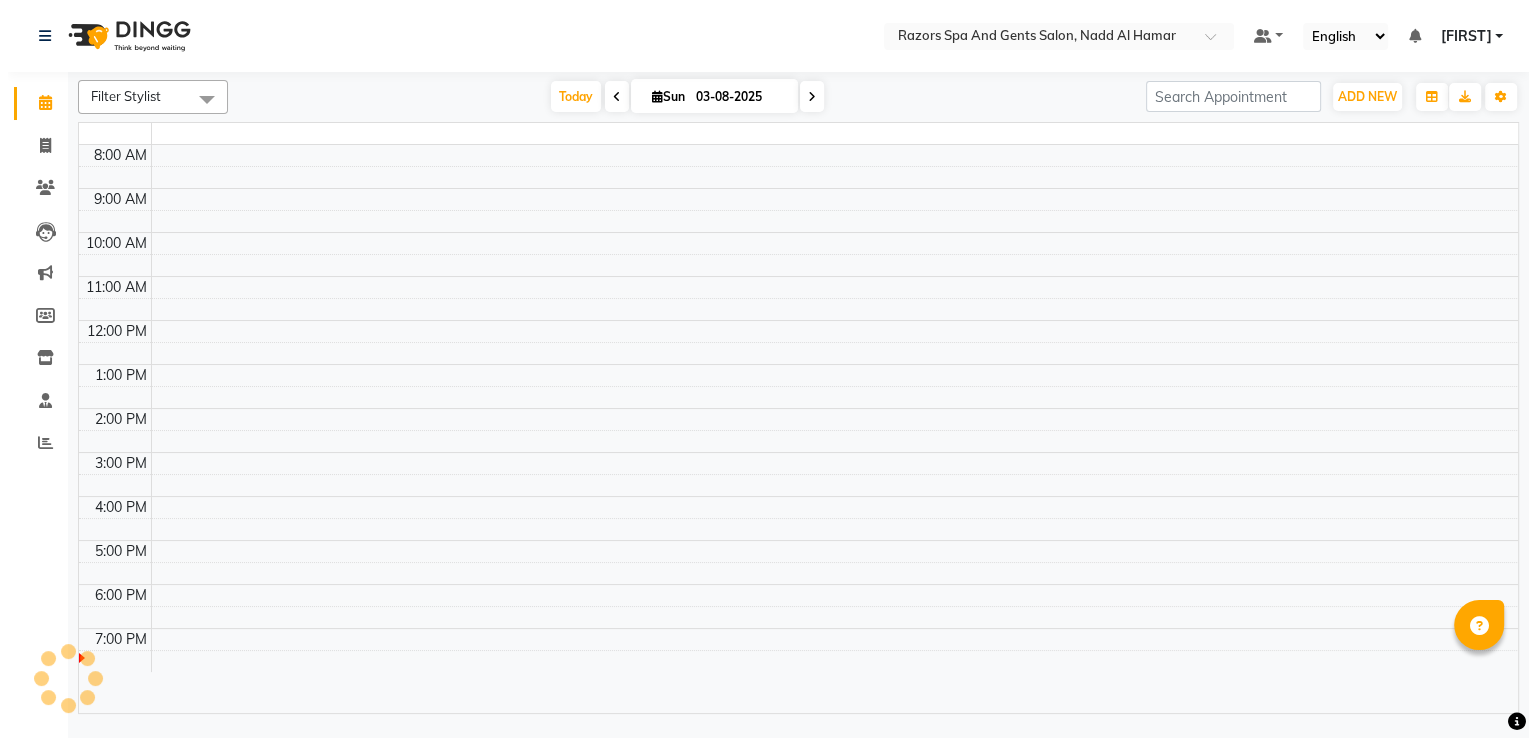 scroll, scrollTop: 0, scrollLeft: 0, axis: both 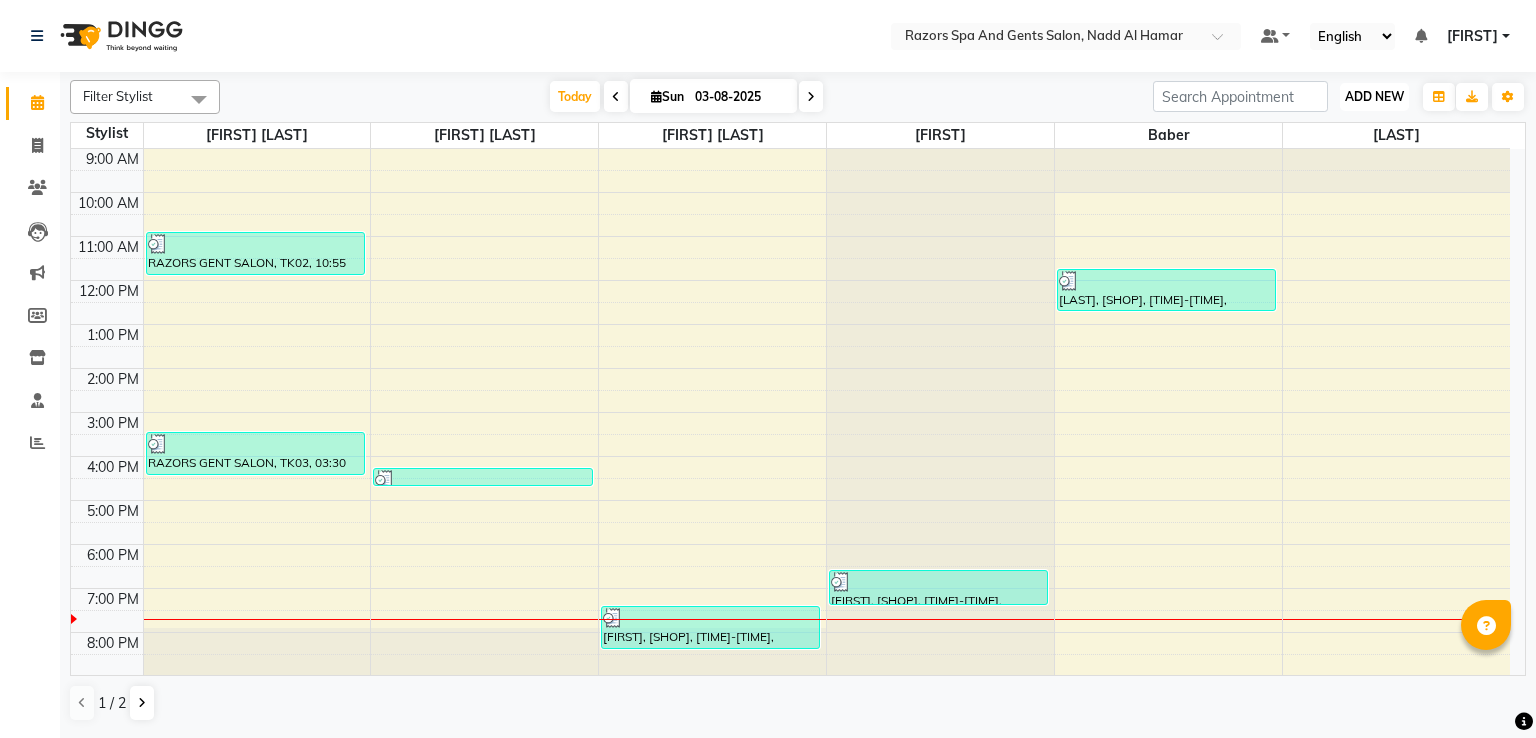 click on "ADD NEW" at bounding box center [1374, 96] 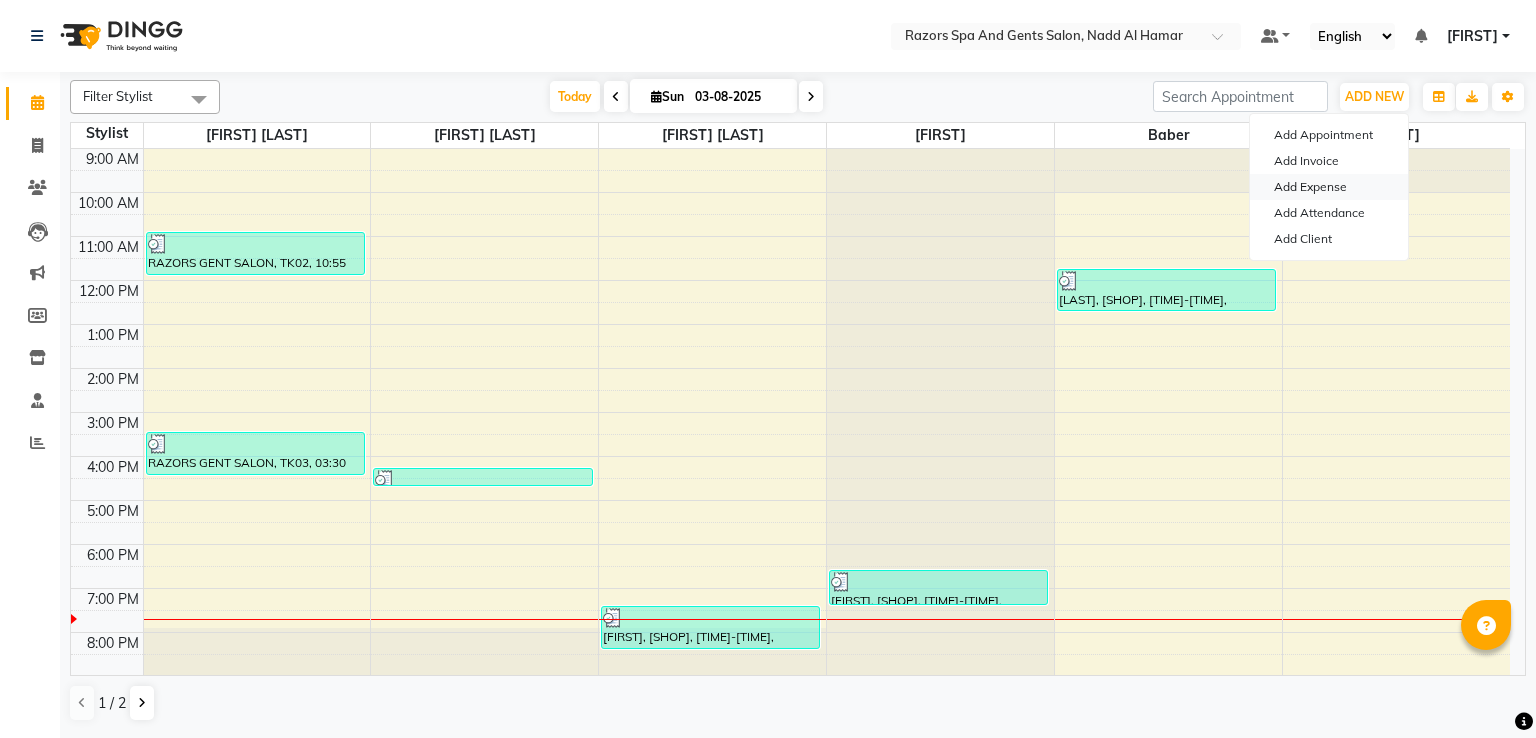 click on "Add Expense" at bounding box center (1329, 187) 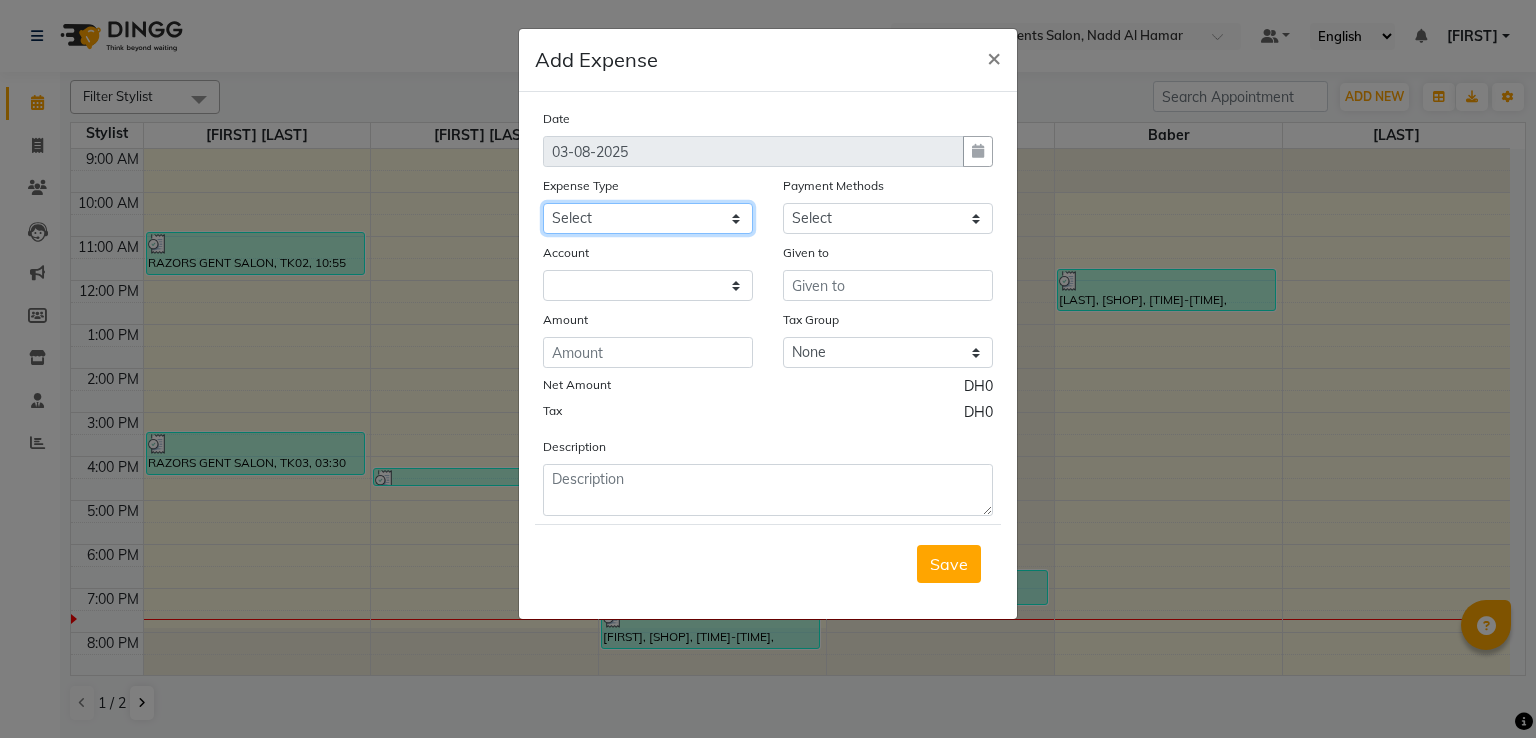 click on "Select AC servicing Advance Salary Bank charges Car maintenance  Cash transfer to bank Cash transfer to hub Client Snacks Clinical charges Equipment Fuel Govt fee Incentive Insurance International purchase Loan Repayment Maintenance Marketing Miscellaneous MRA Other Pantry Product Rent Salary Staff Snacks Tax Tea & Refreshment Tips in card Utilities Water bottles" 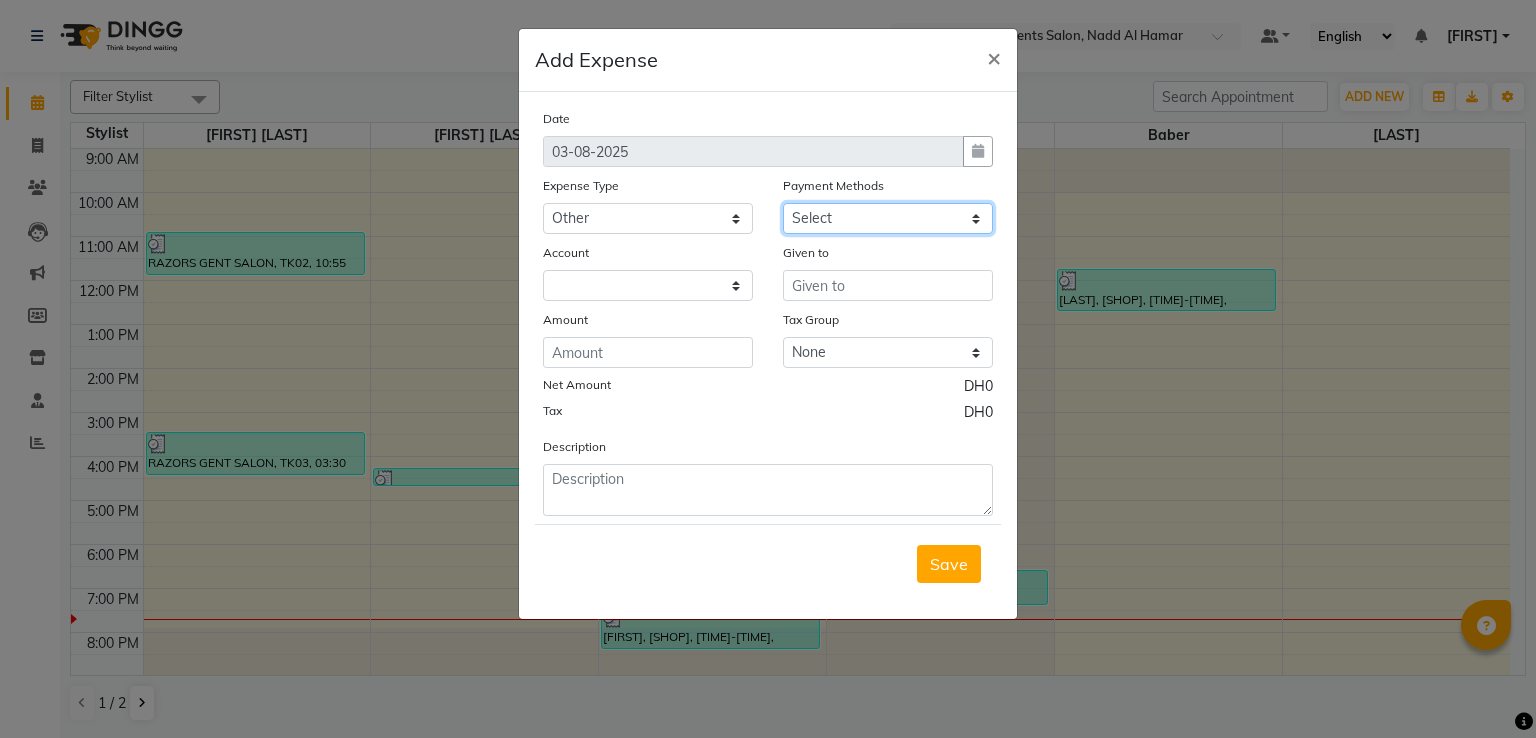 click on "Select Cash Payment CARD" 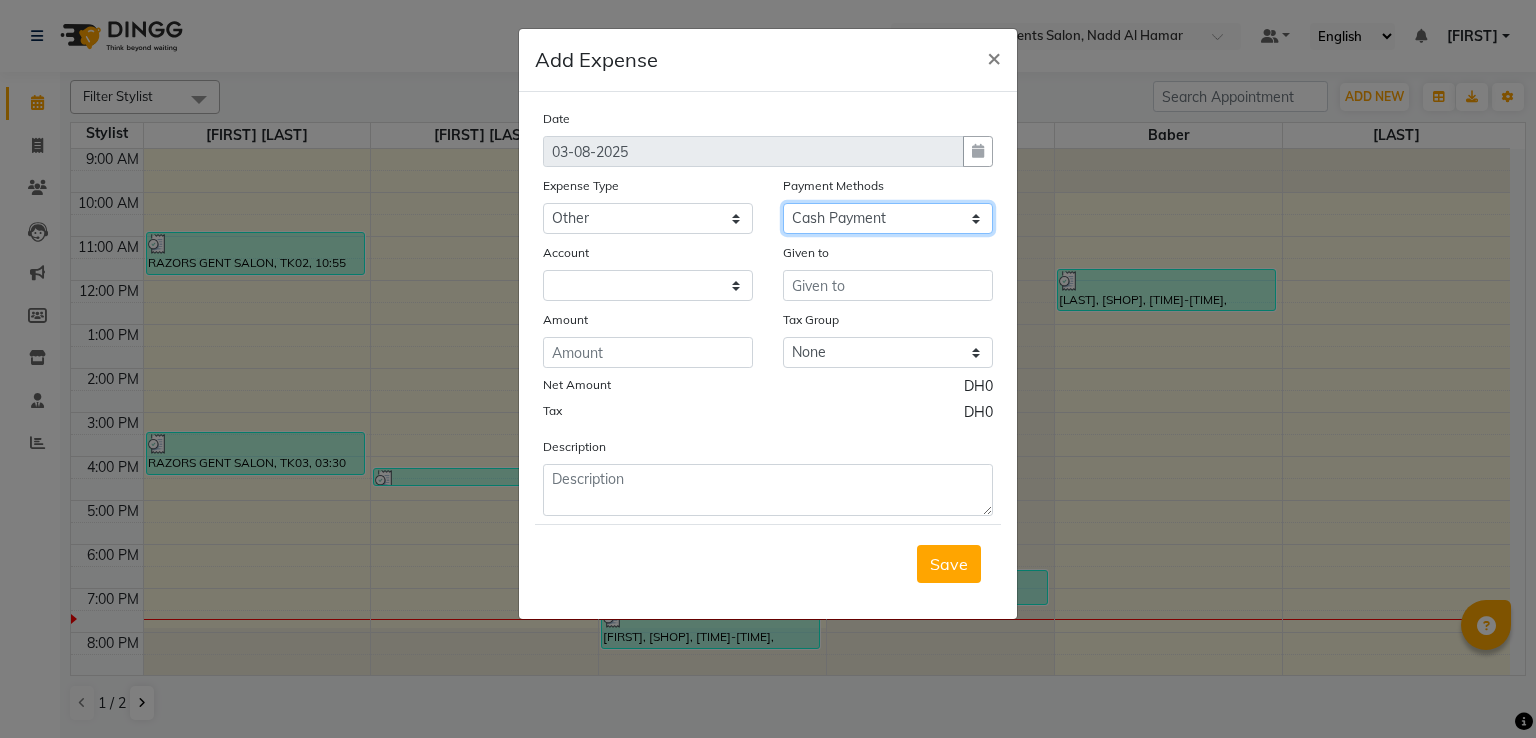 click on "Select Cash Payment CARD" 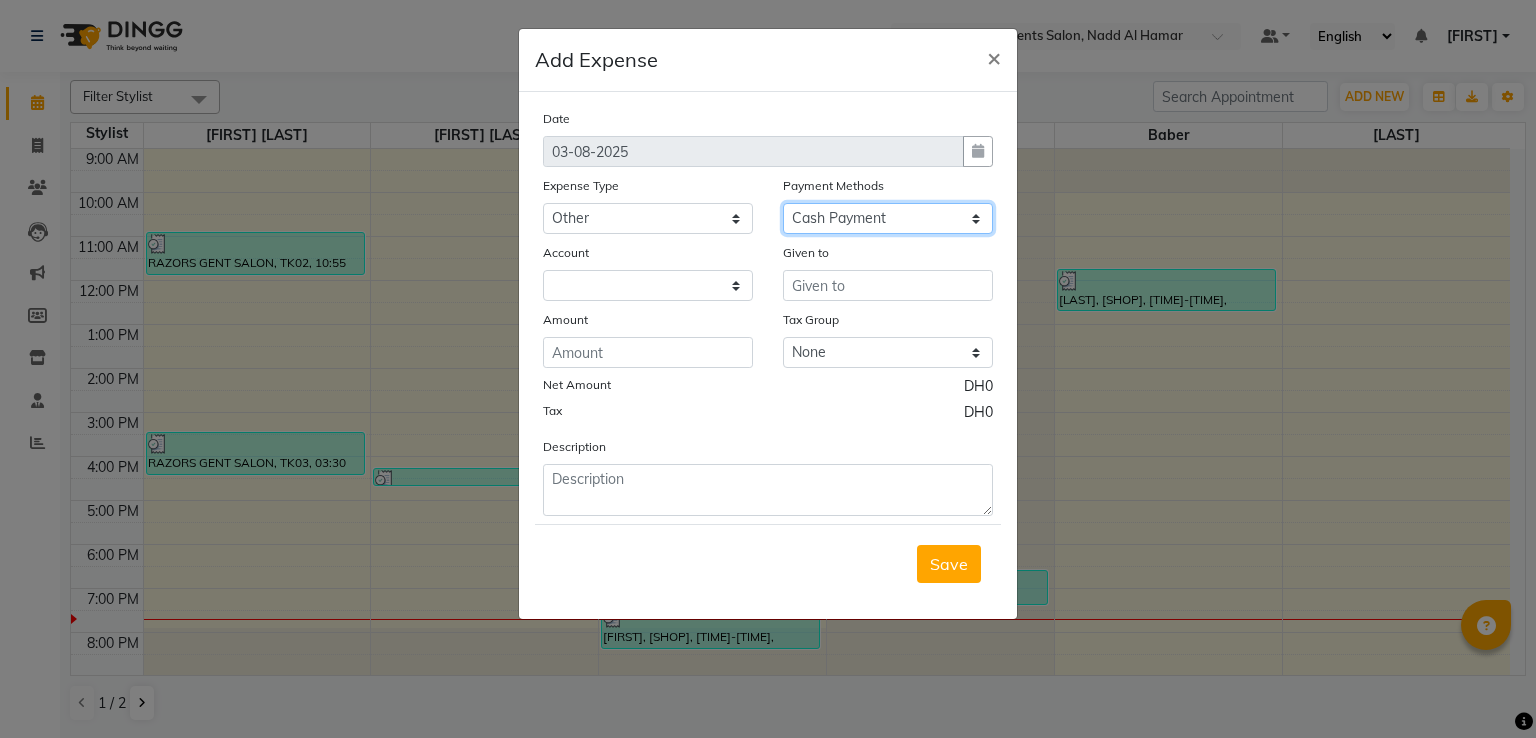 select on "7542" 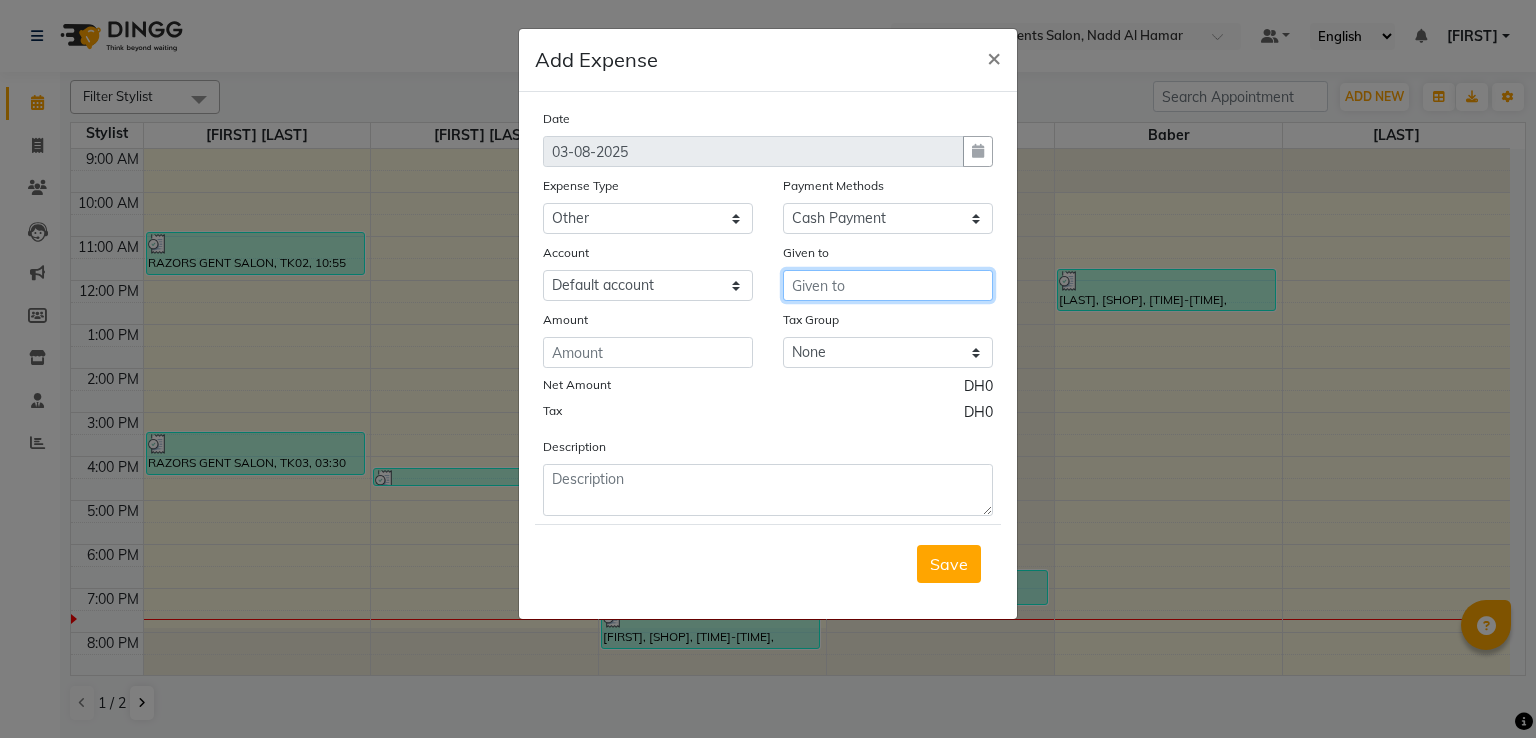 click at bounding box center (888, 285) 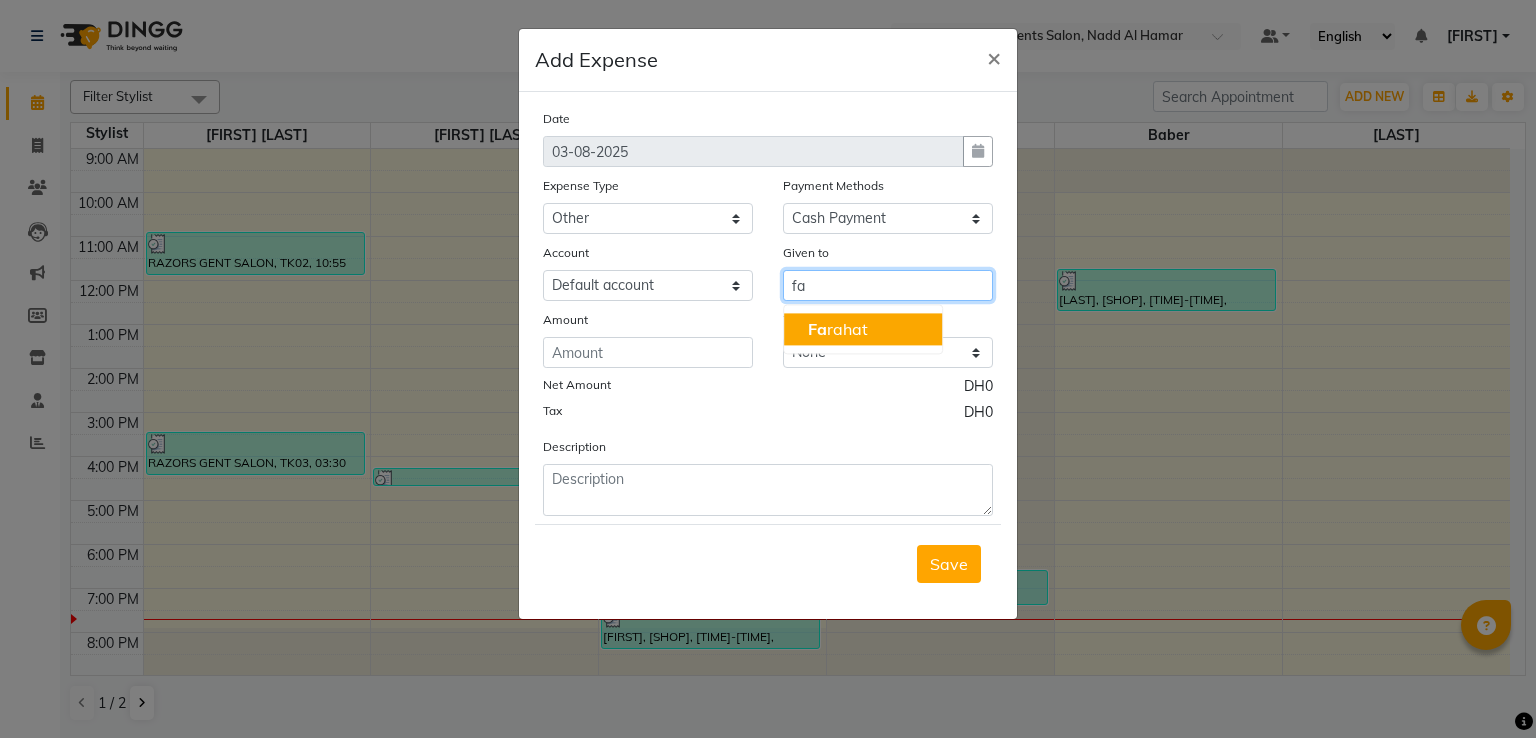 click on "Fa rahat" at bounding box center (863, 329) 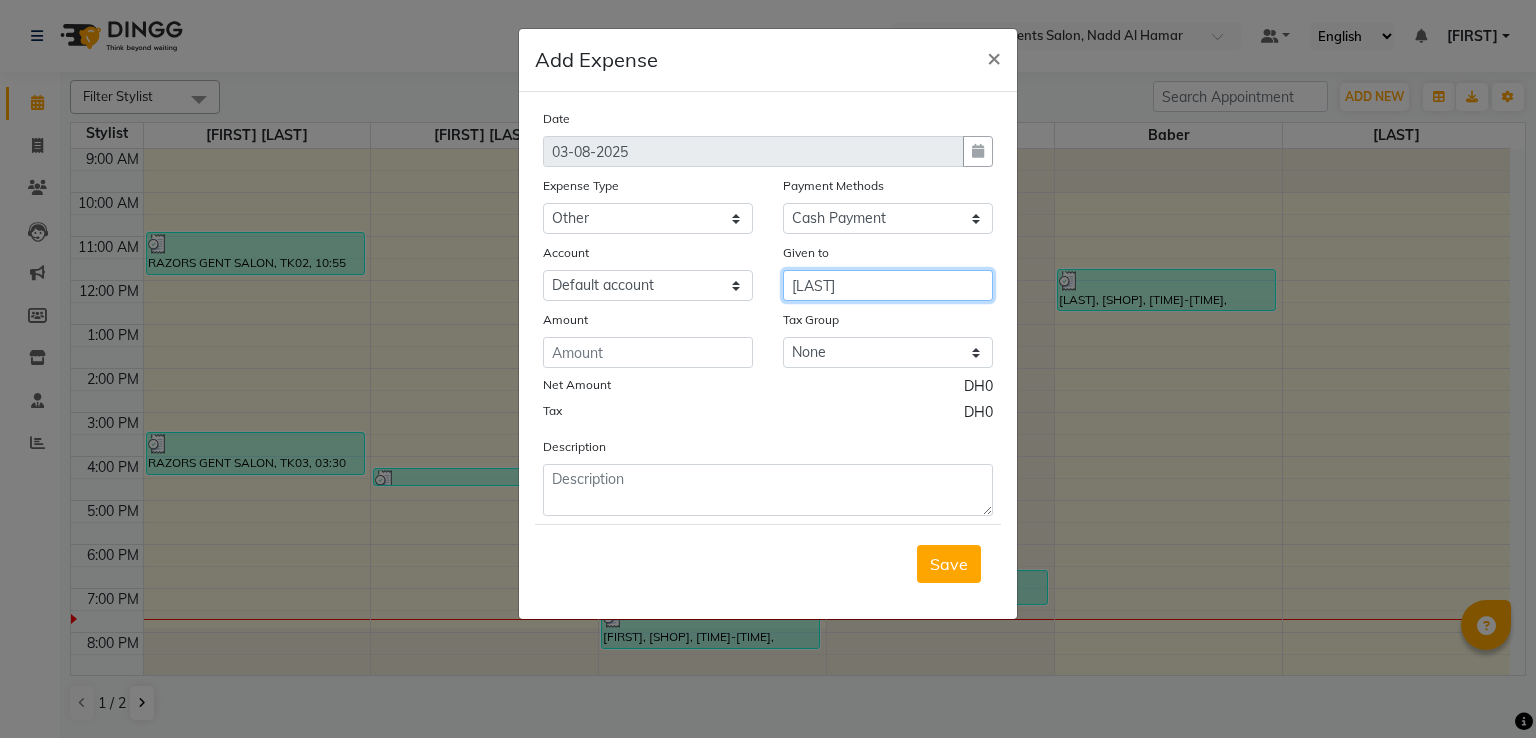 type on "[LAST]" 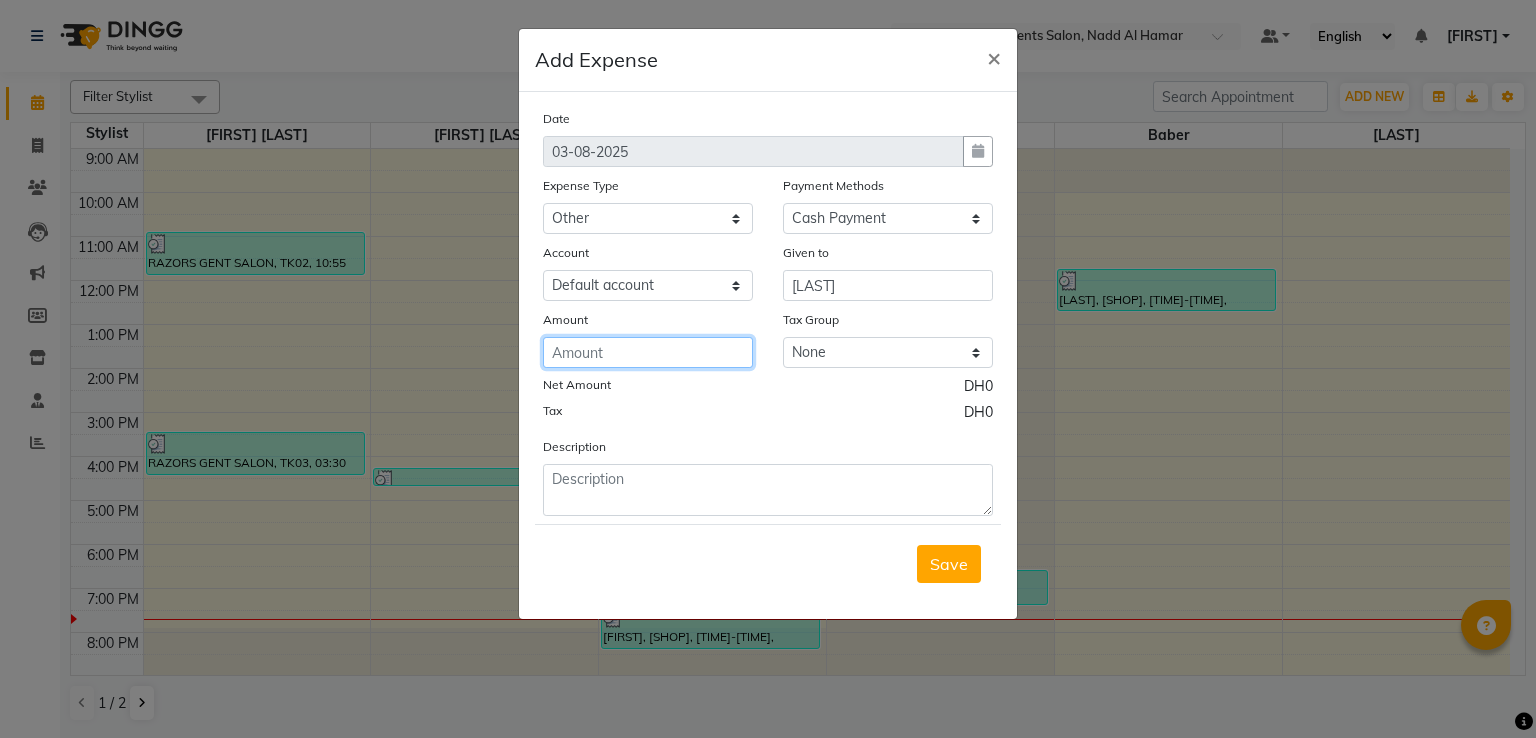 click 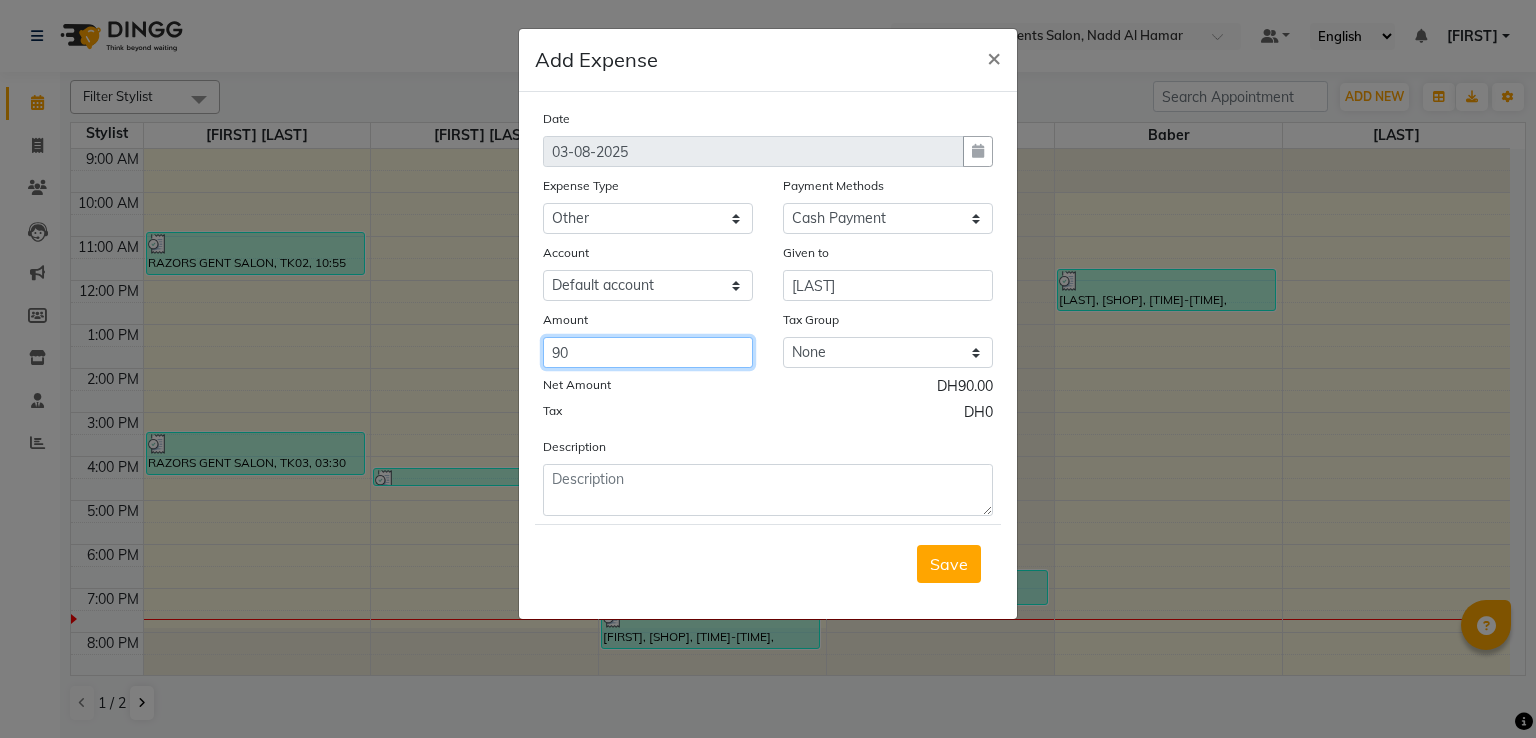 type on "90" 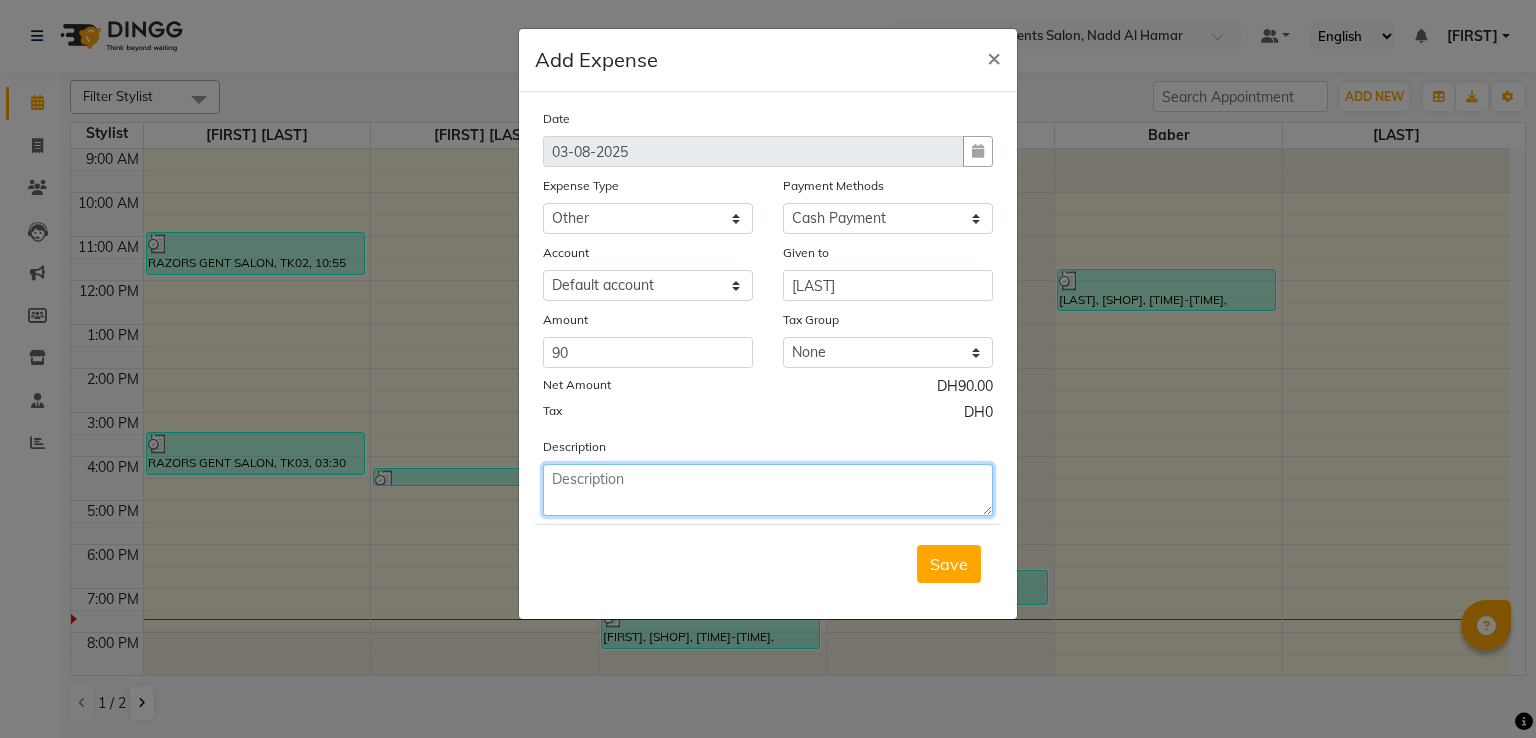 click 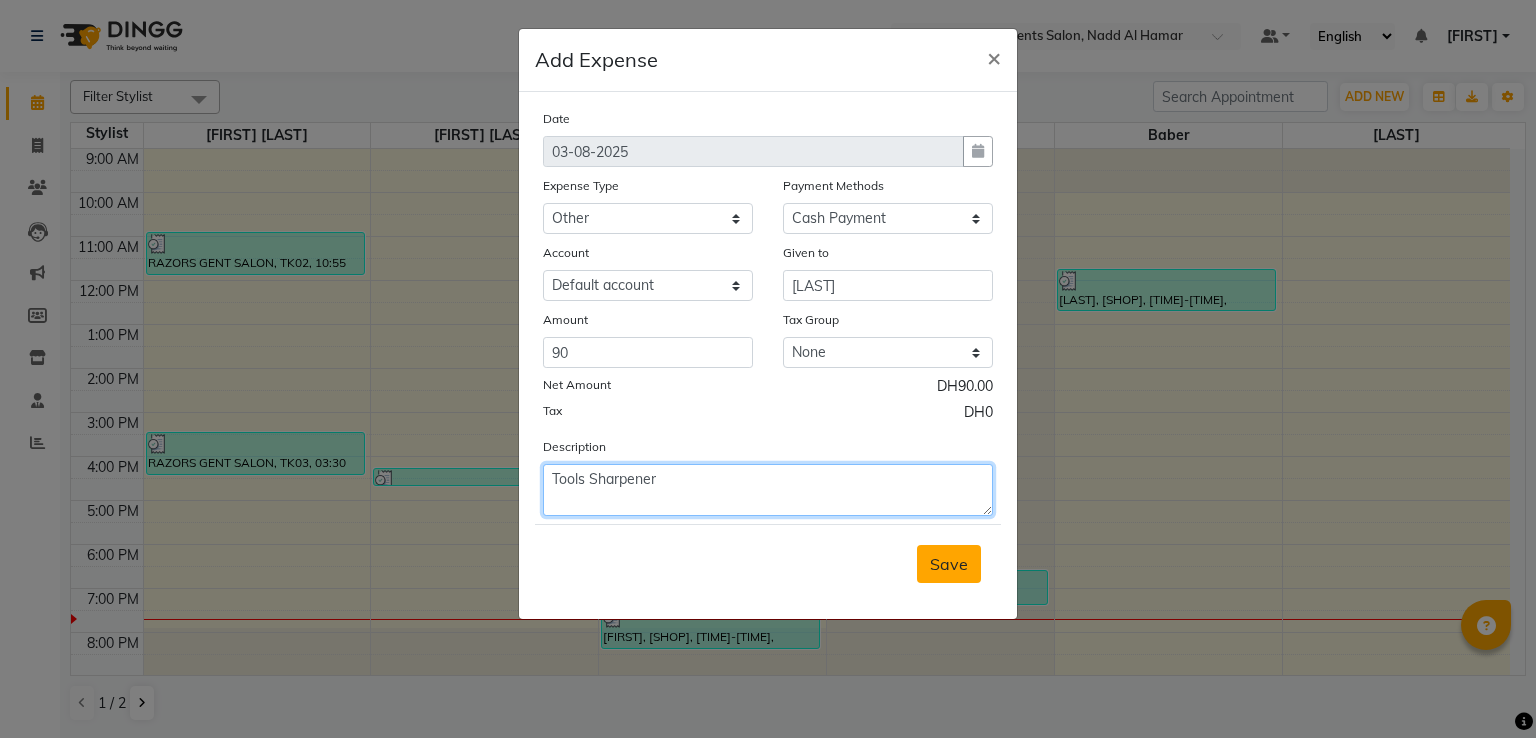 type on "Tools Sharpener" 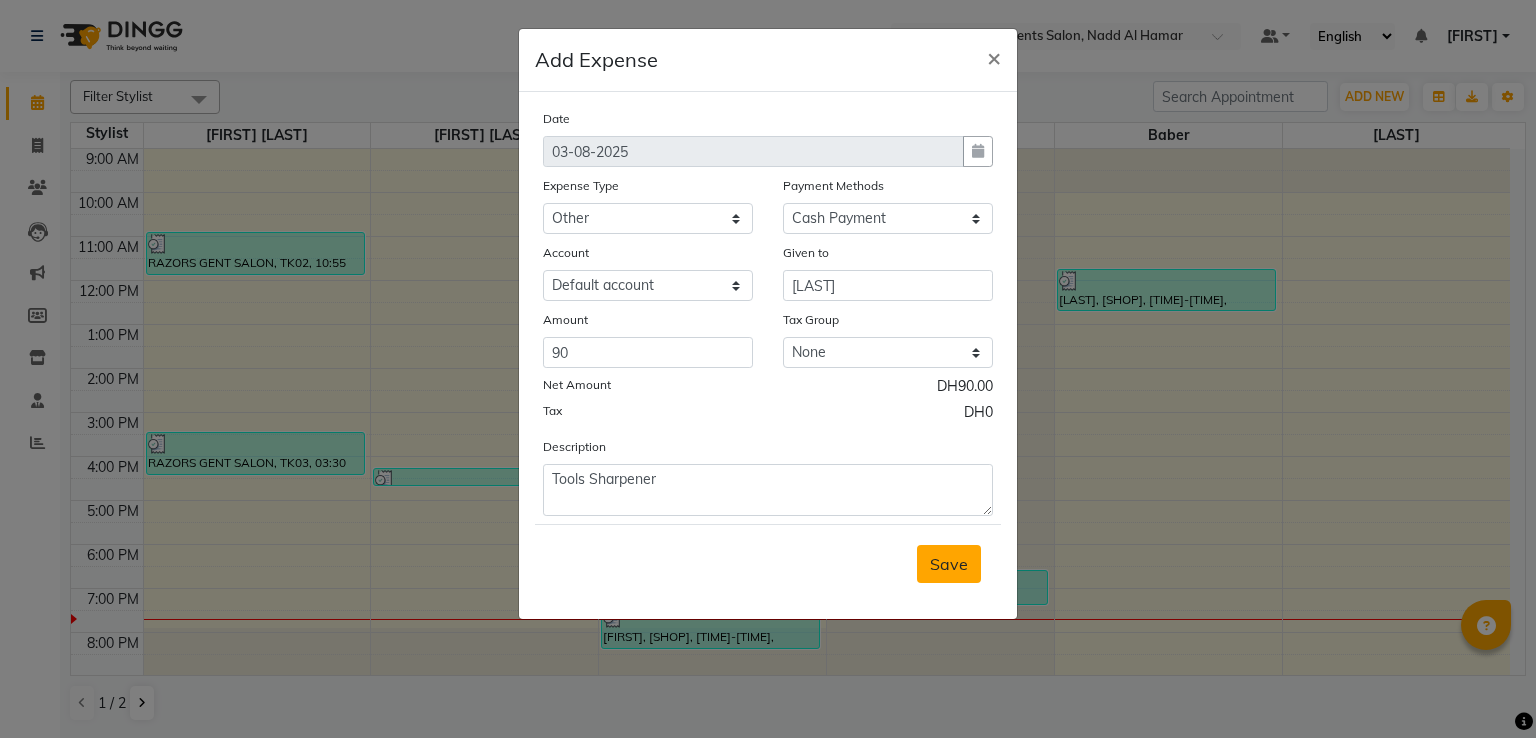 click on "Save" at bounding box center [949, 564] 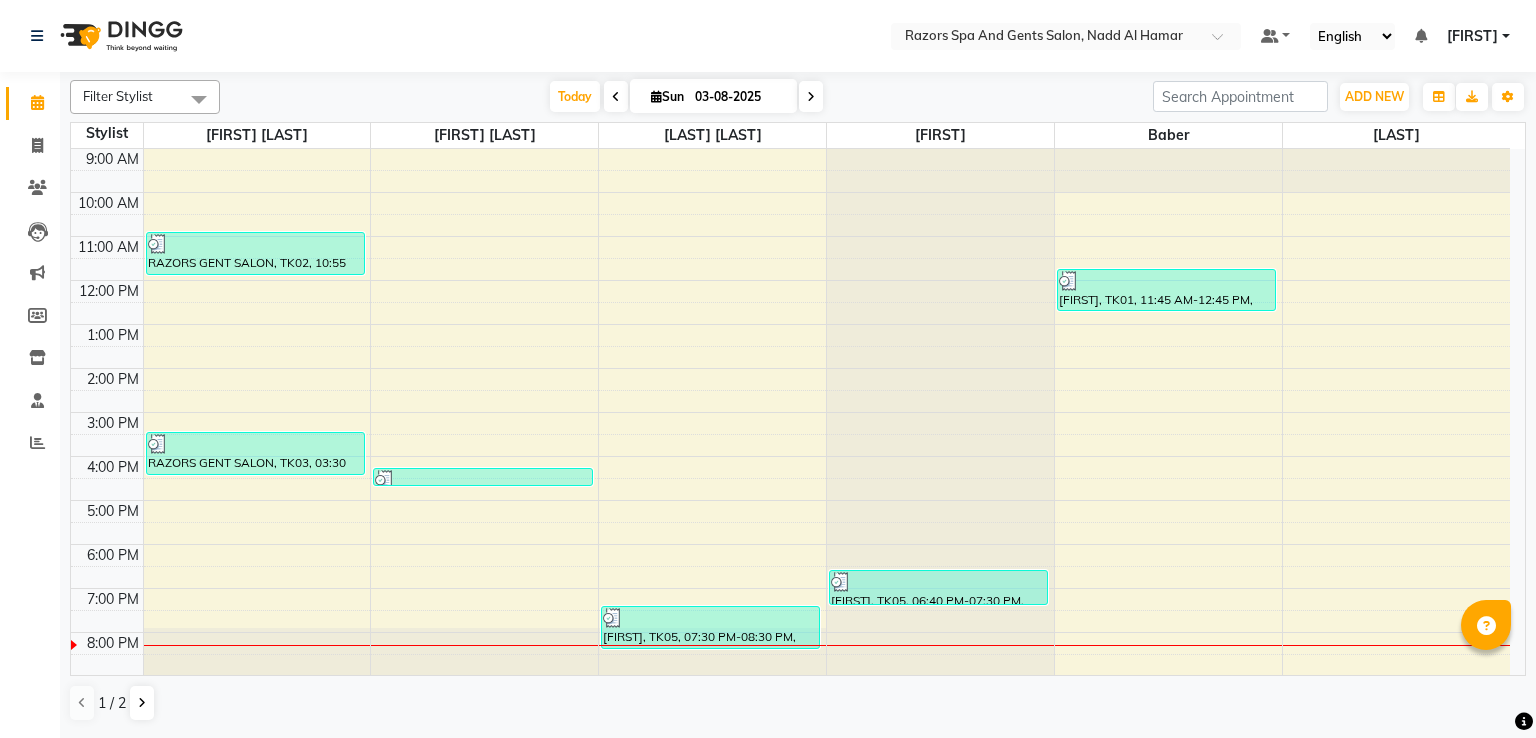 scroll, scrollTop: 0, scrollLeft: 0, axis: both 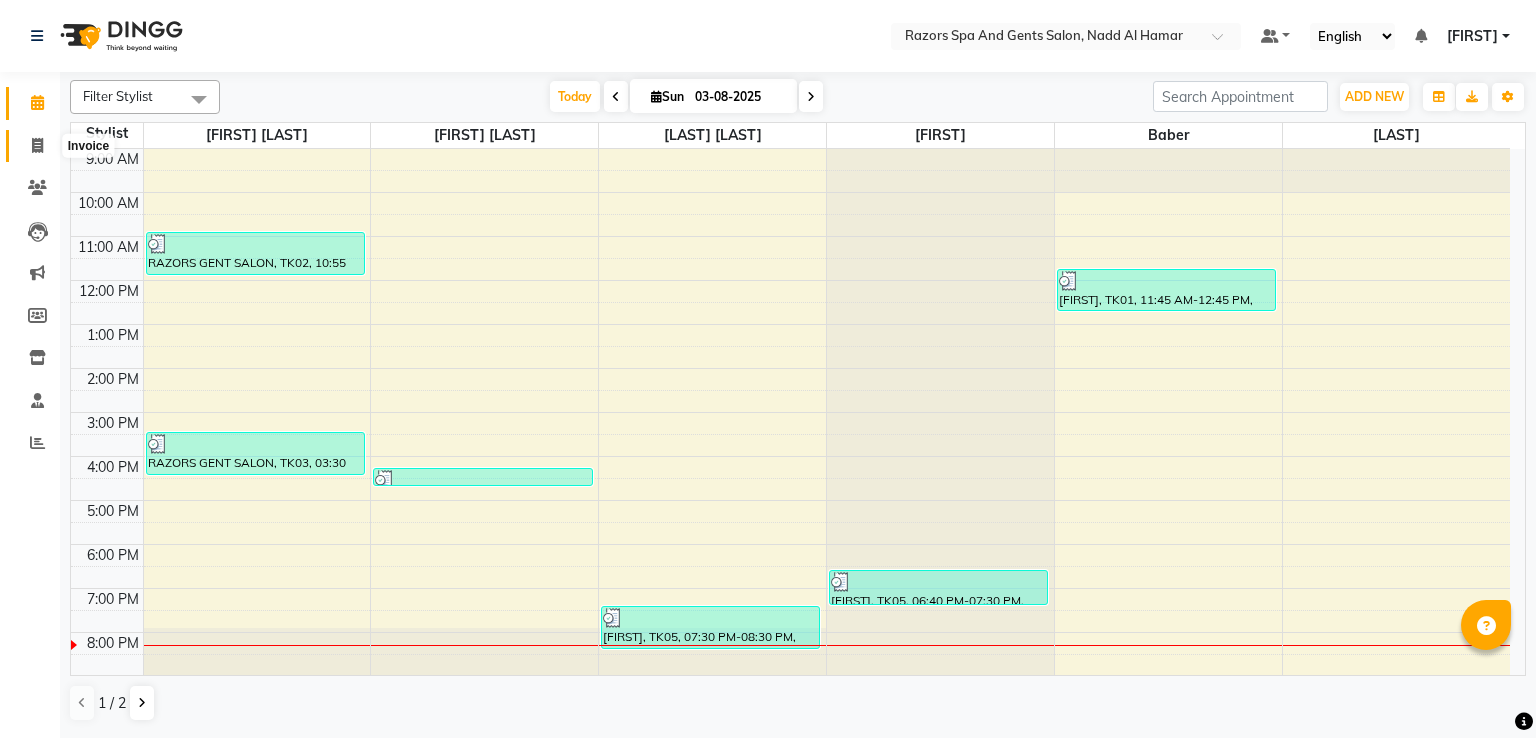 click 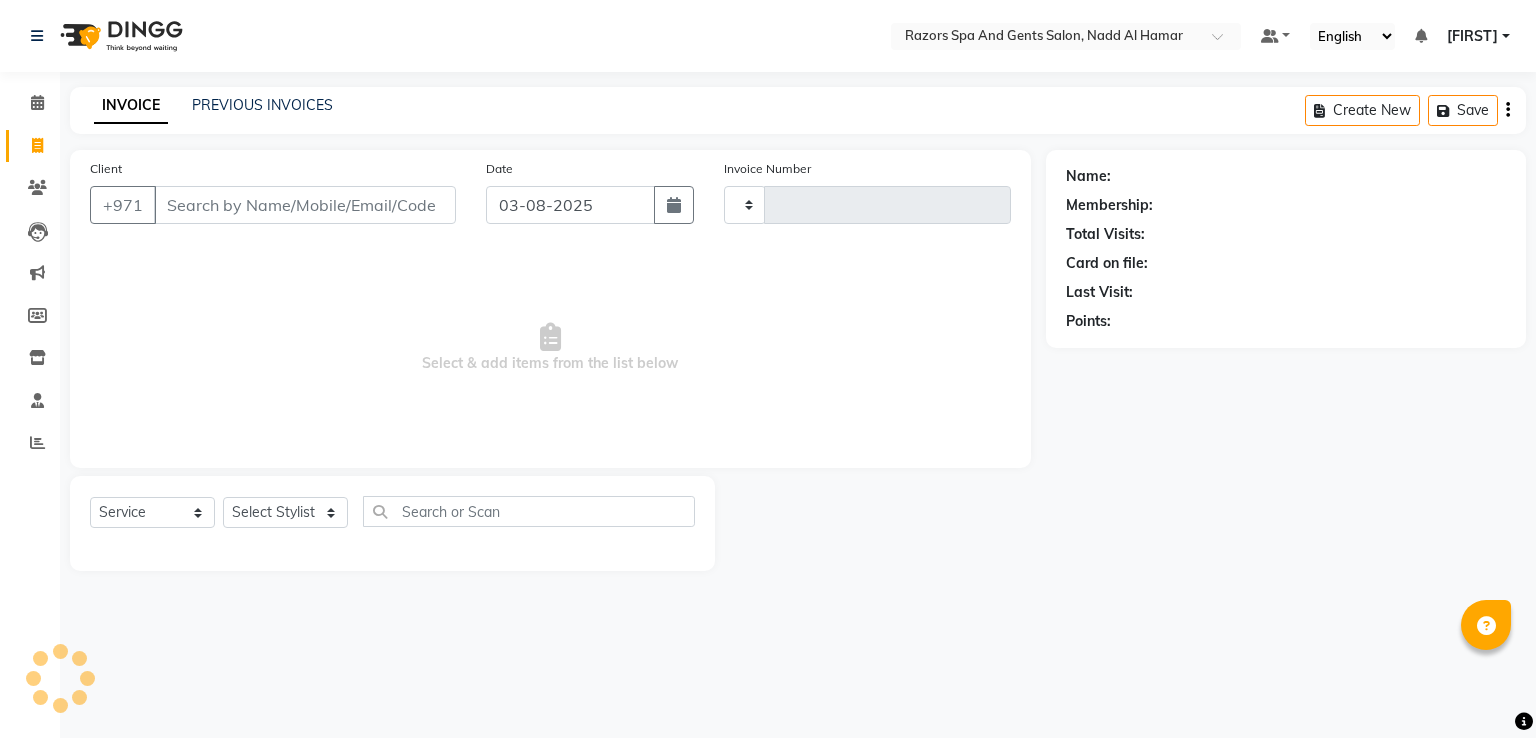 type on "0632" 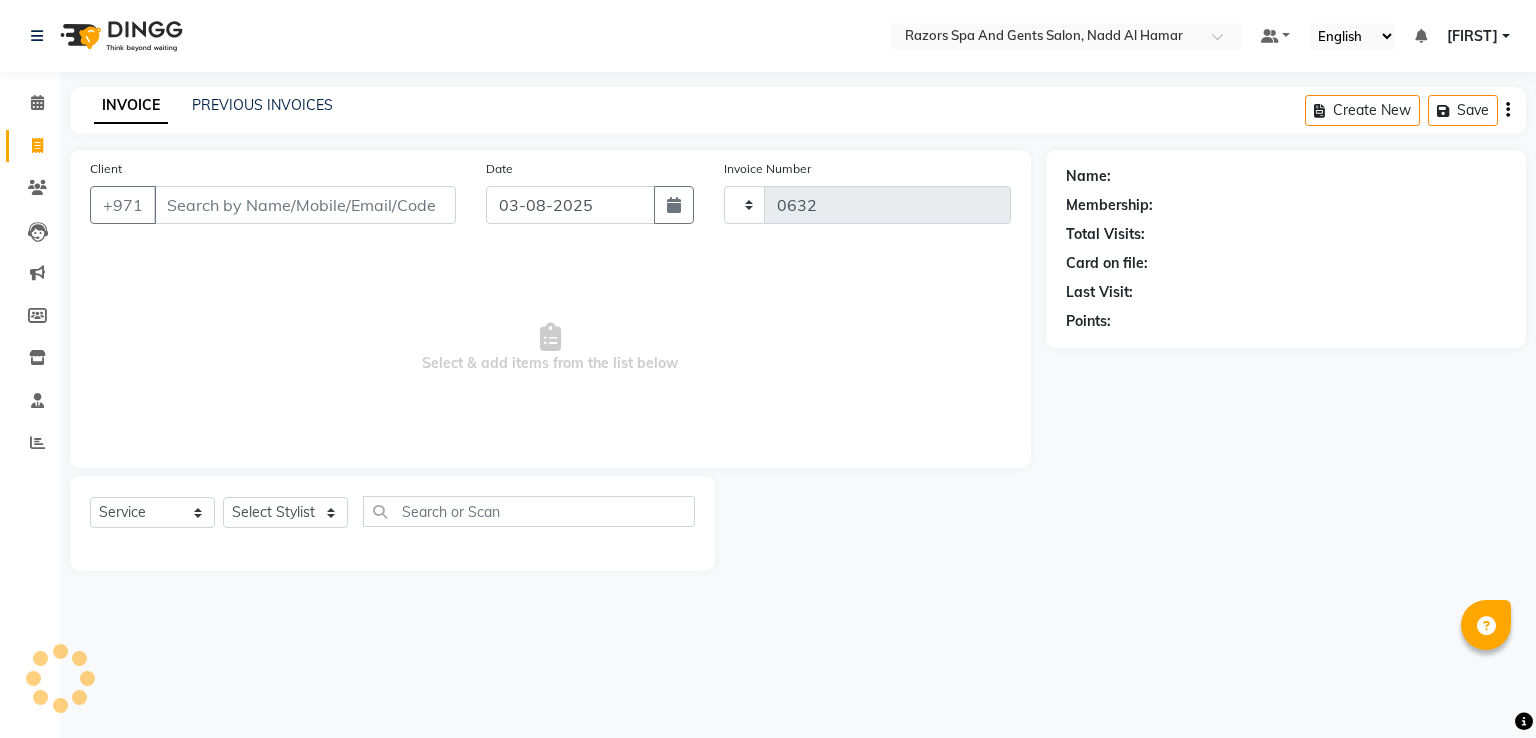 select on "8419" 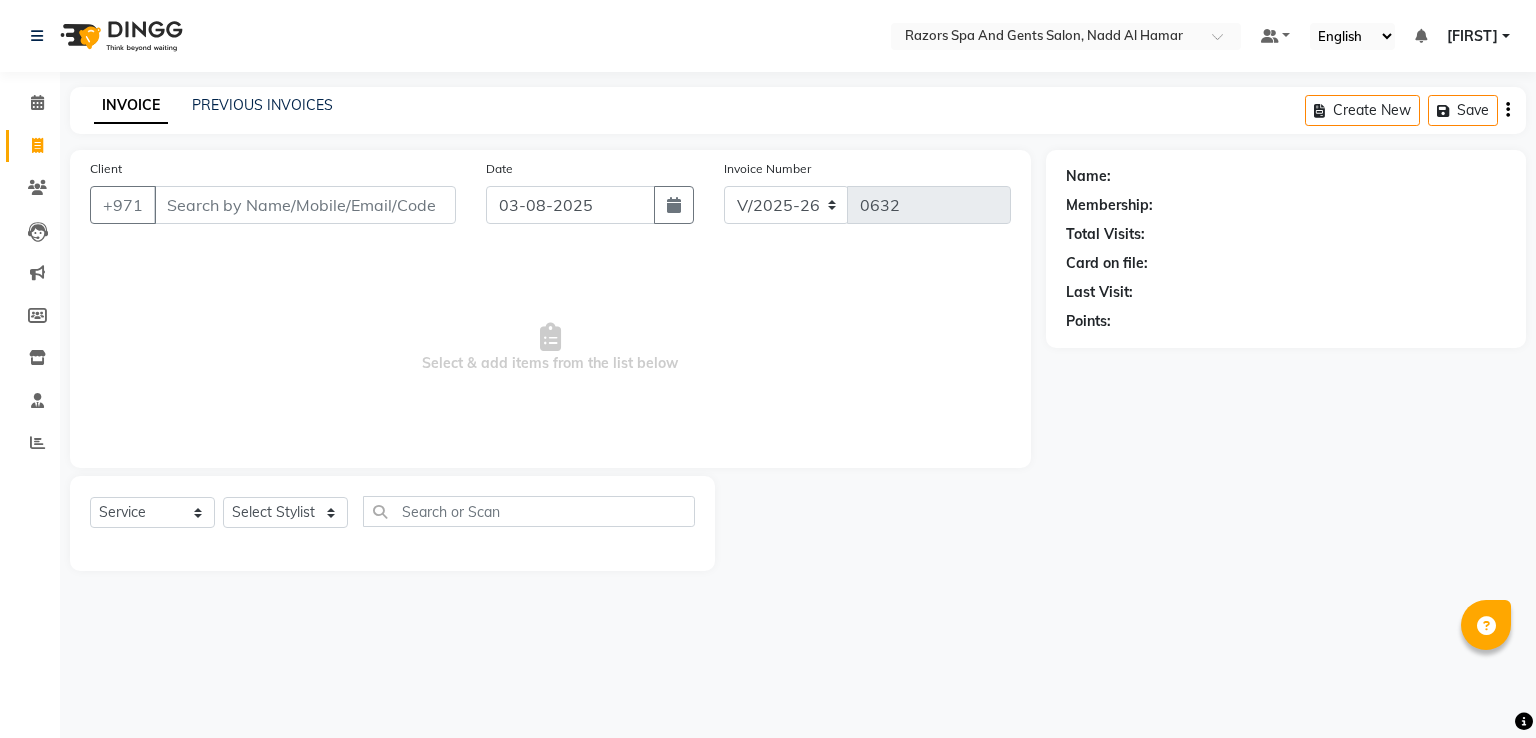 click on "Client" at bounding box center (305, 205) 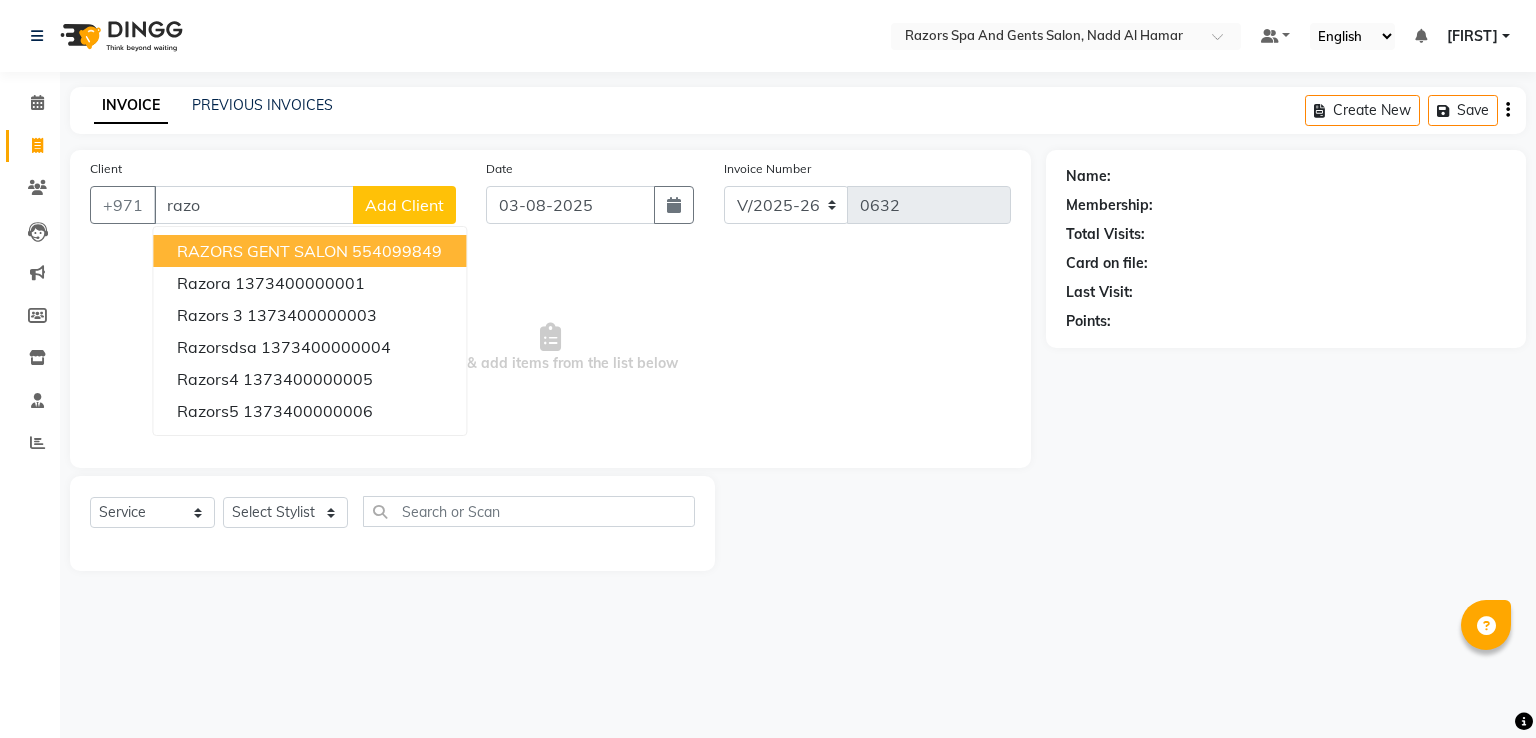 click on "RAZORS GENT SALON" at bounding box center [262, 251] 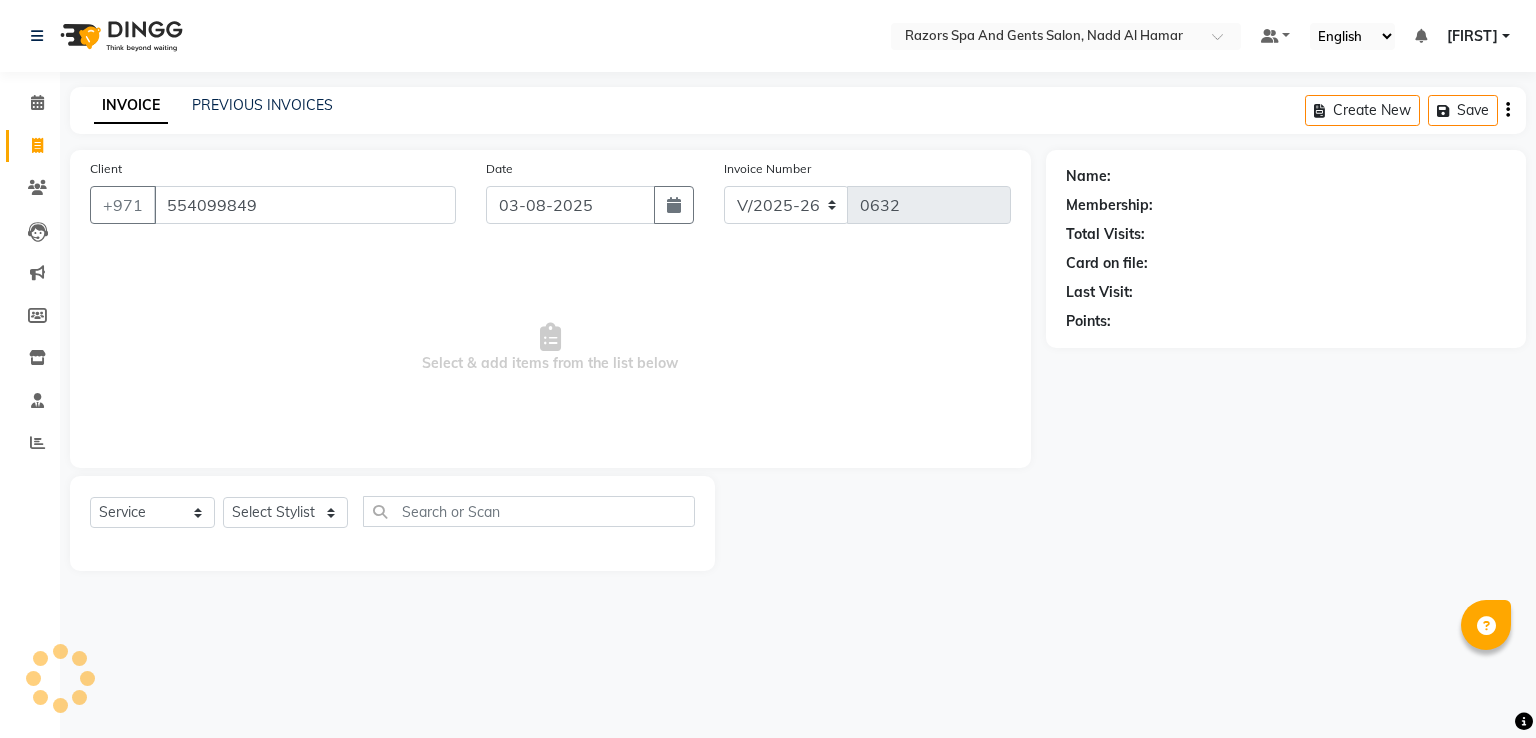 type on "554099849" 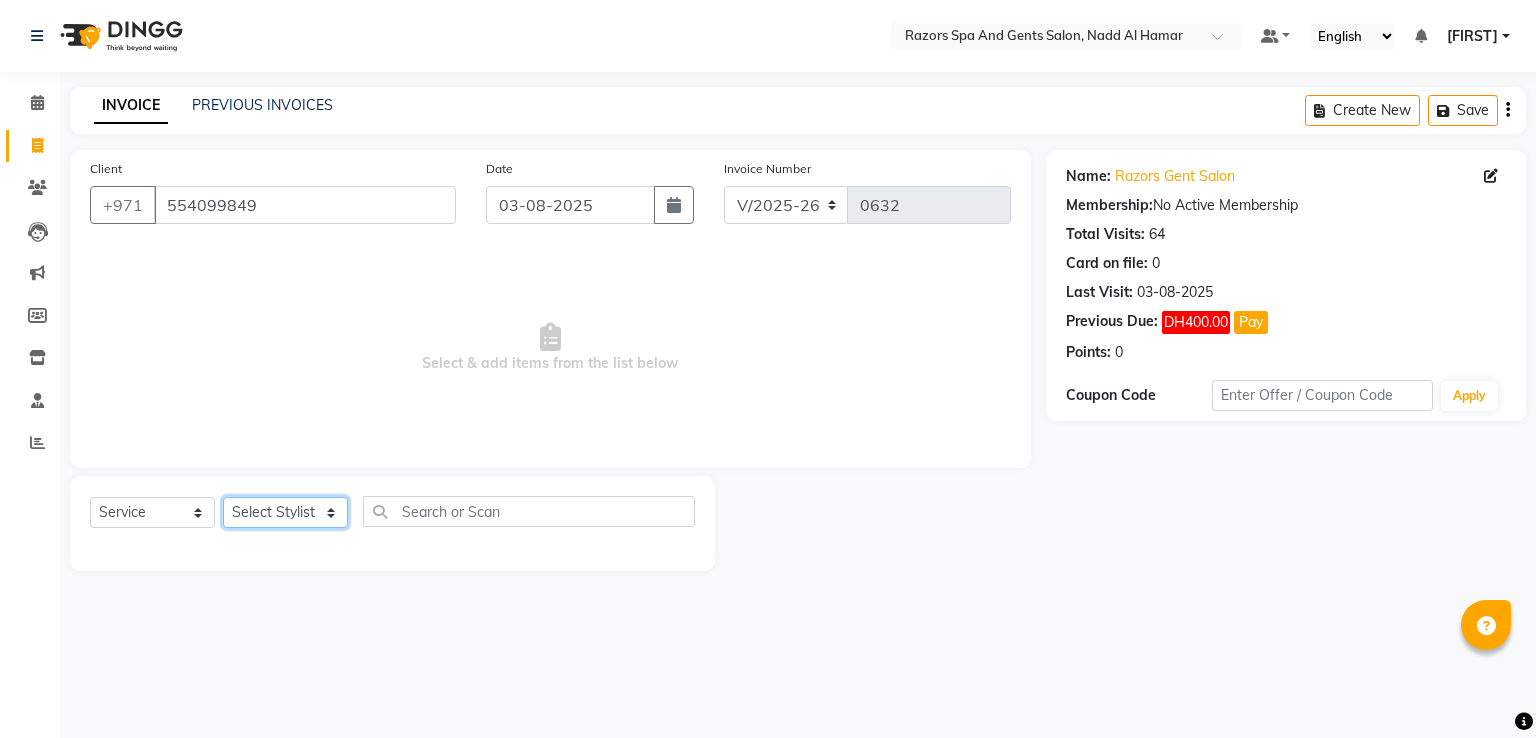 click on "Select Stylist [FIRST] [LAST] [LAST] [LAST] [LAST] [FIRST] [LAST]" 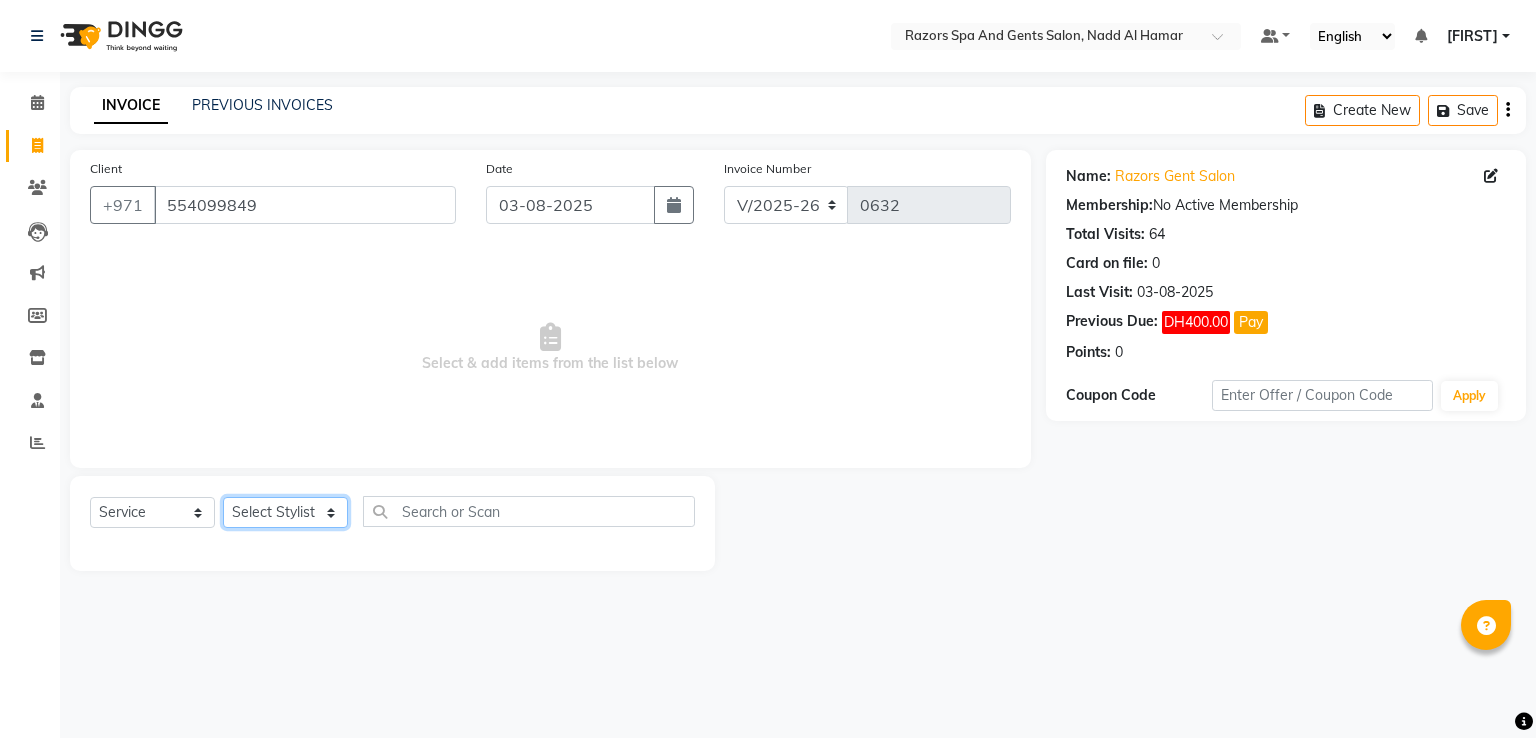 select on "81370" 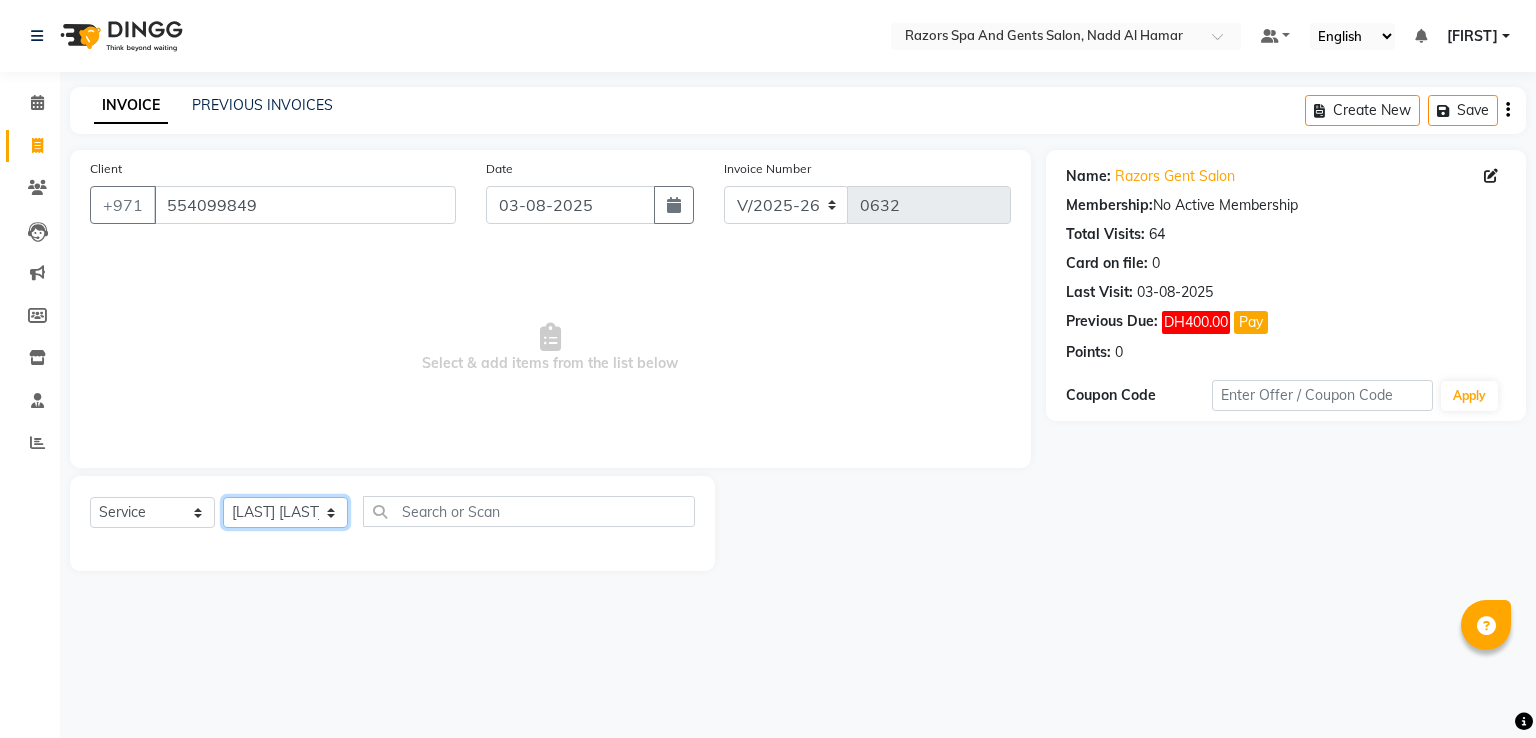 click on "Select Stylist [FIRST] [LAST] [LAST] [LAST] [LAST] [FIRST] [LAST]" 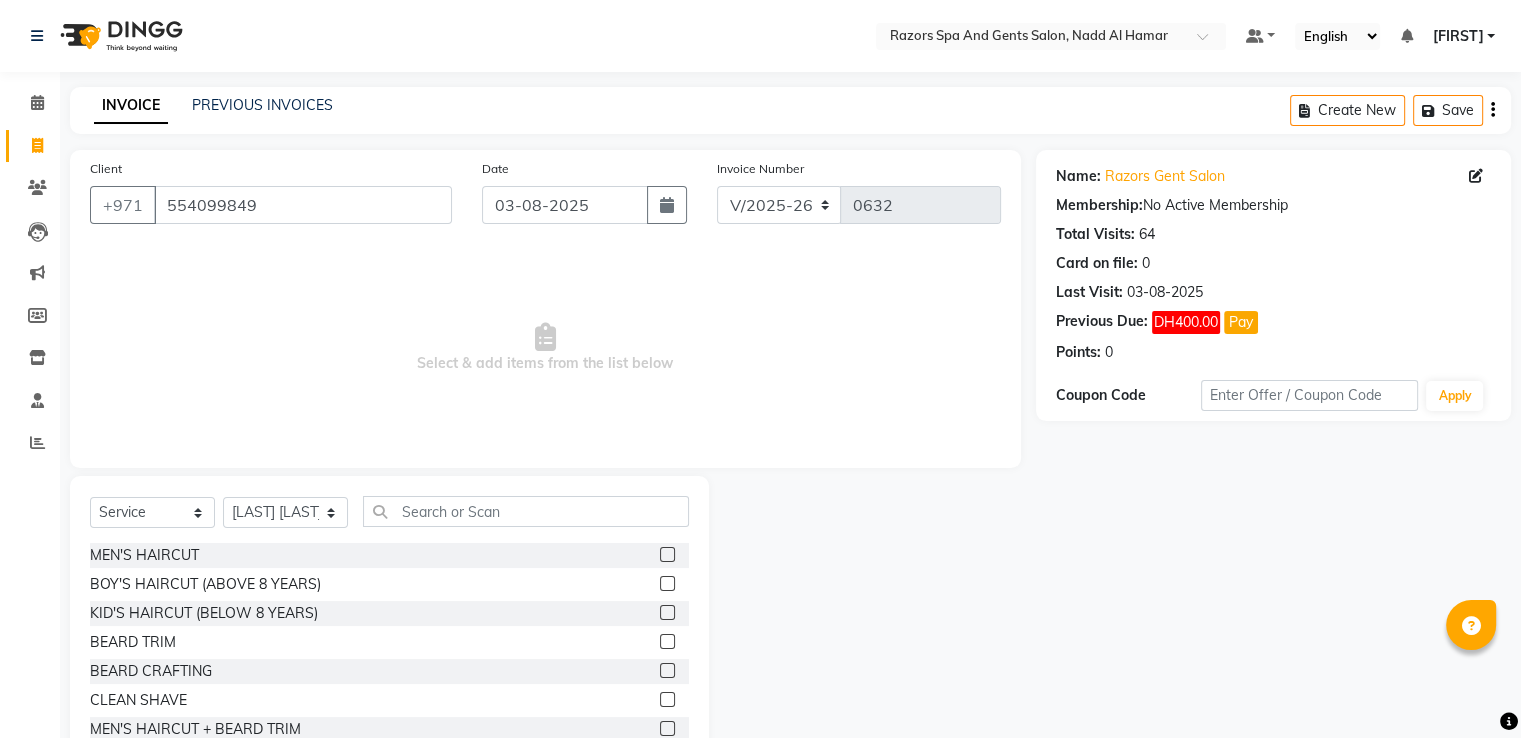 click 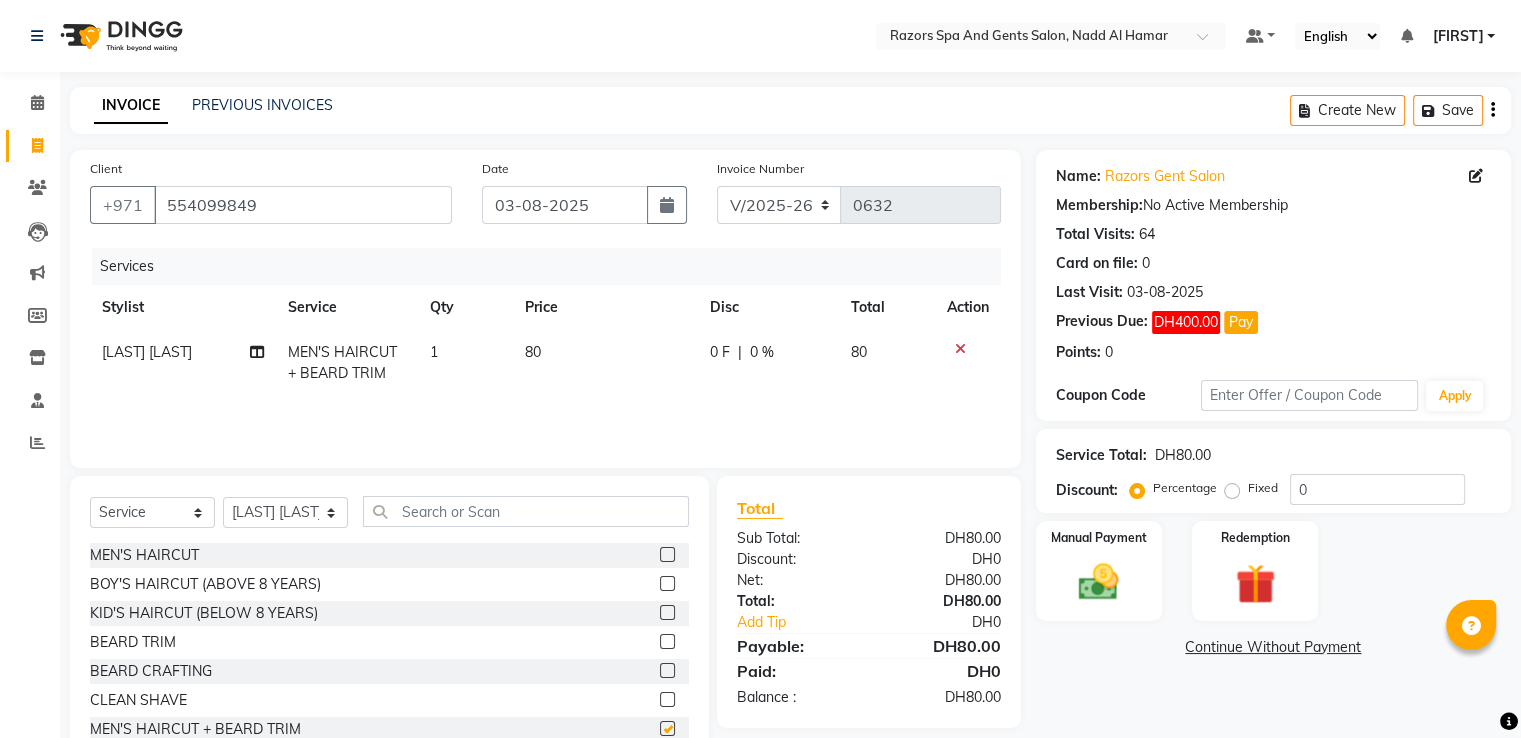 checkbox on "false" 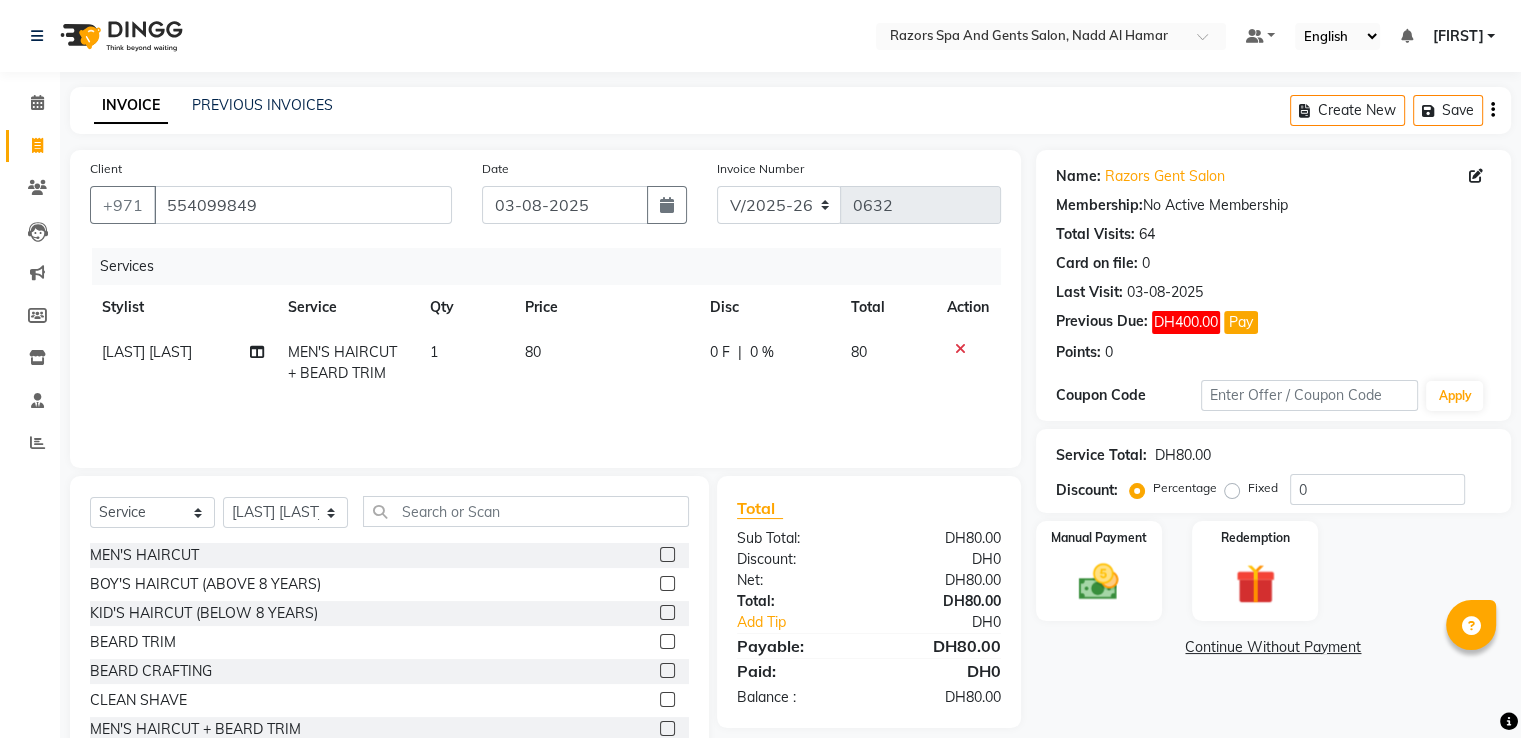 click 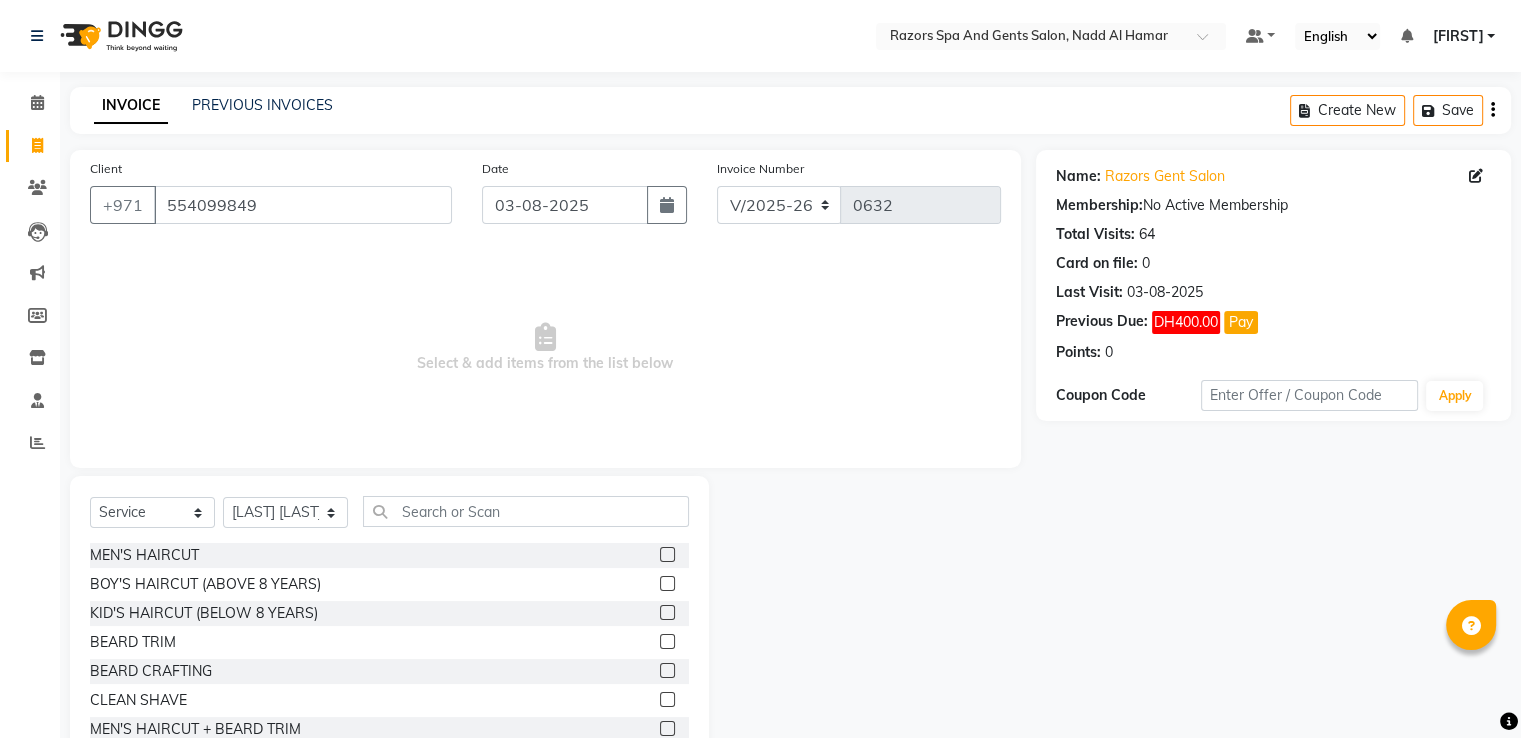 scroll, scrollTop: 174, scrollLeft: 0, axis: vertical 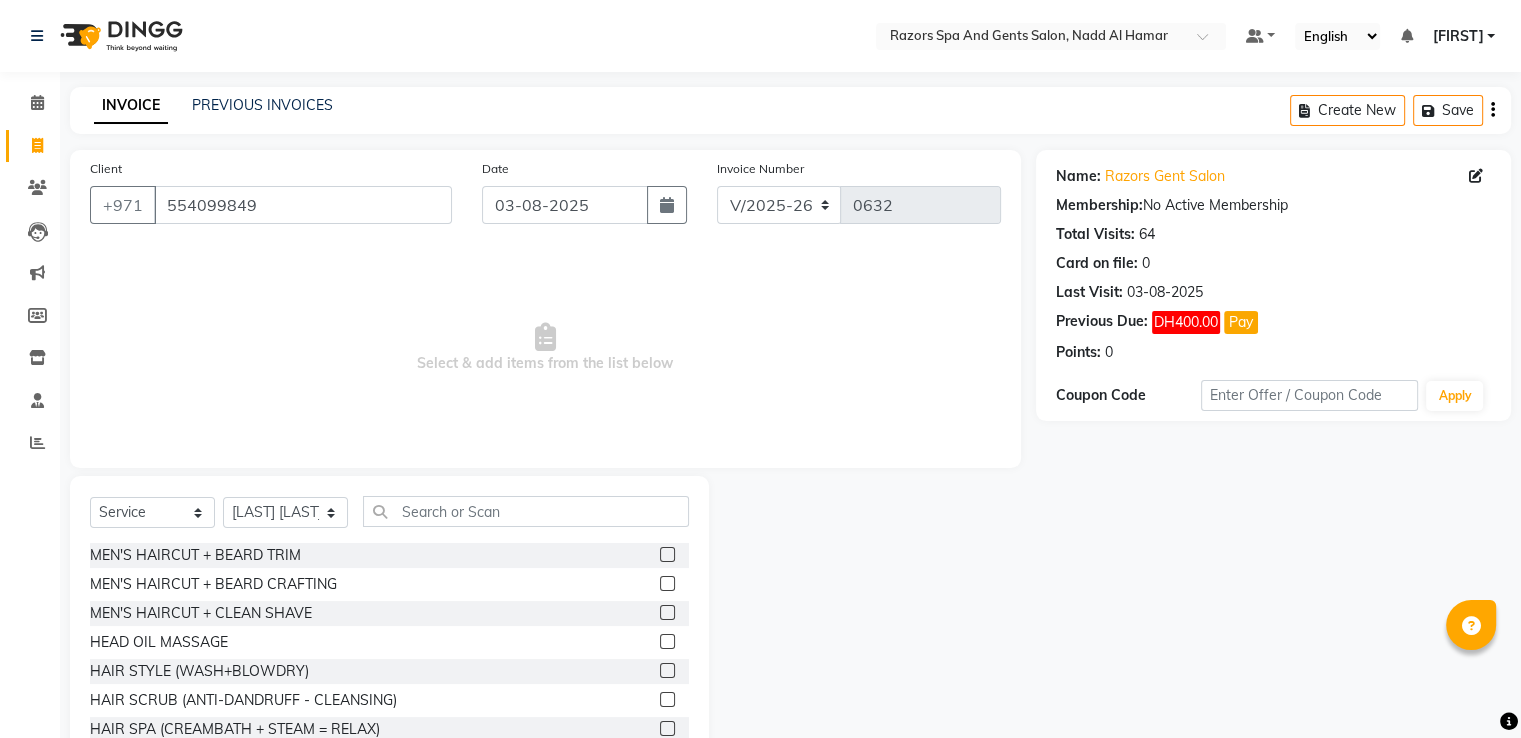 click 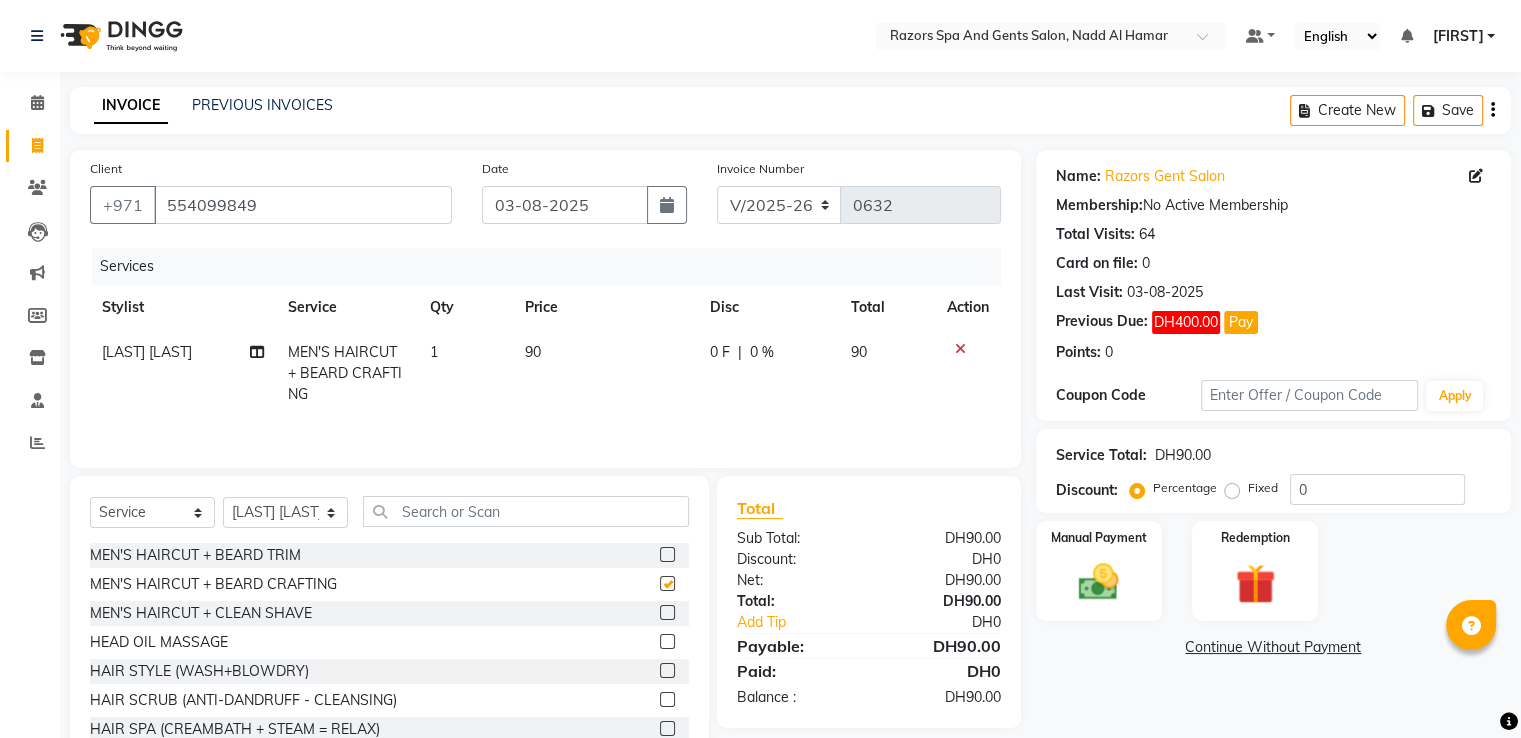 checkbox on "false" 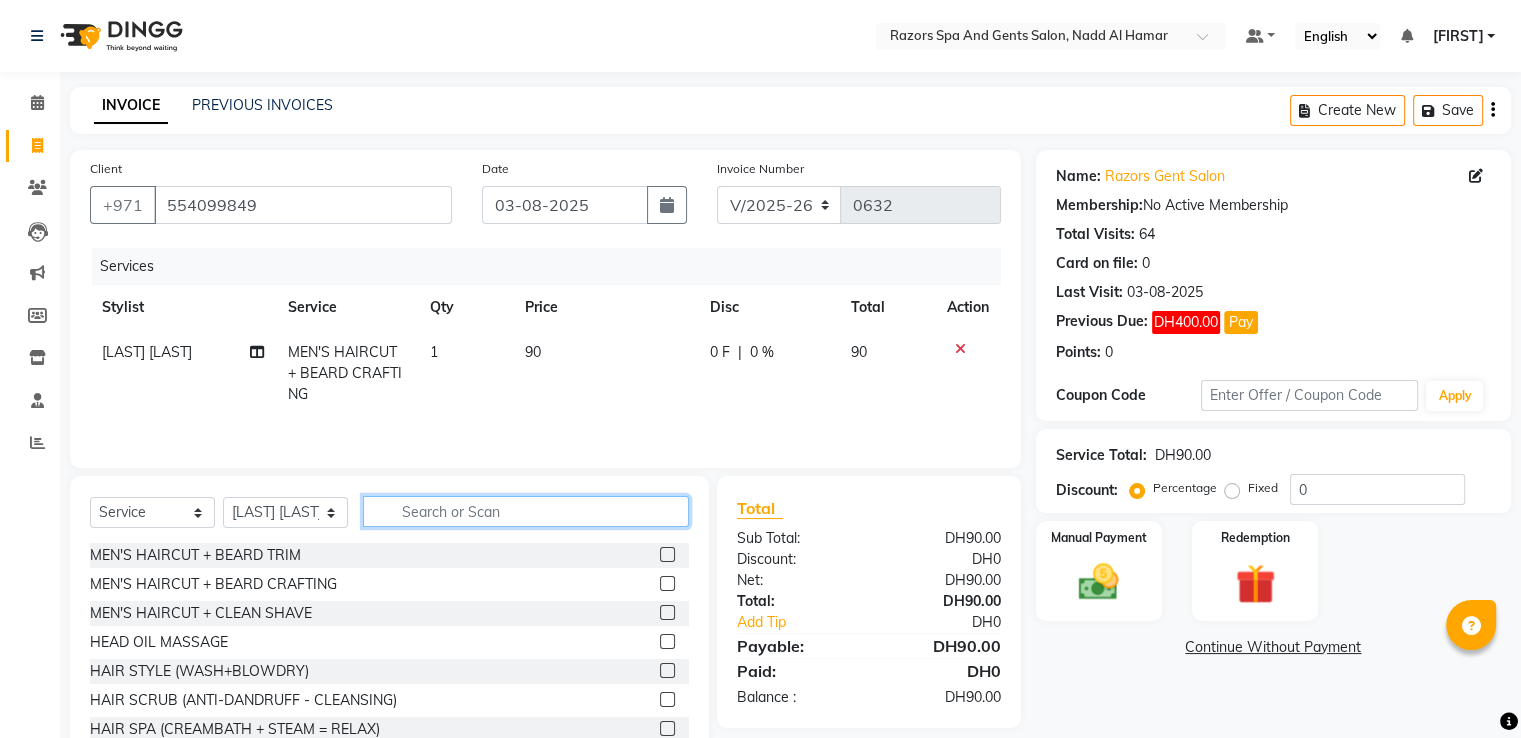 click 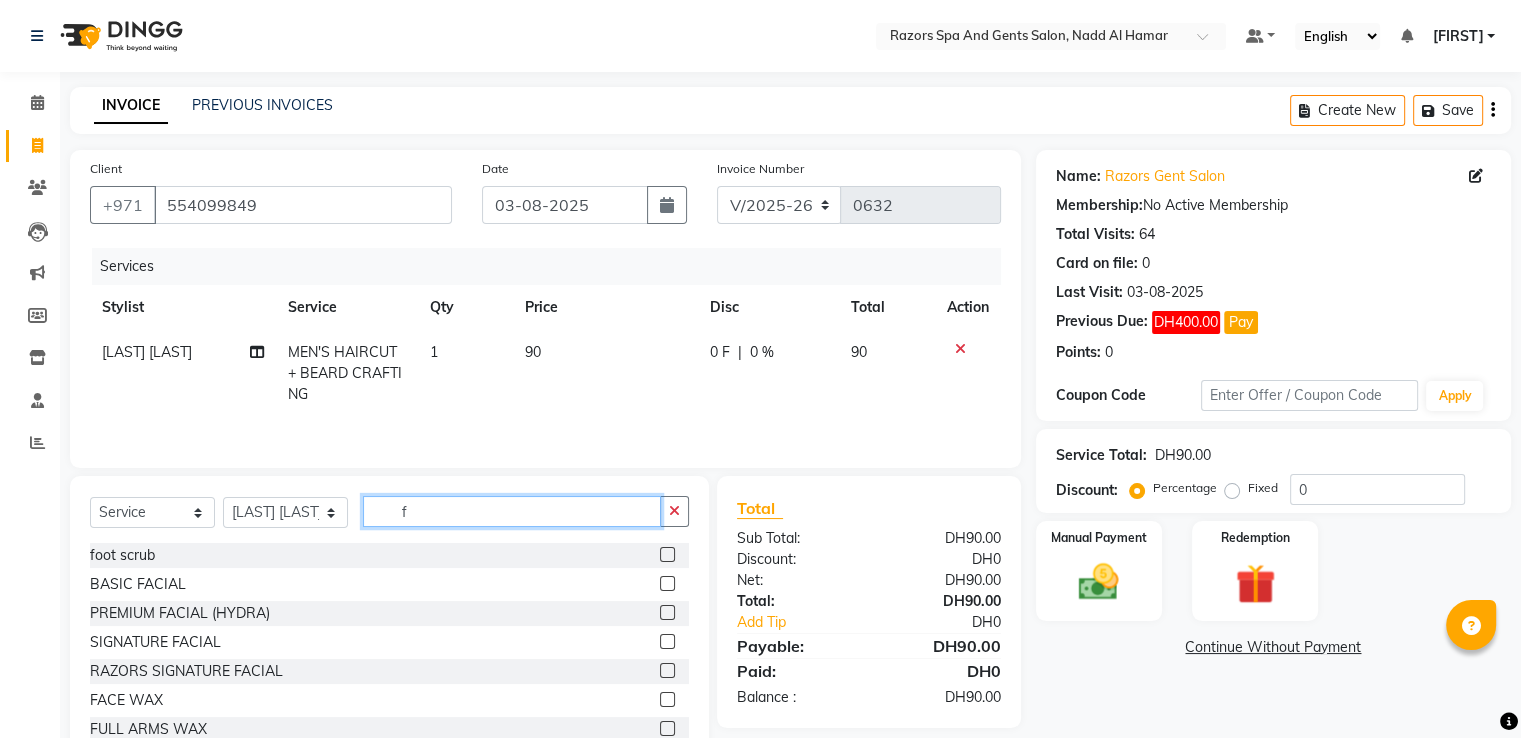 scroll, scrollTop: 0, scrollLeft: 0, axis: both 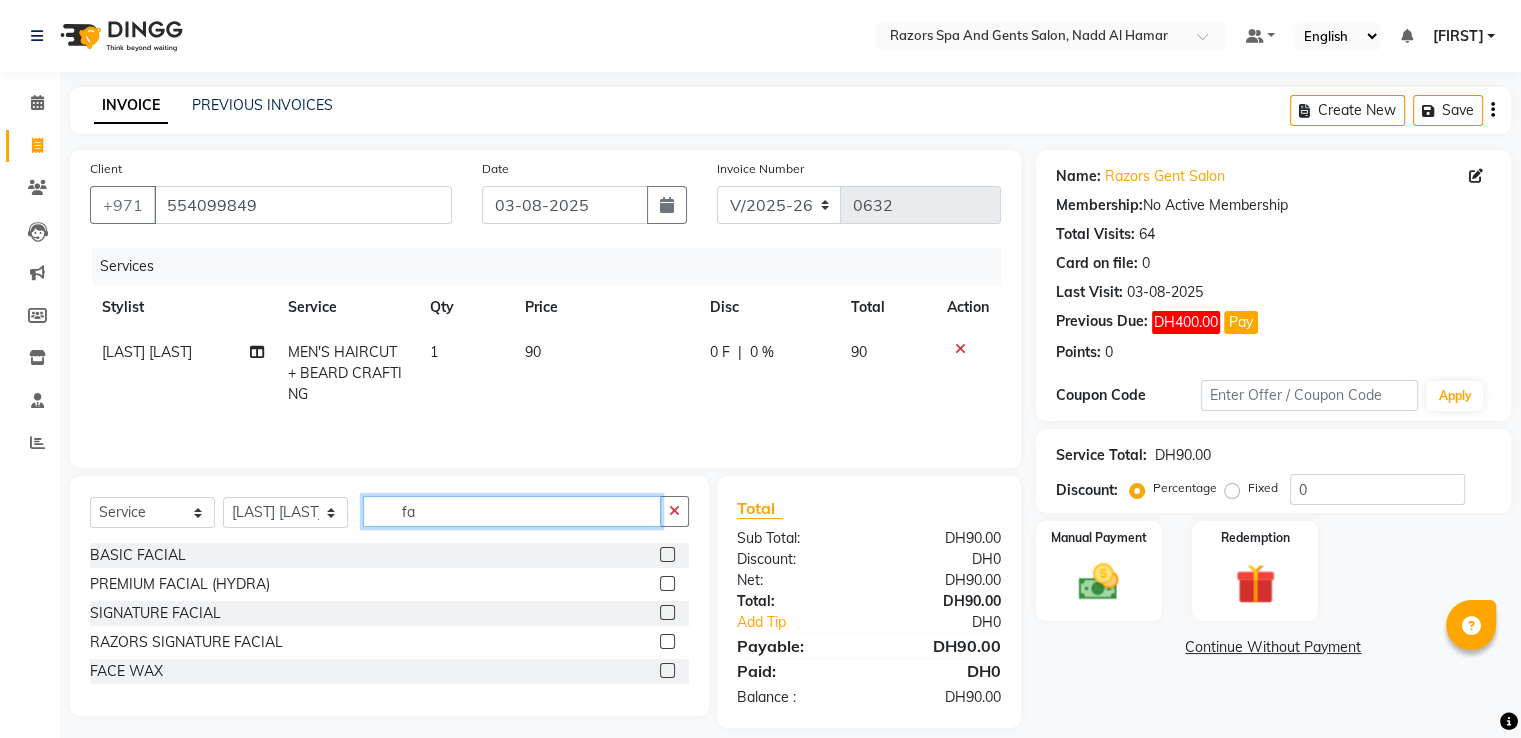 type on "fa" 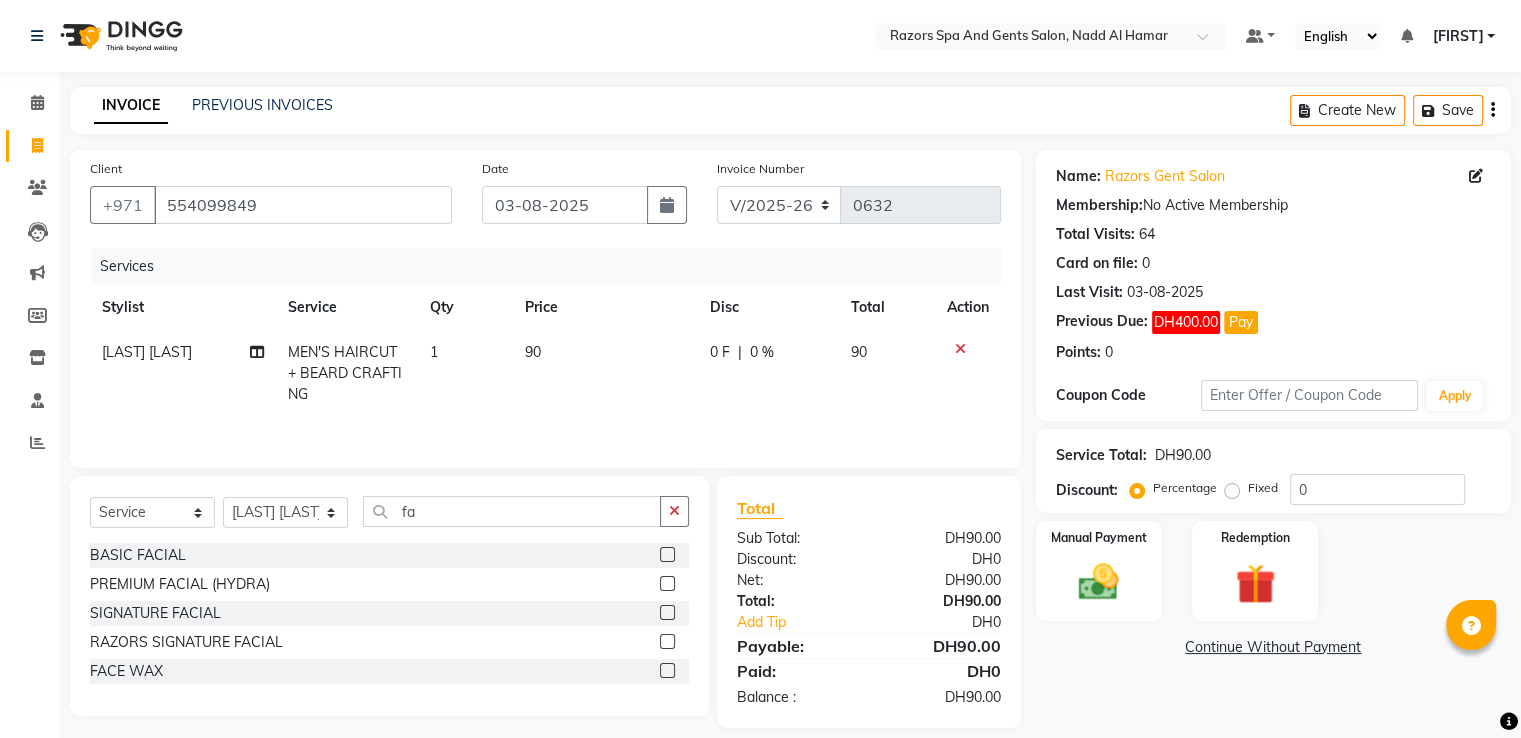 click 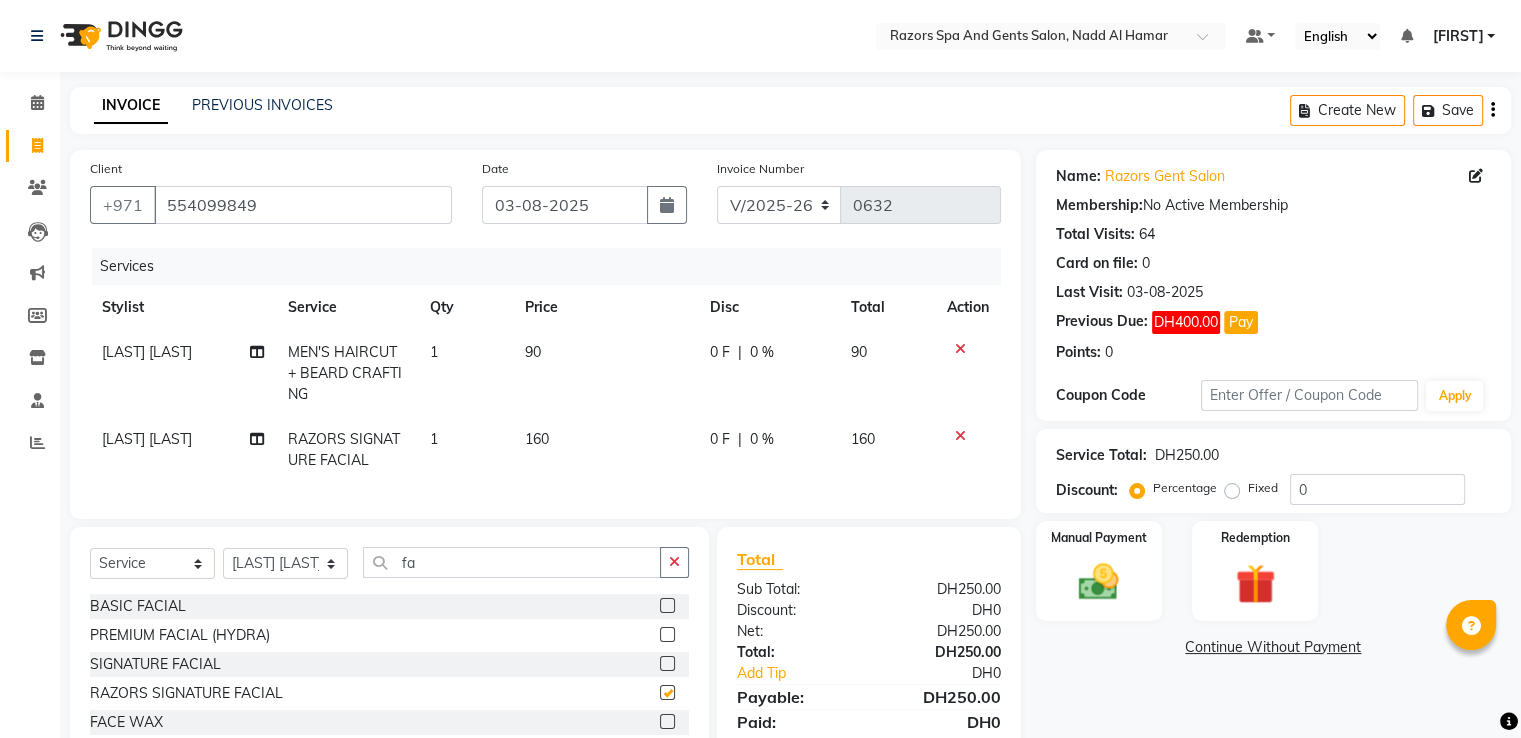 checkbox on "false" 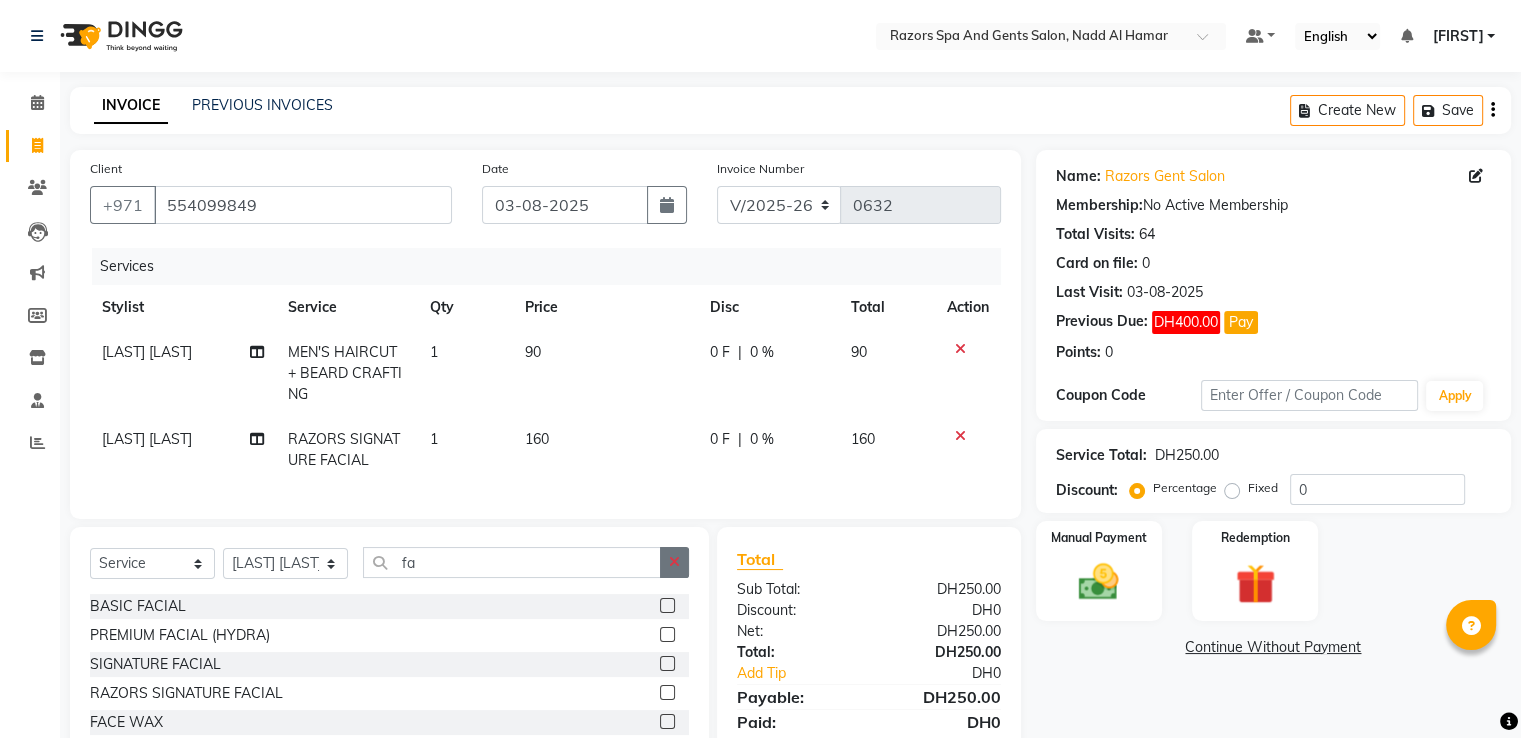 click 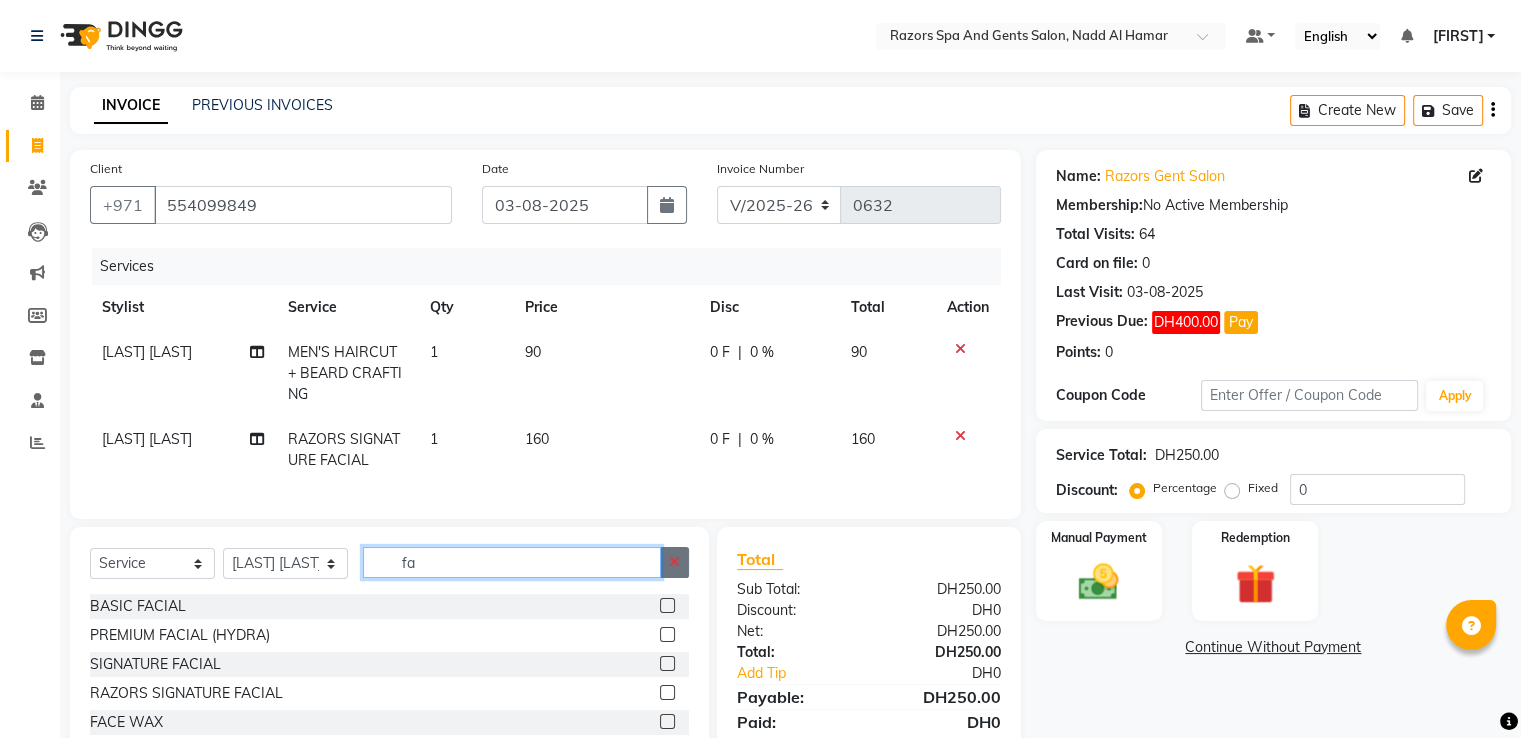 type 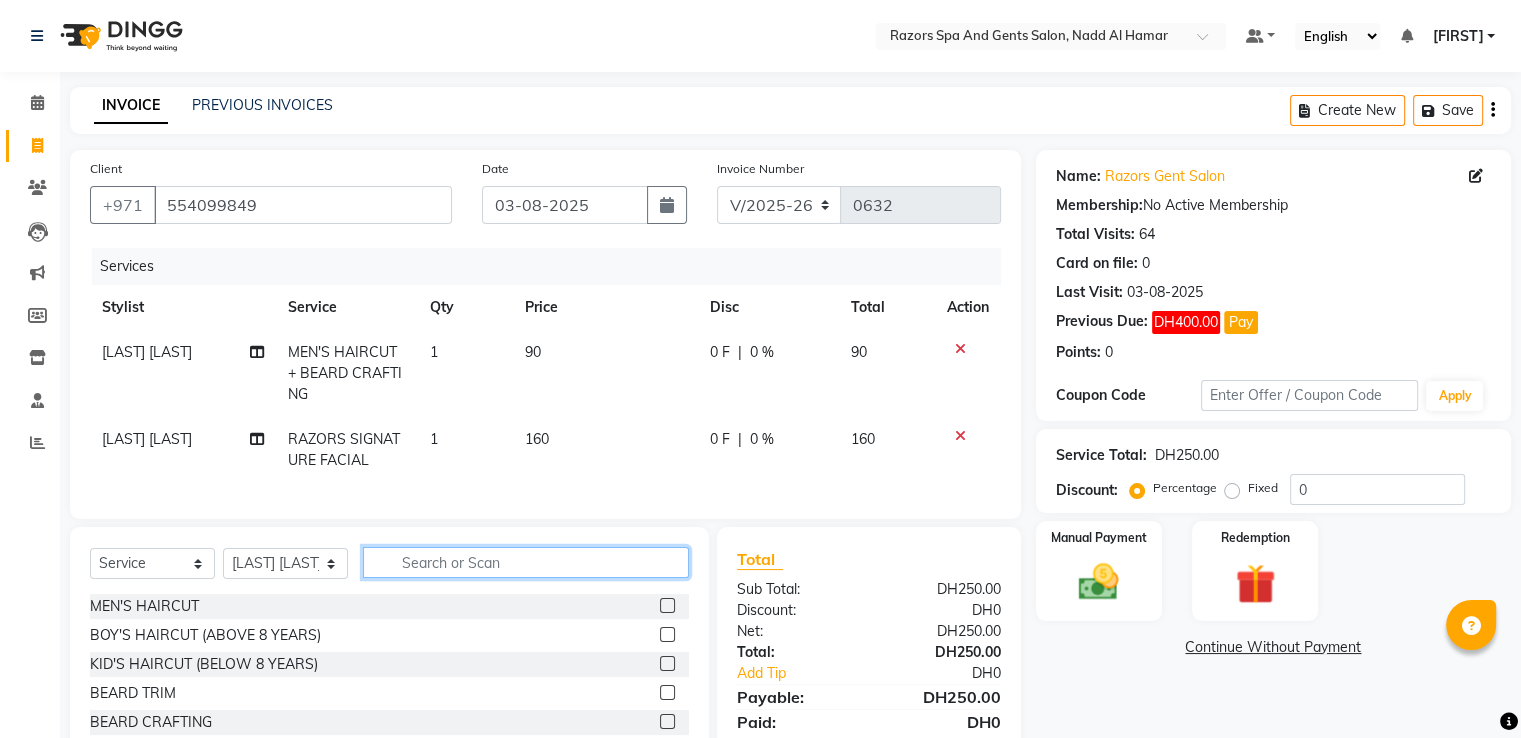 scroll, scrollTop: 130, scrollLeft: 0, axis: vertical 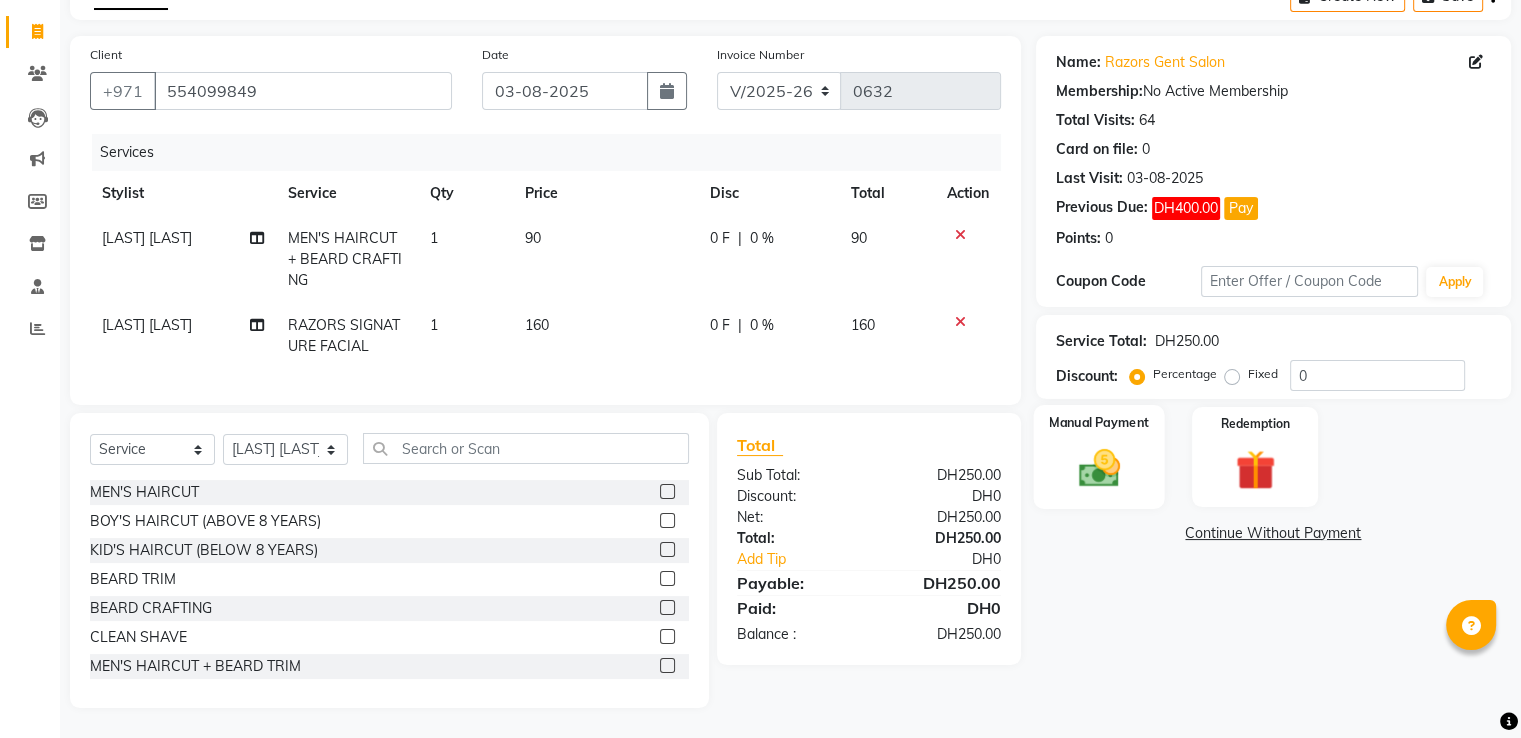 click 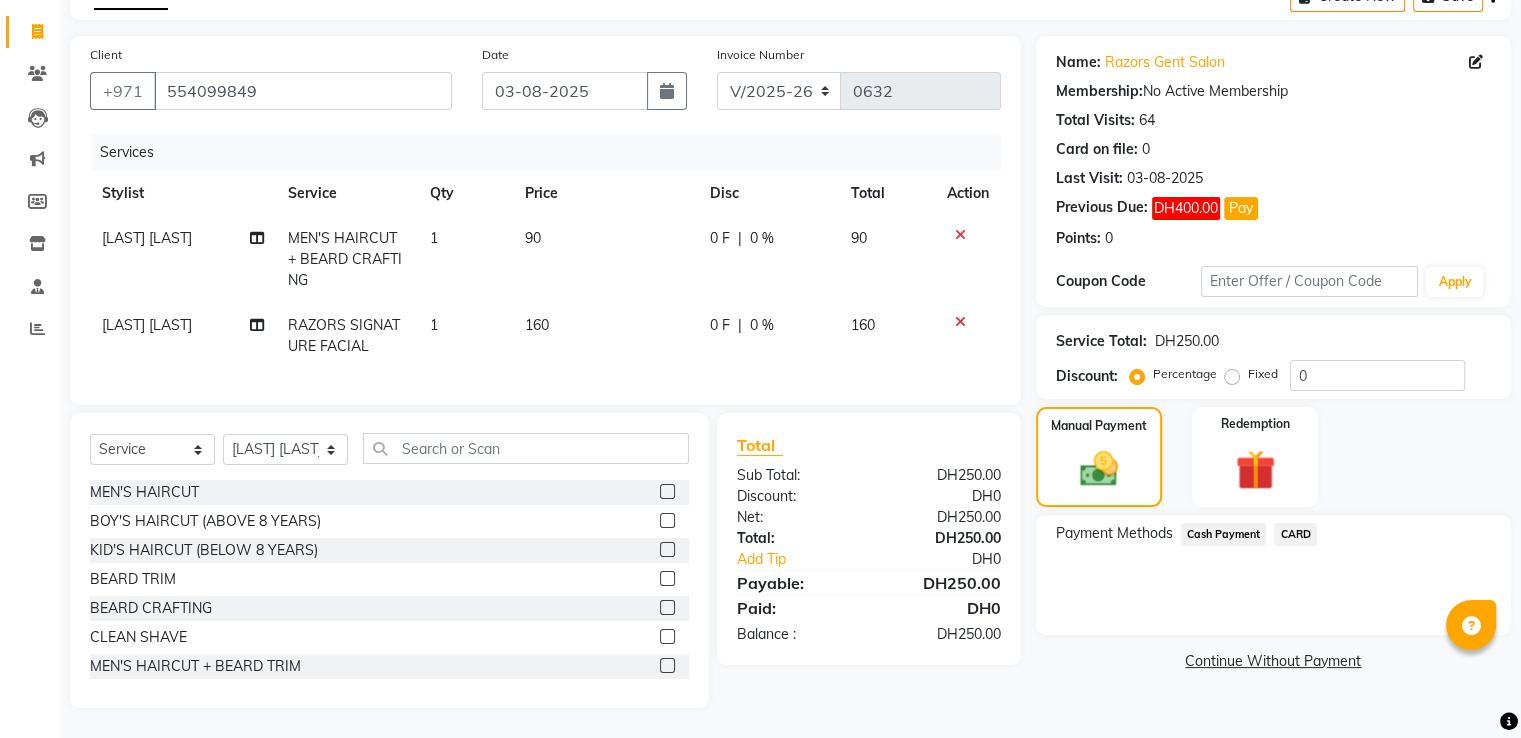 click on "CARD" 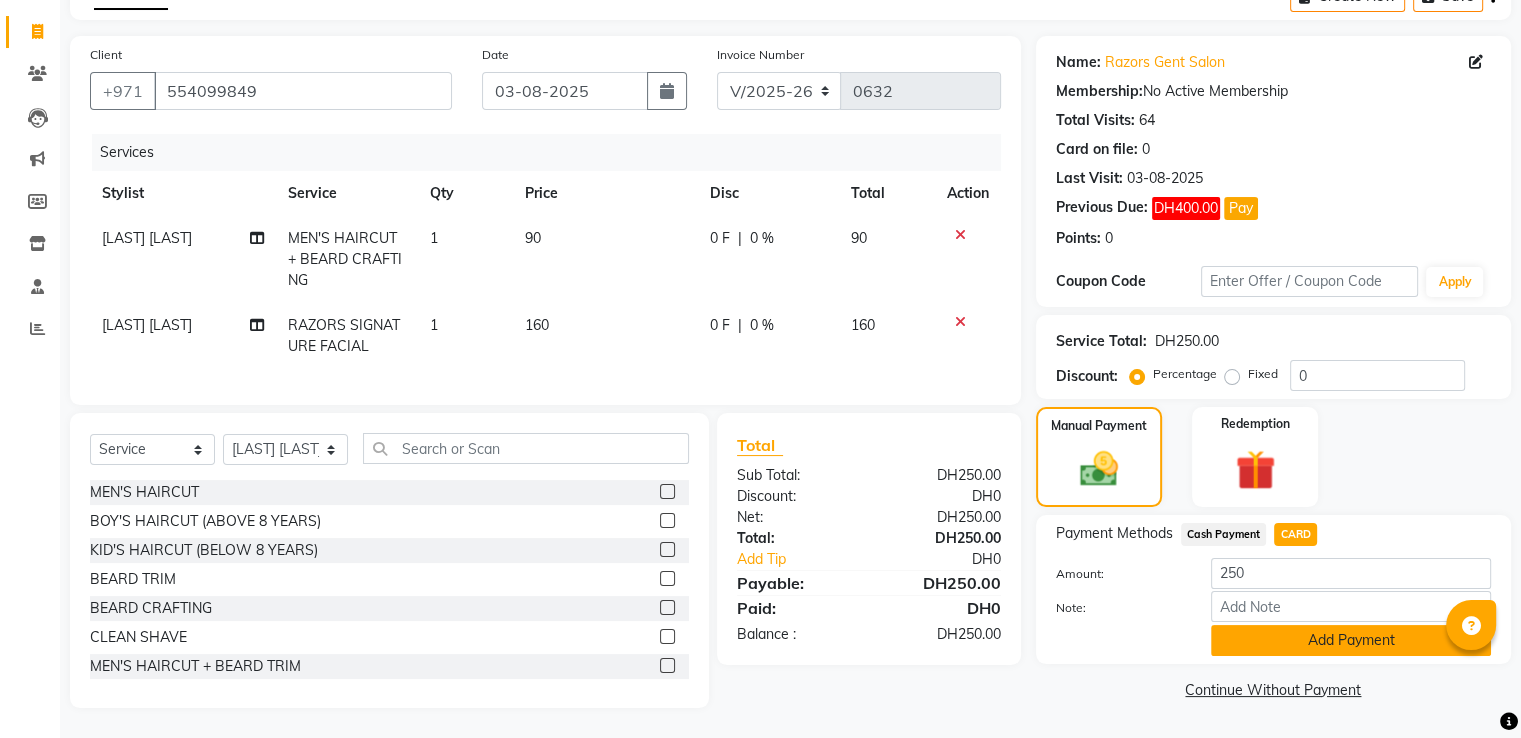 click on "Add Payment" 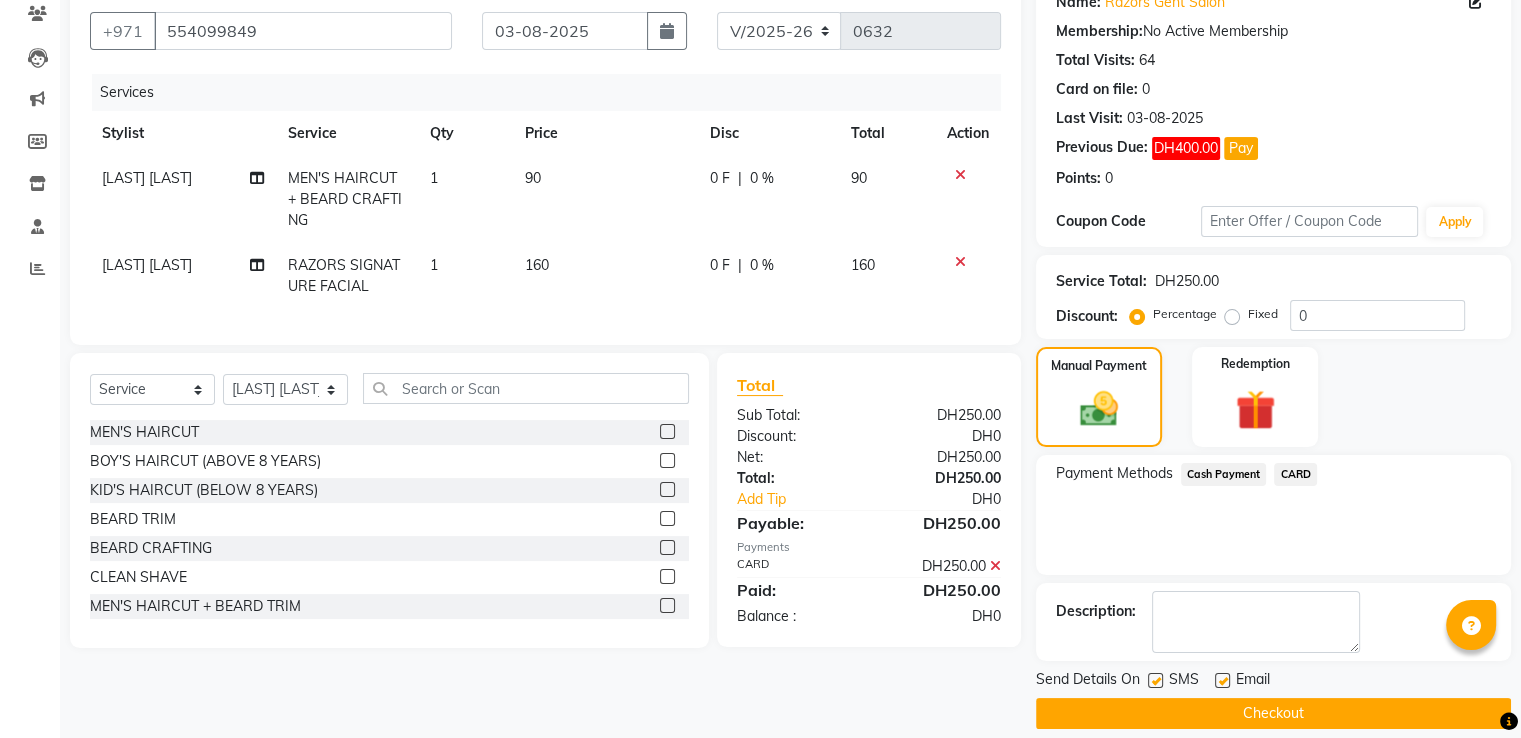 scroll, scrollTop: 193, scrollLeft: 0, axis: vertical 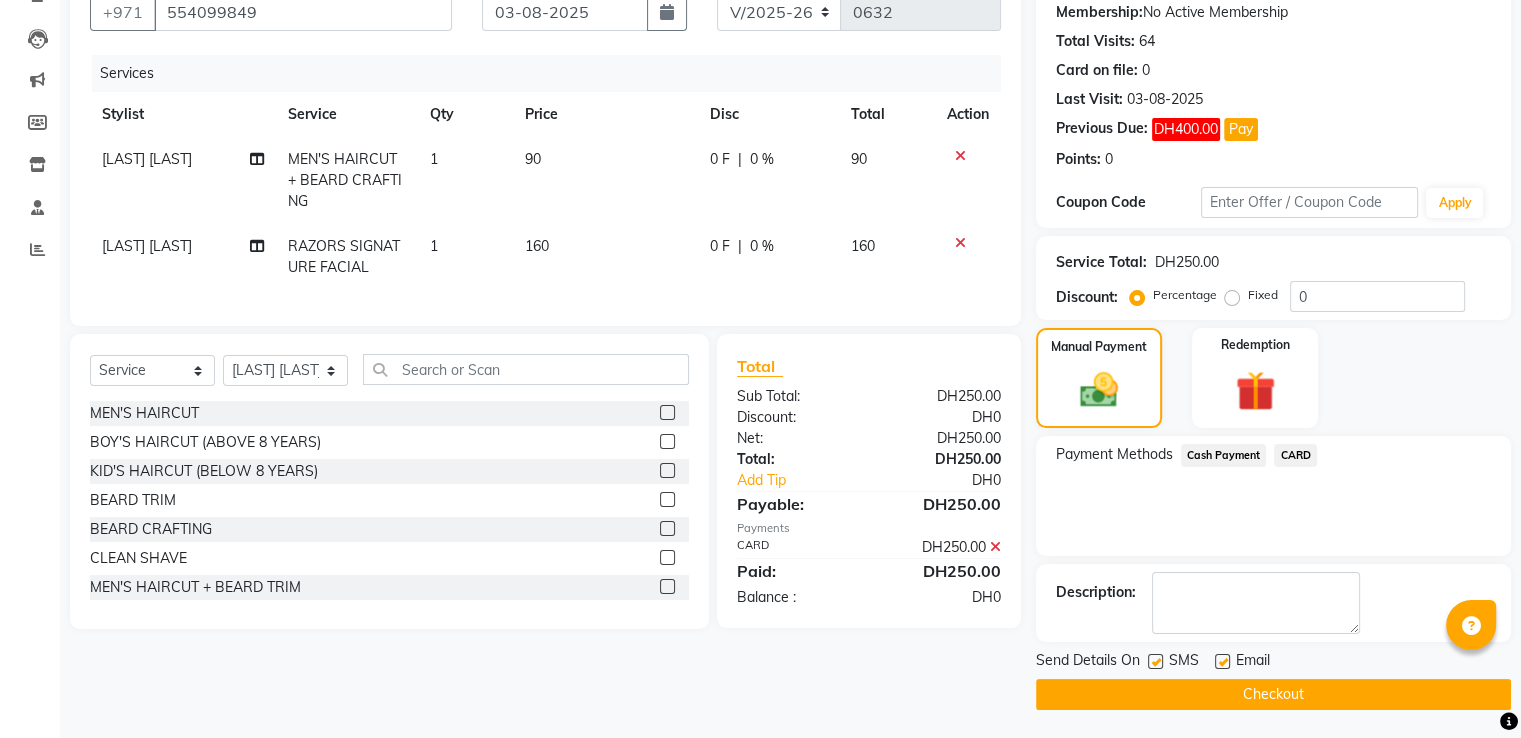 click on "Checkout" 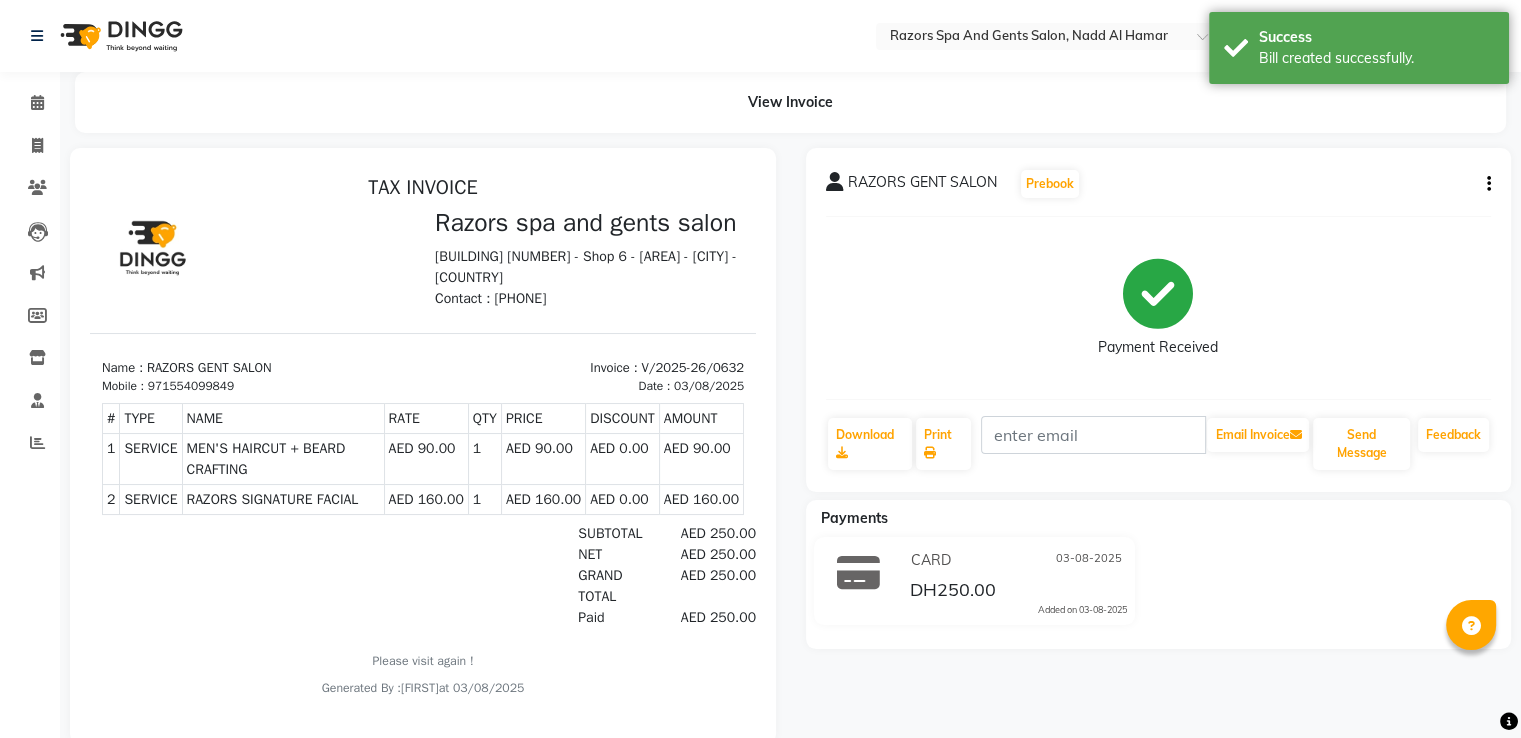 scroll, scrollTop: 0, scrollLeft: 0, axis: both 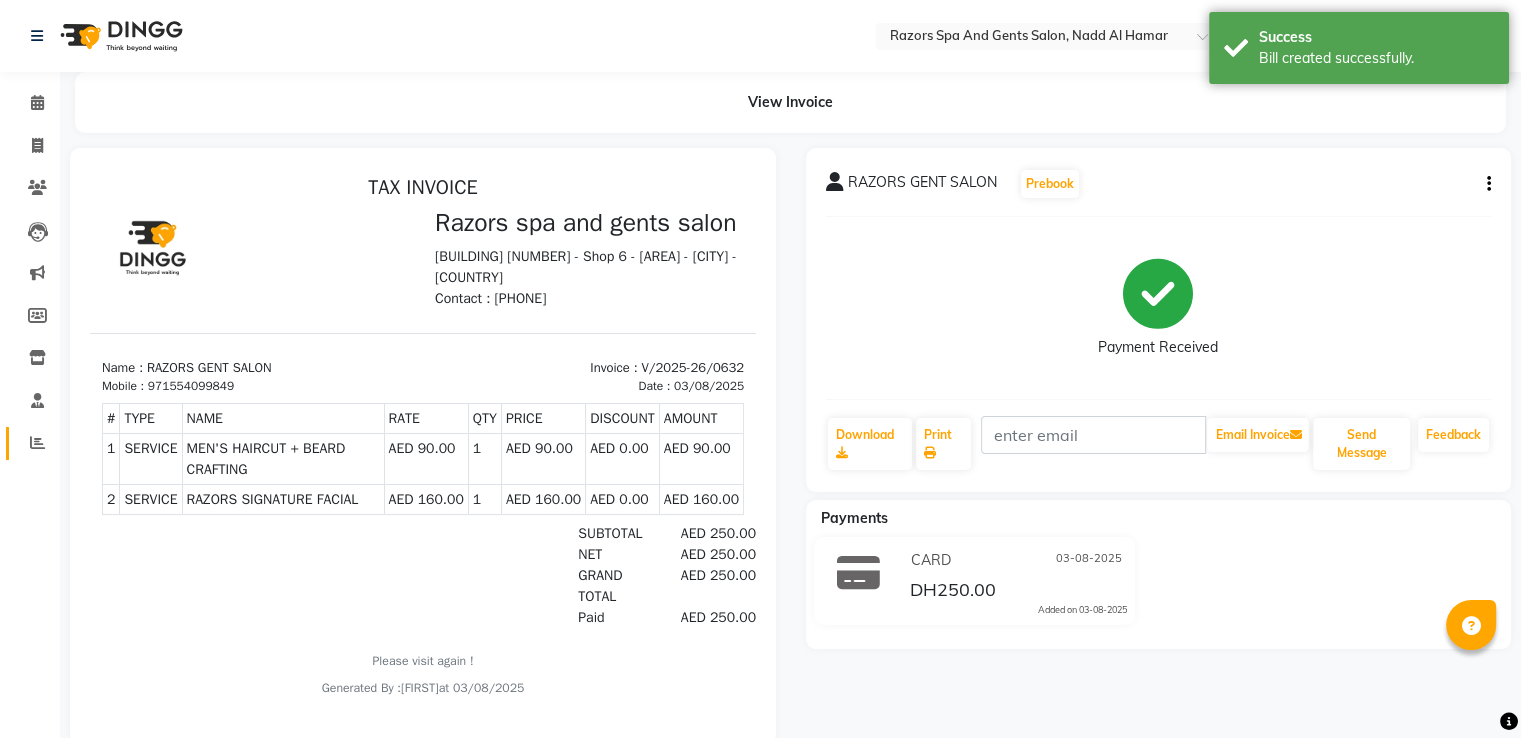 click 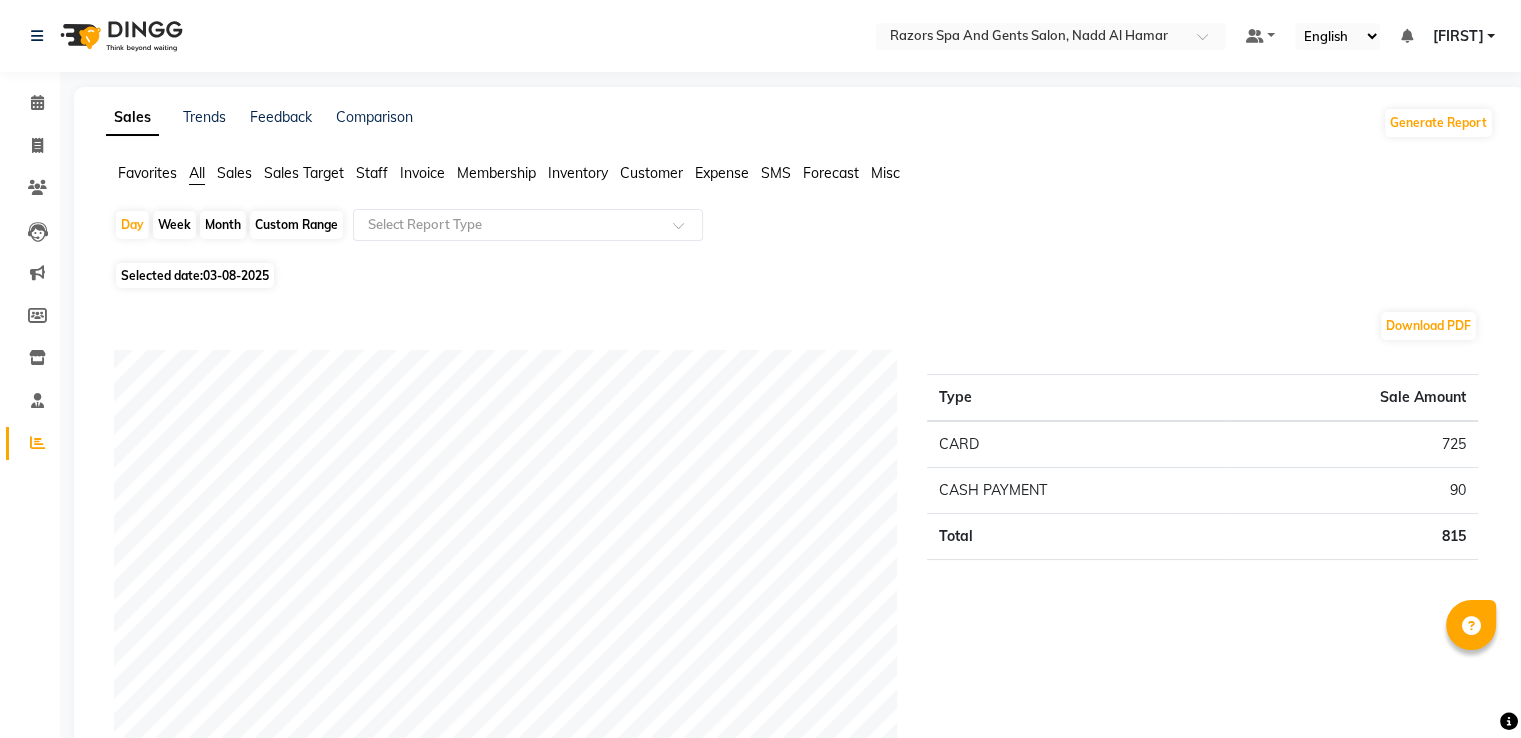 scroll, scrollTop: 0, scrollLeft: 0, axis: both 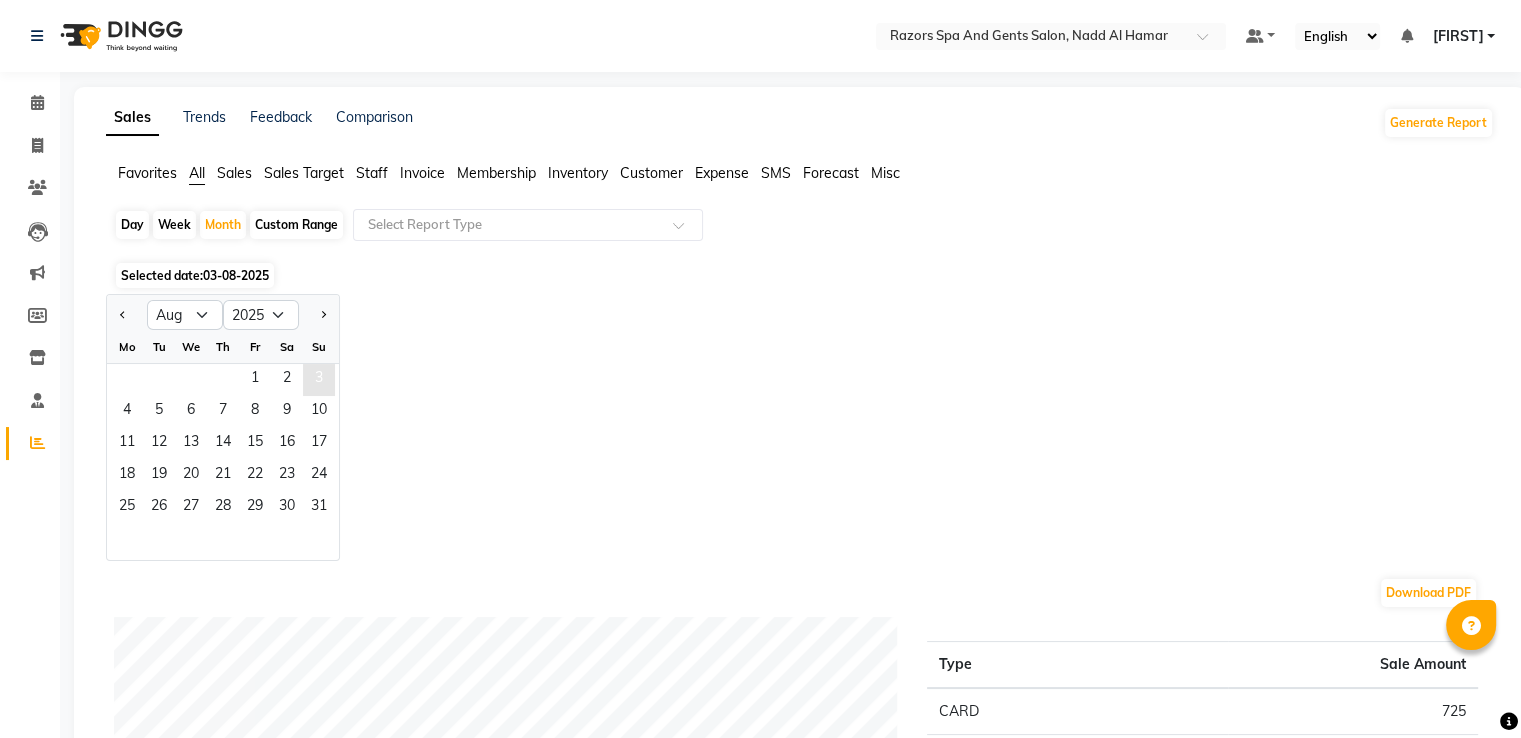 click on "3" 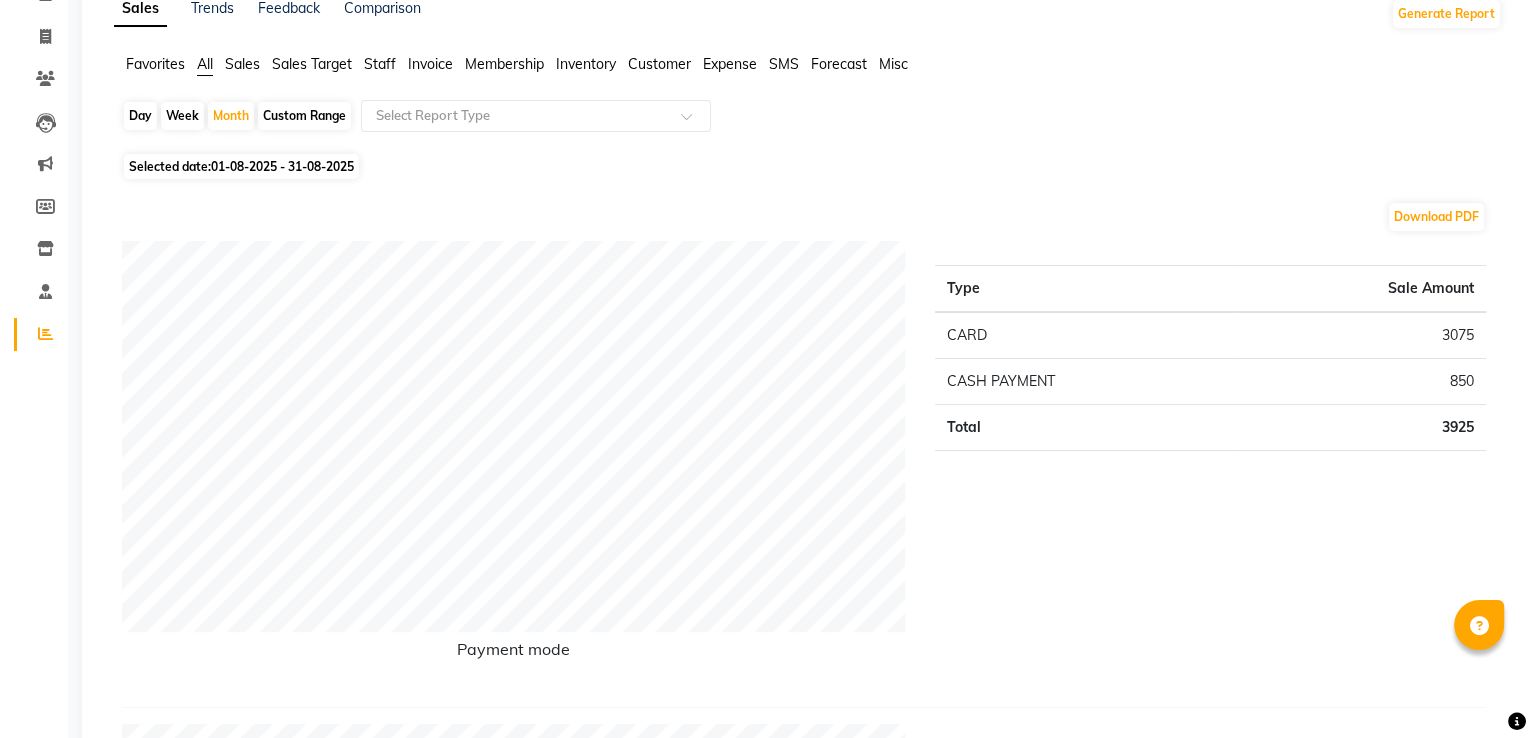 scroll, scrollTop: 0, scrollLeft: 0, axis: both 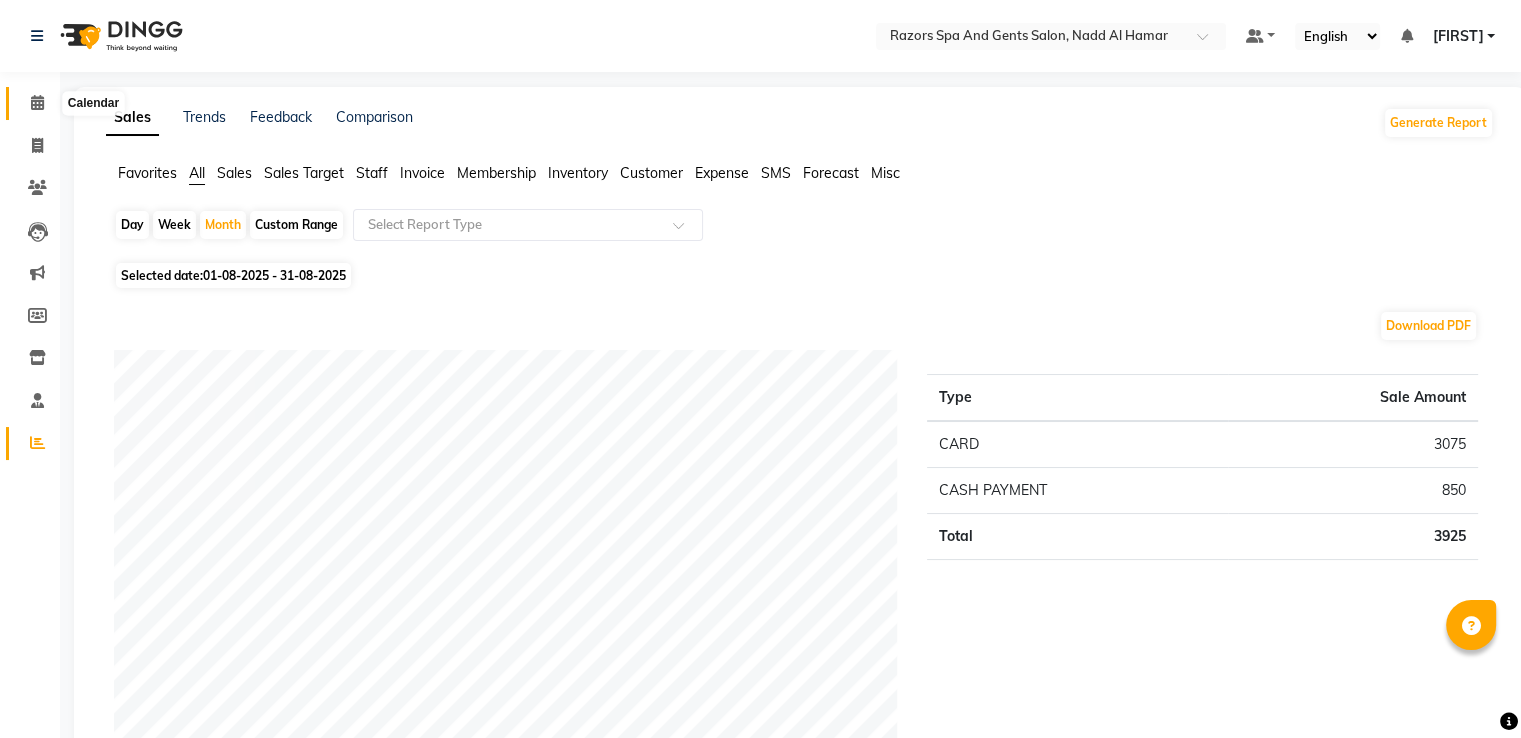 click 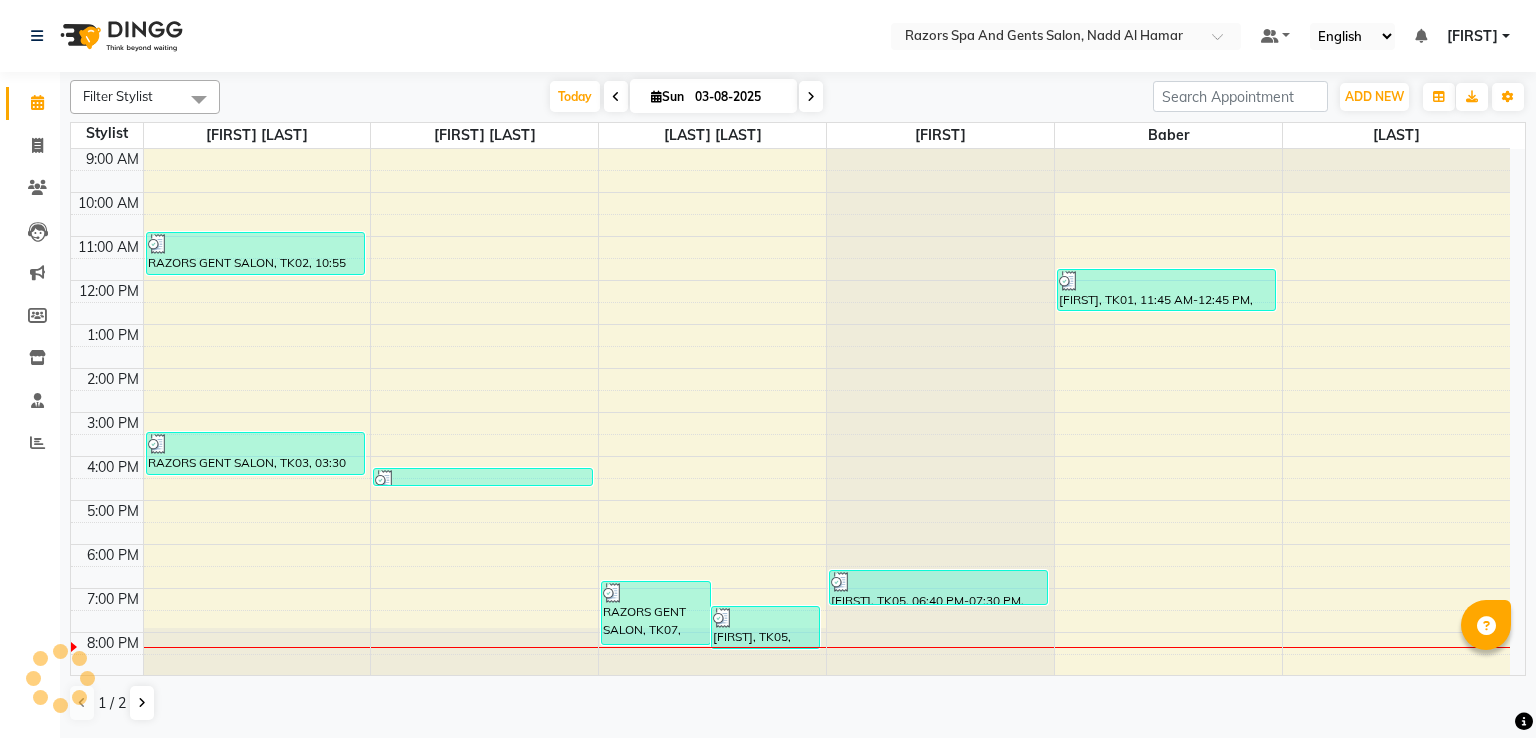 scroll, scrollTop: 0, scrollLeft: 0, axis: both 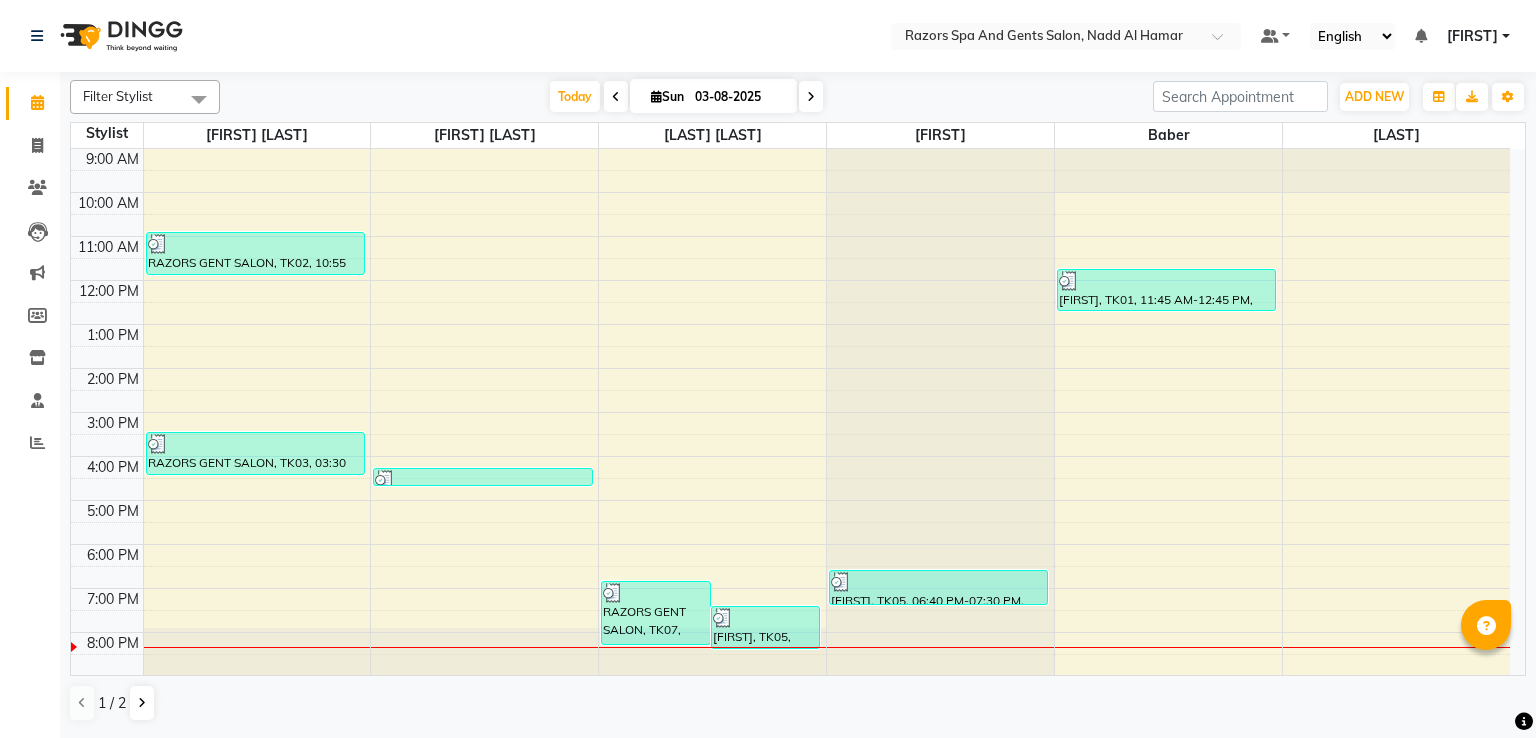 click at bounding box center [482, 480] 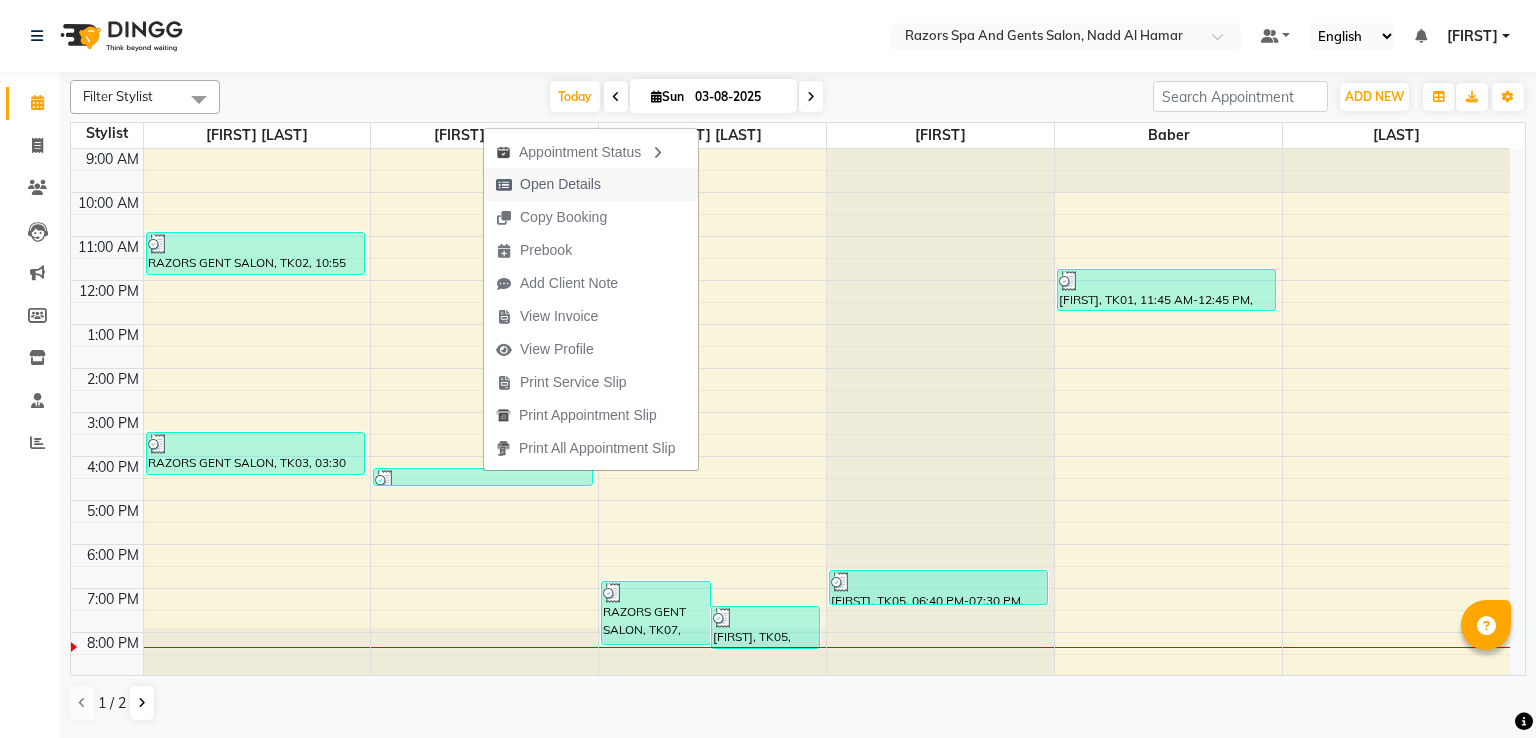 click on "Open Details" at bounding box center (548, 184) 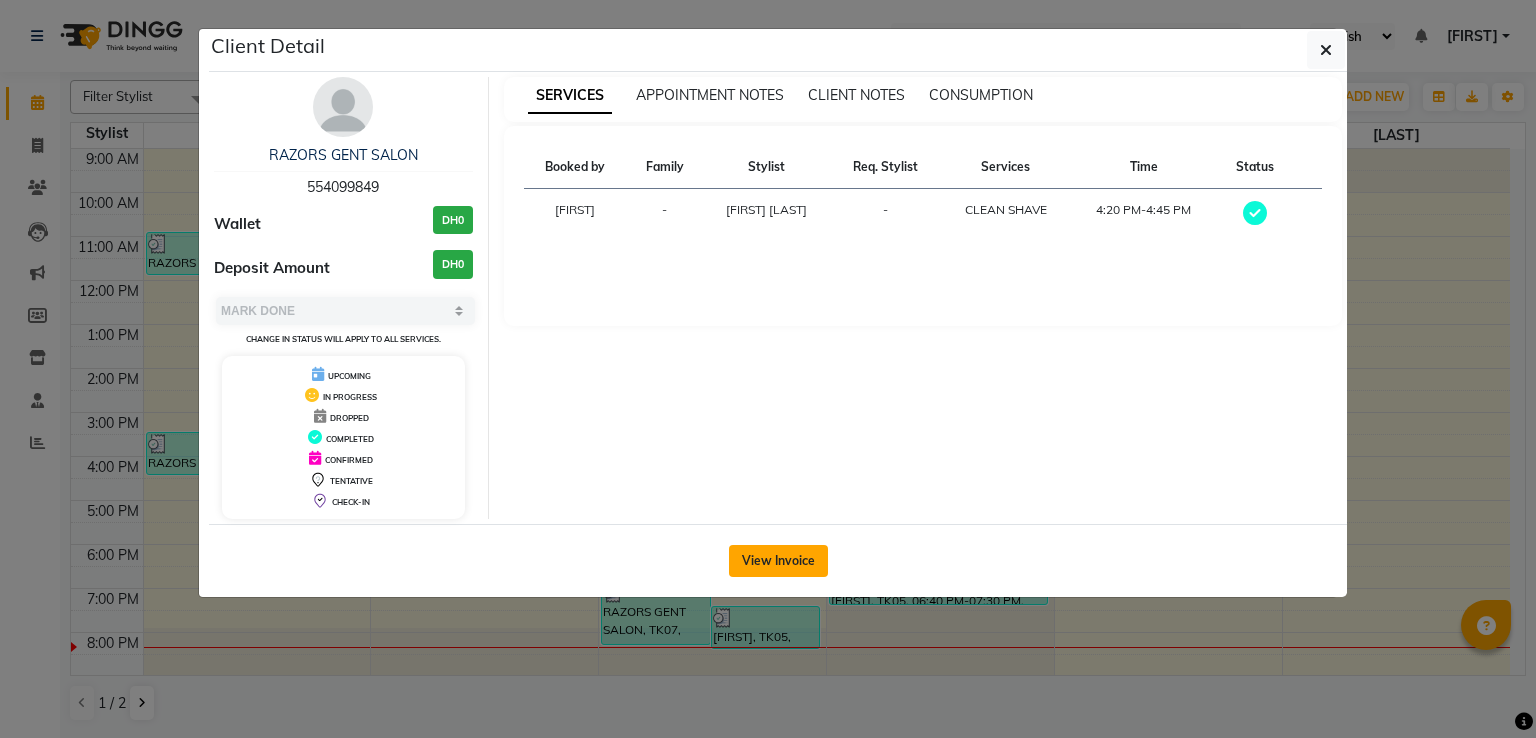 click on "View Invoice" 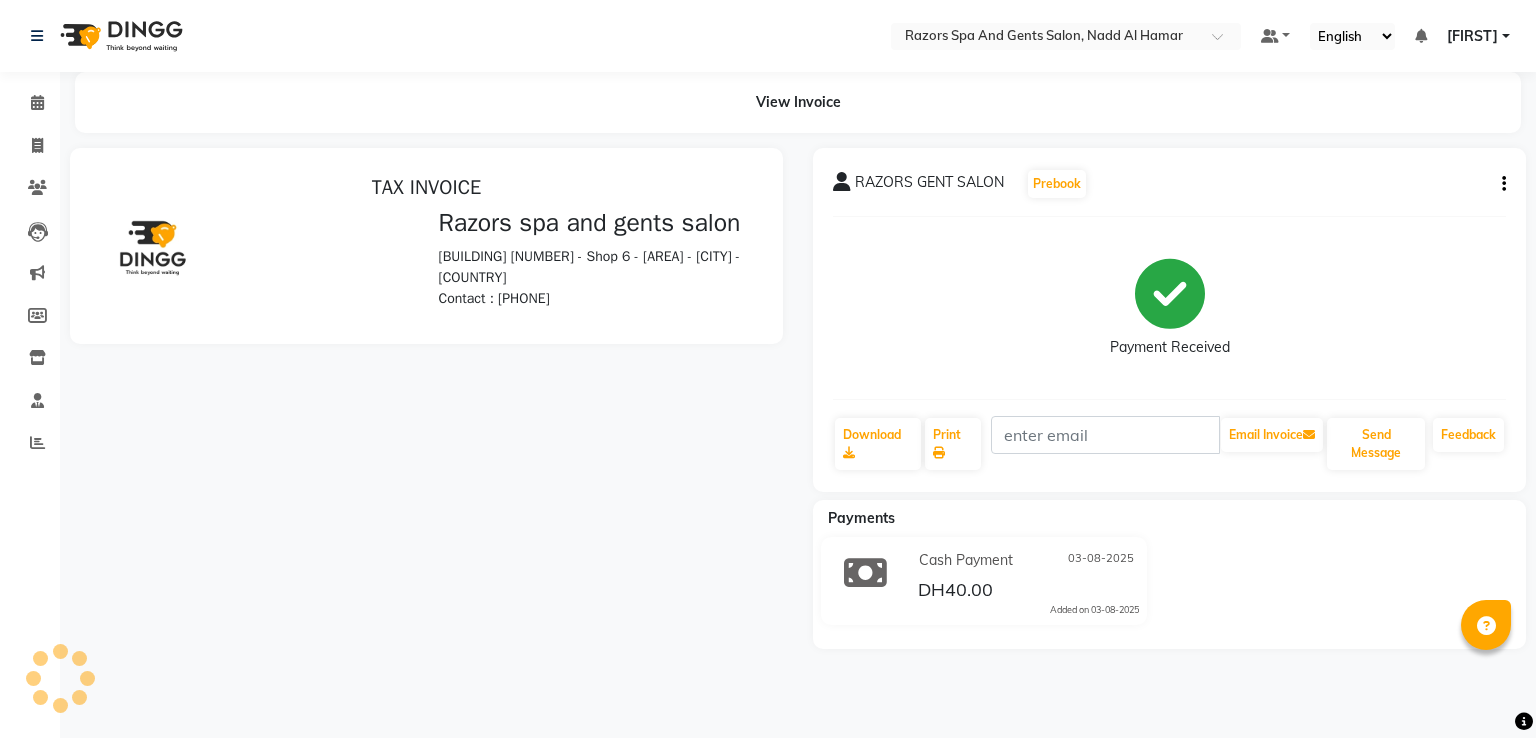 scroll, scrollTop: 0, scrollLeft: 0, axis: both 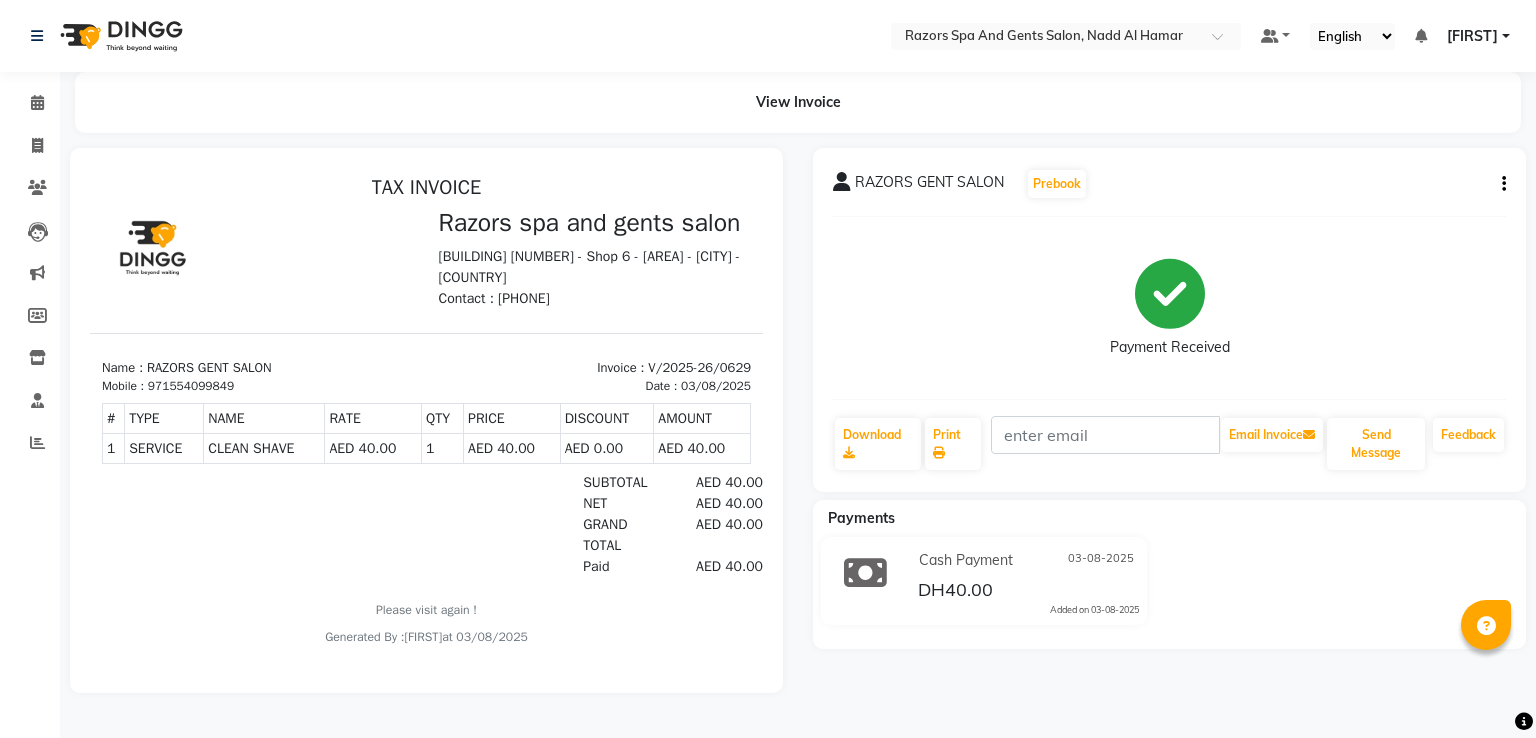 drag, startPoint x: 1031, startPoint y: 555, endPoint x: 1372, endPoint y: 633, distance: 349.8071 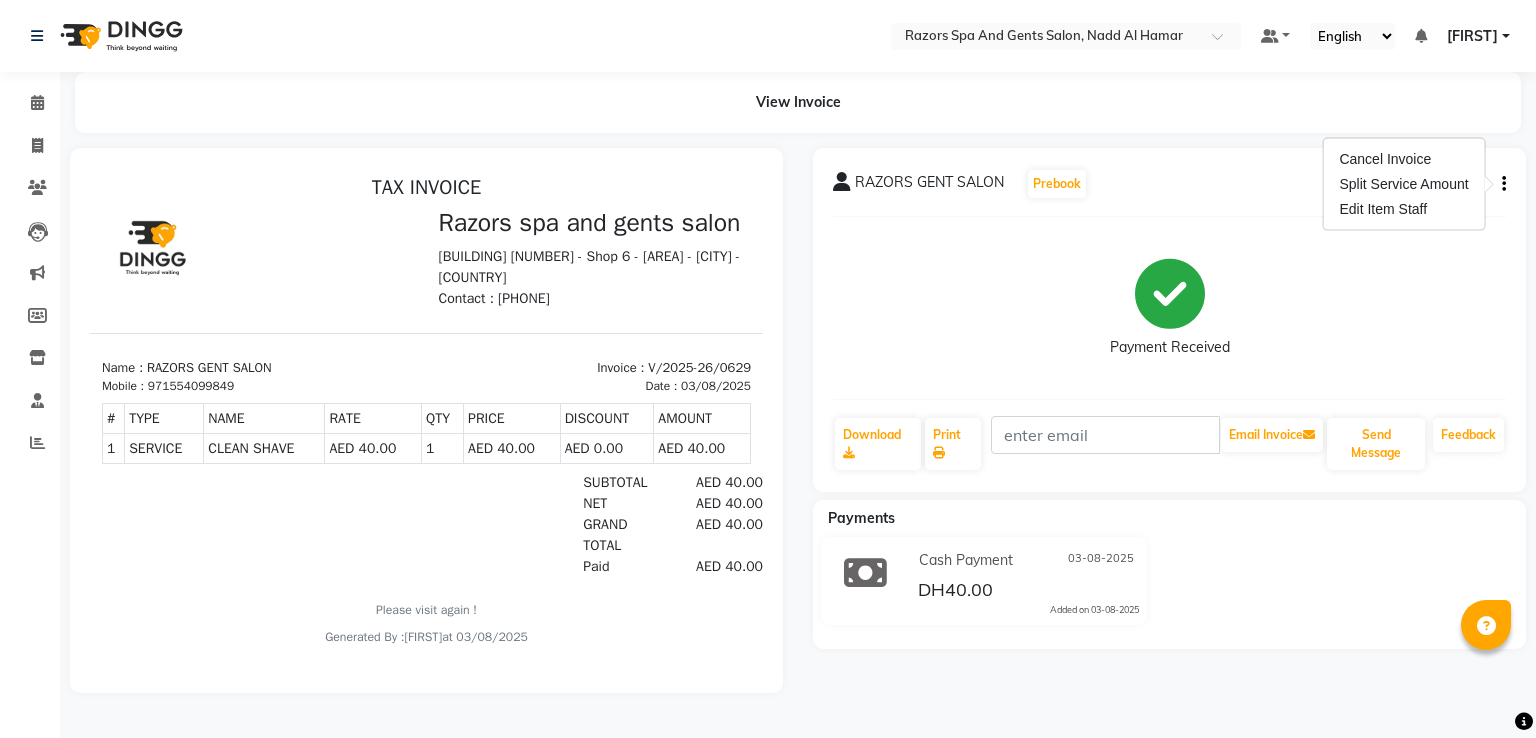 click on "Cash Payment 03-08-2025 DH40.00 Added on 03-08-2025" 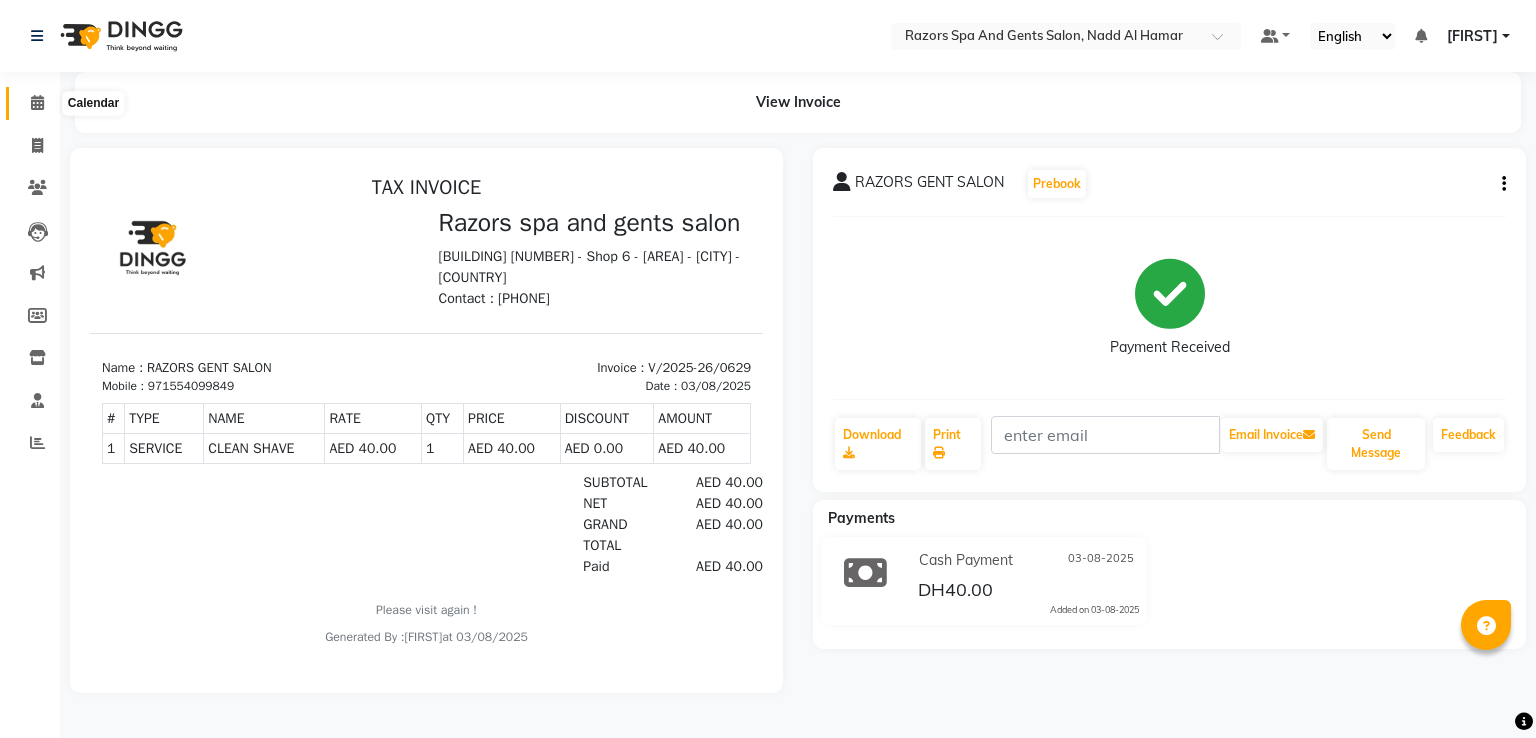 click 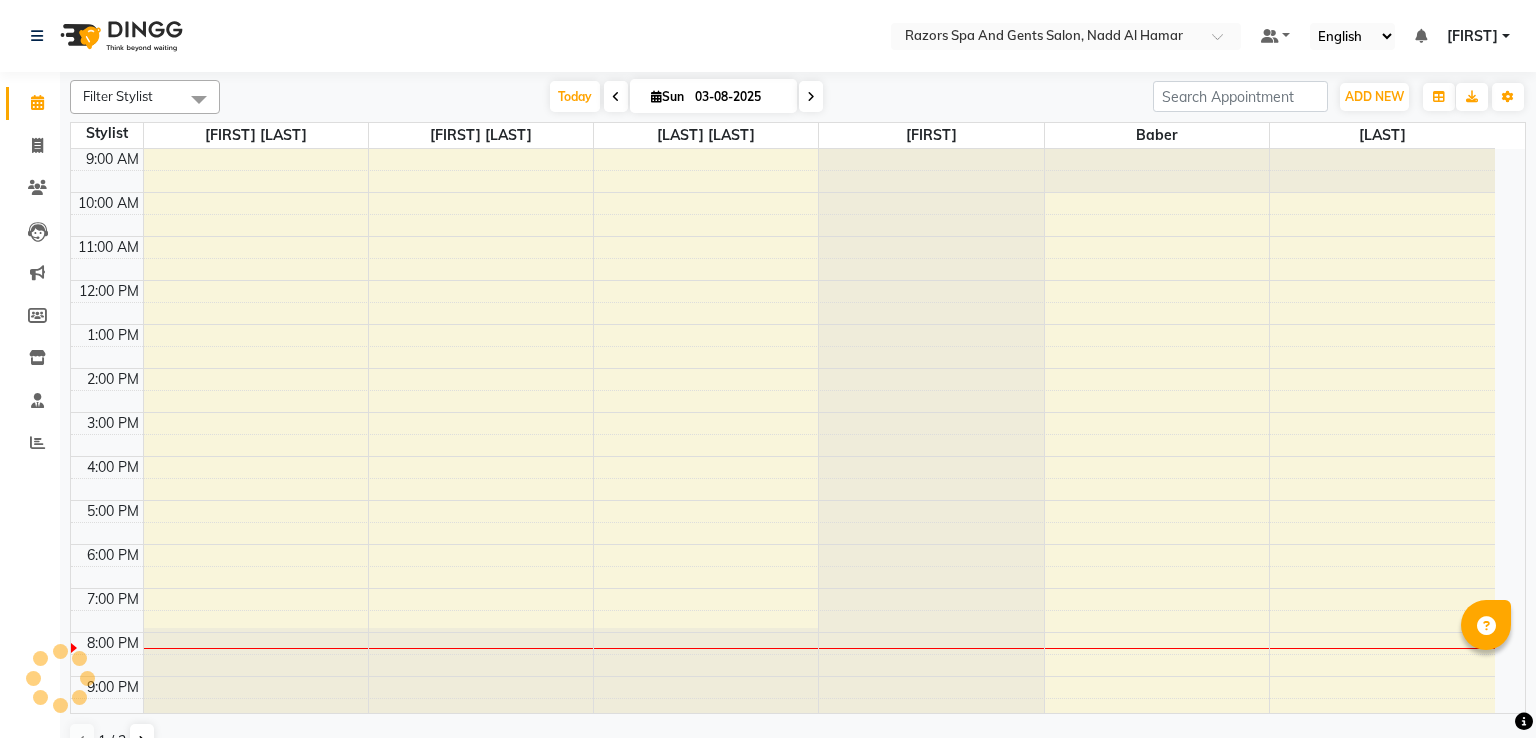 scroll, scrollTop: 88, scrollLeft: 0, axis: vertical 